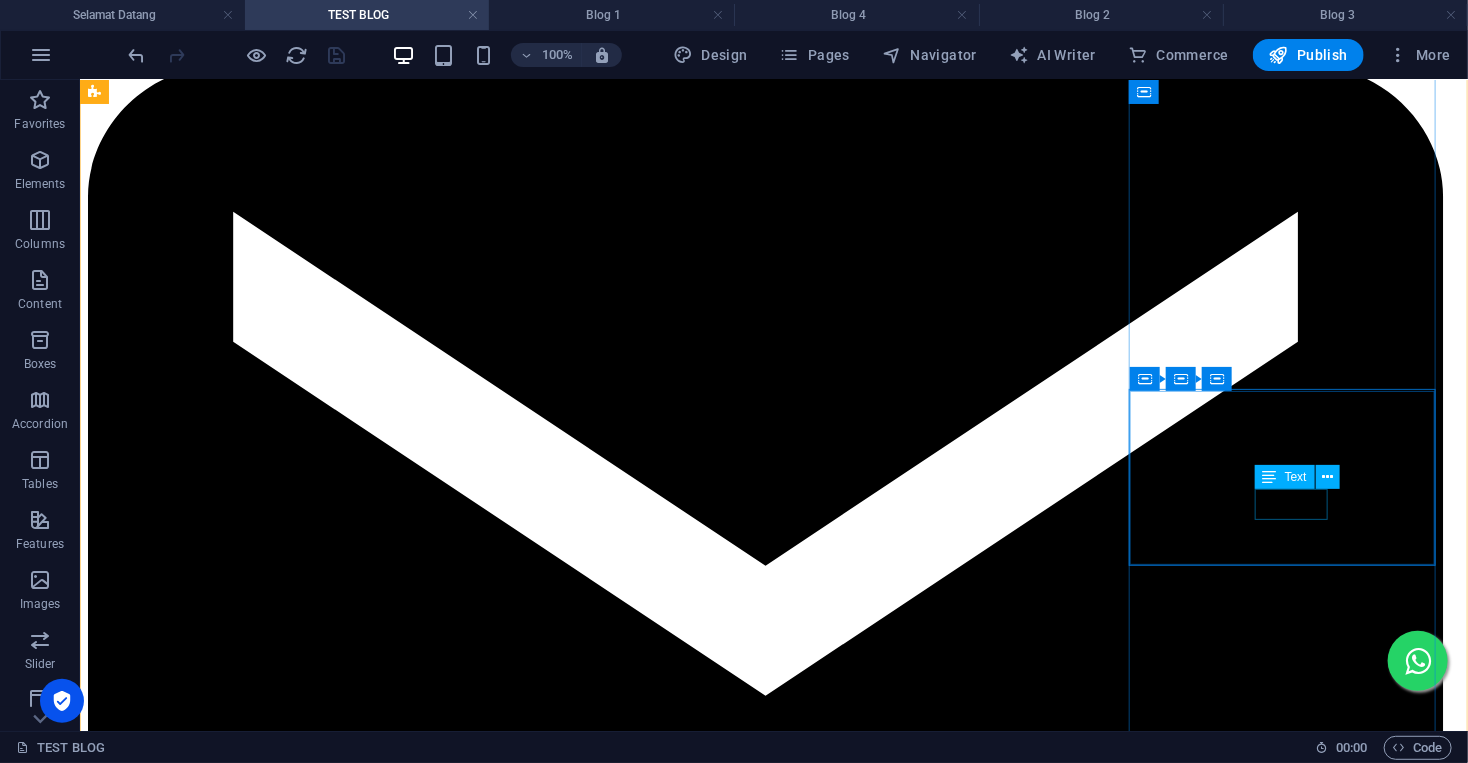 scroll, scrollTop: 1575, scrollLeft: 0, axis: vertical 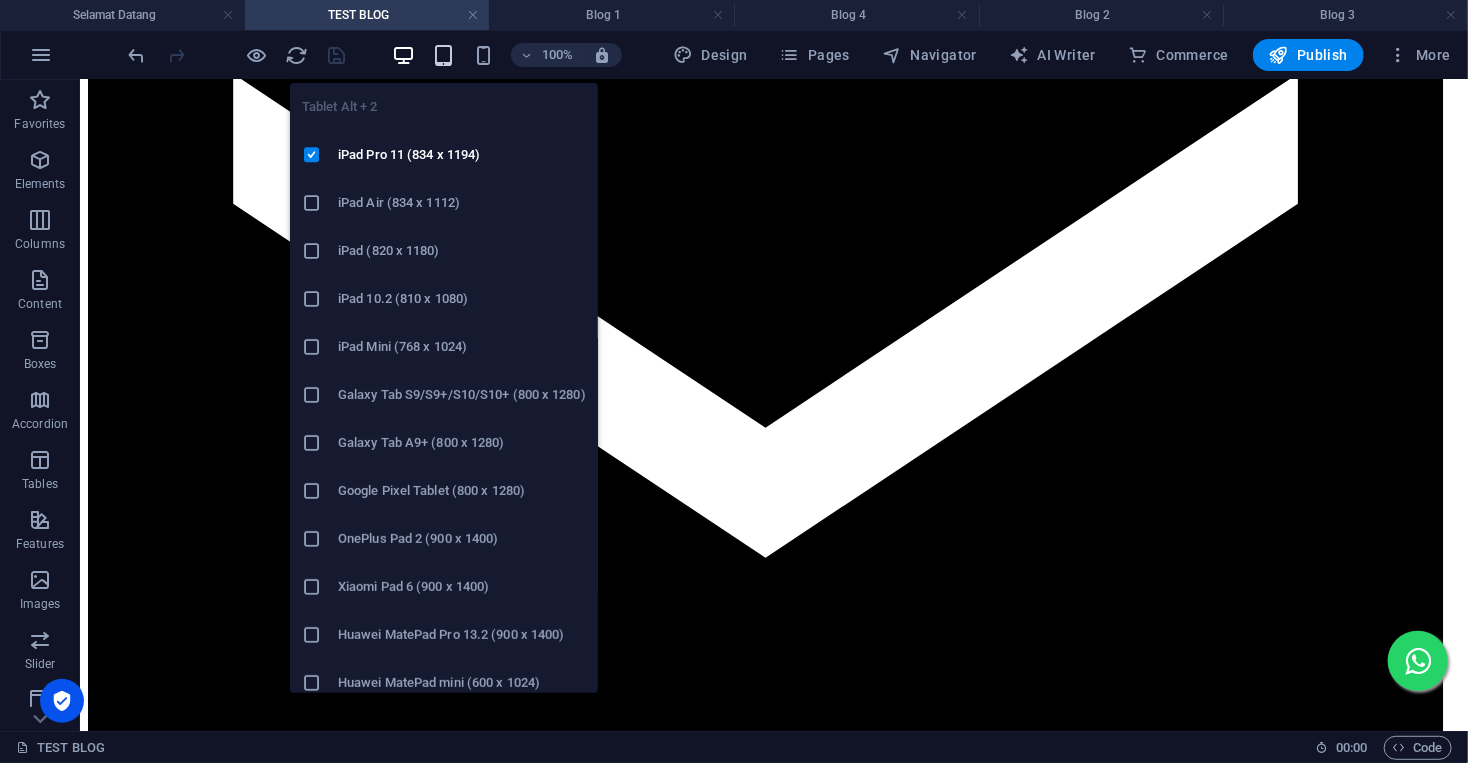 click at bounding box center [443, 55] 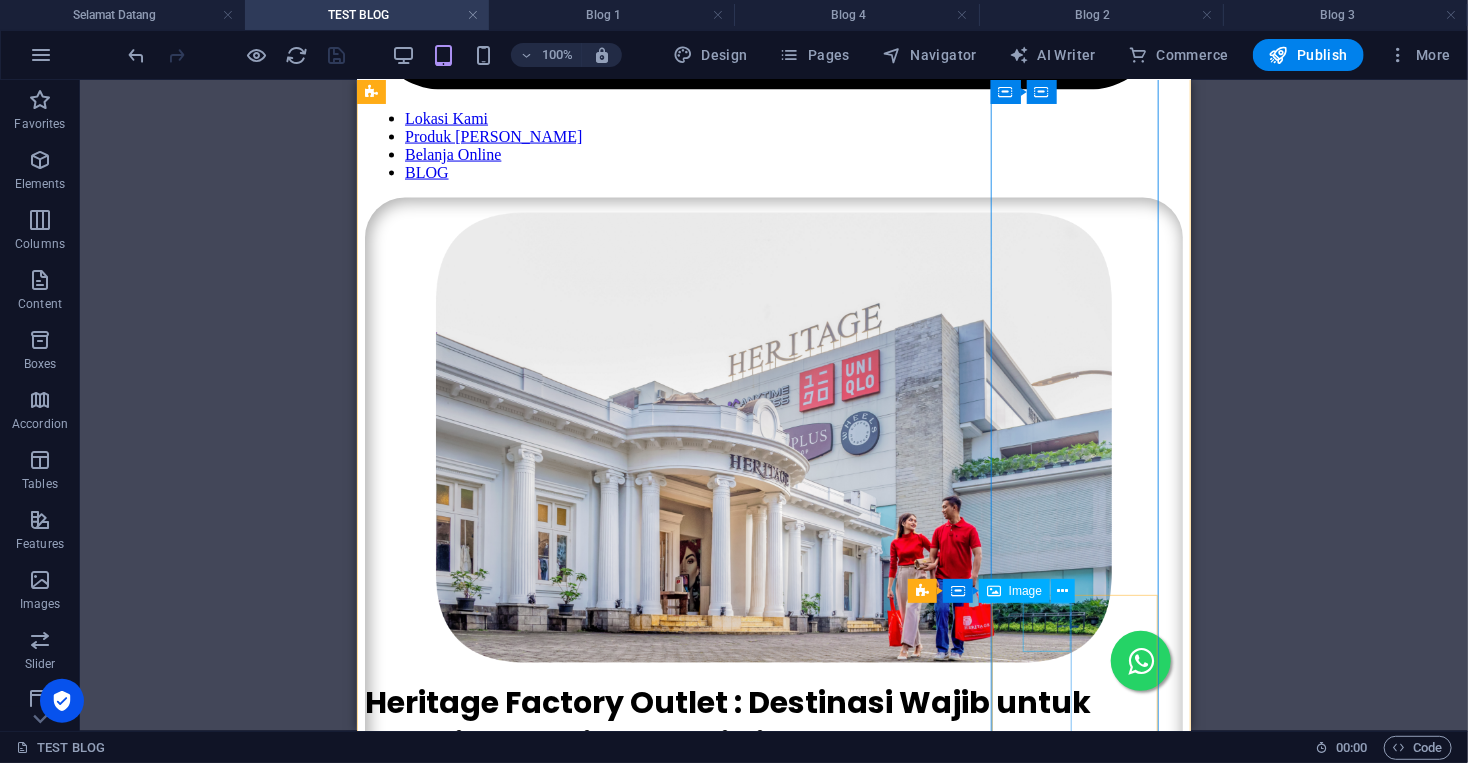 scroll, scrollTop: 1437, scrollLeft: 0, axis: vertical 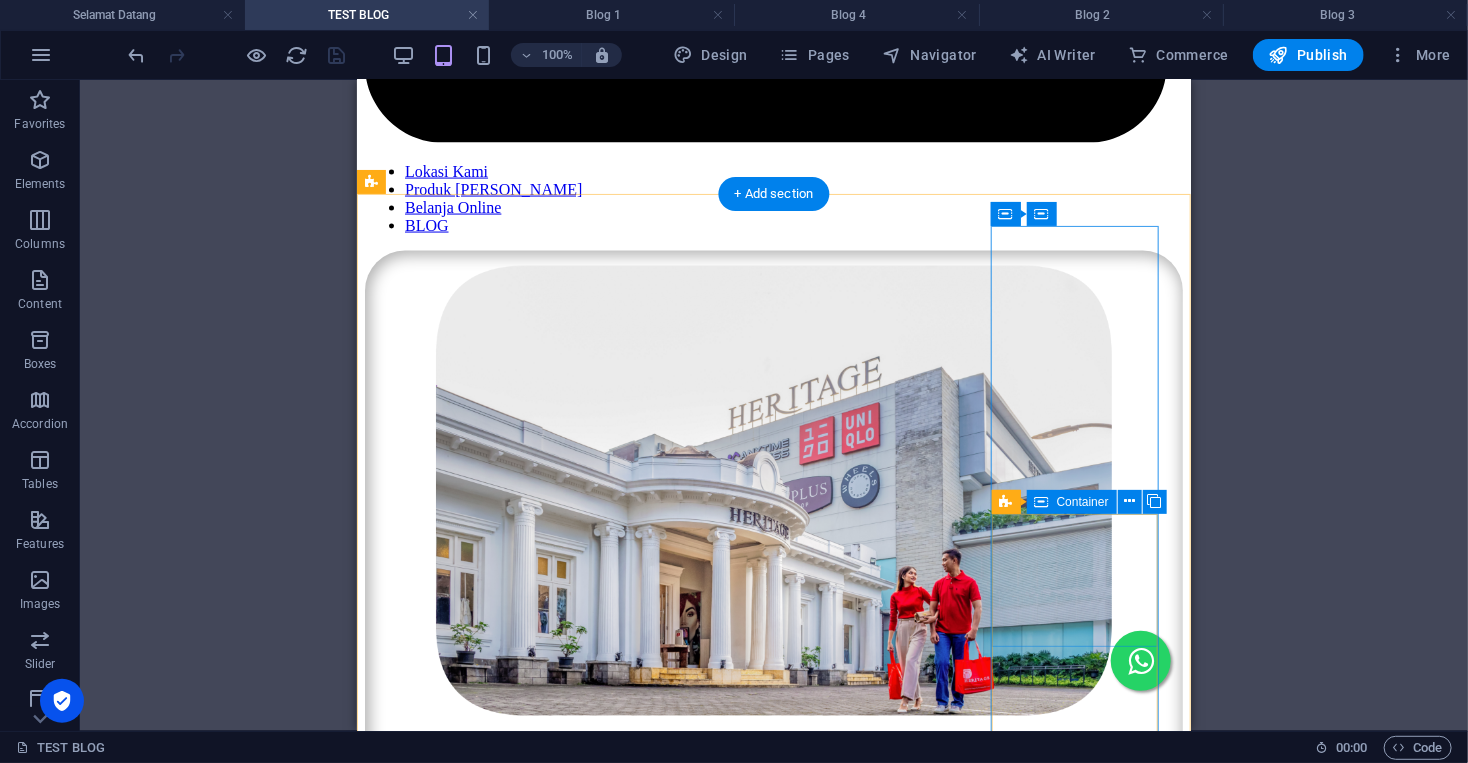 click at bounding box center [773, 9311] 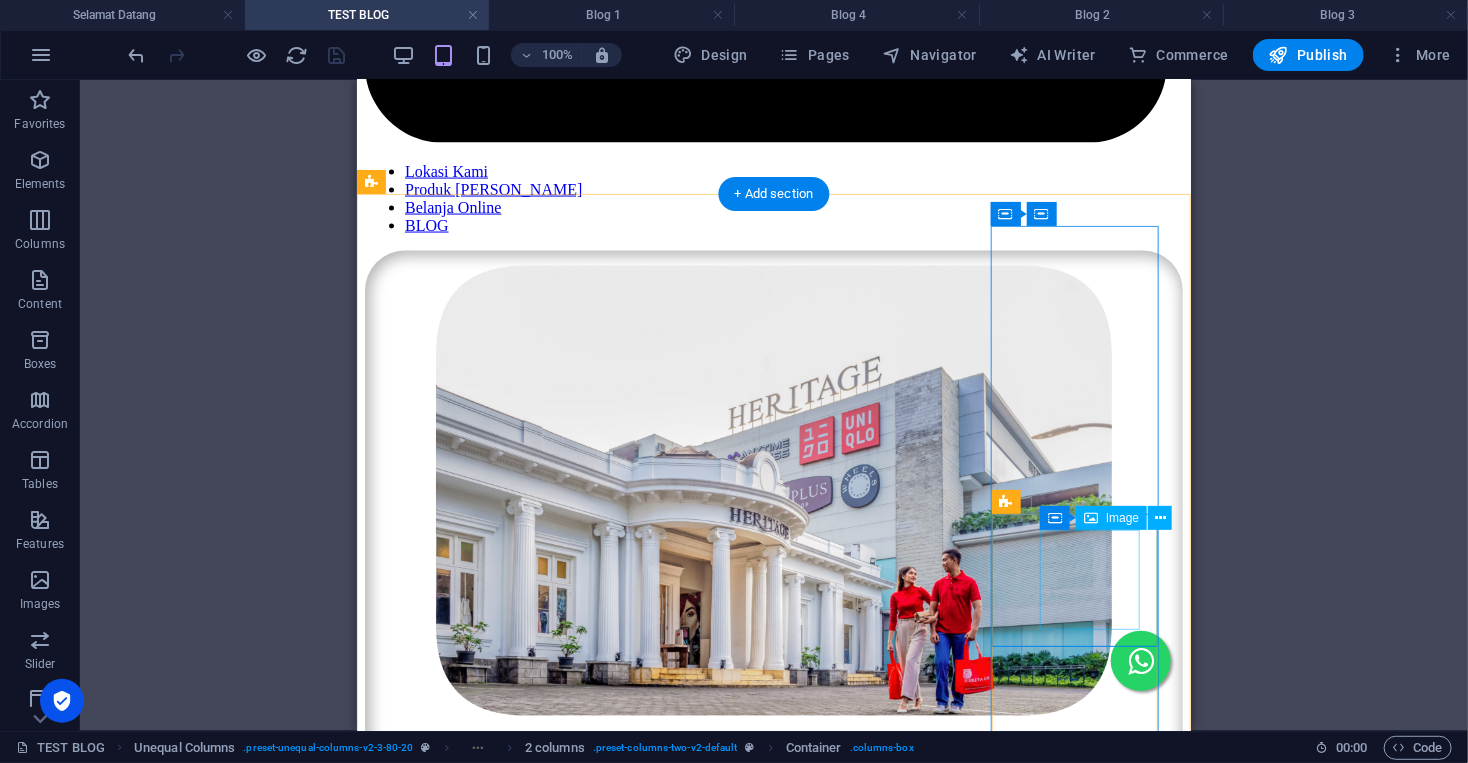 click at bounding box center (788, 9311) 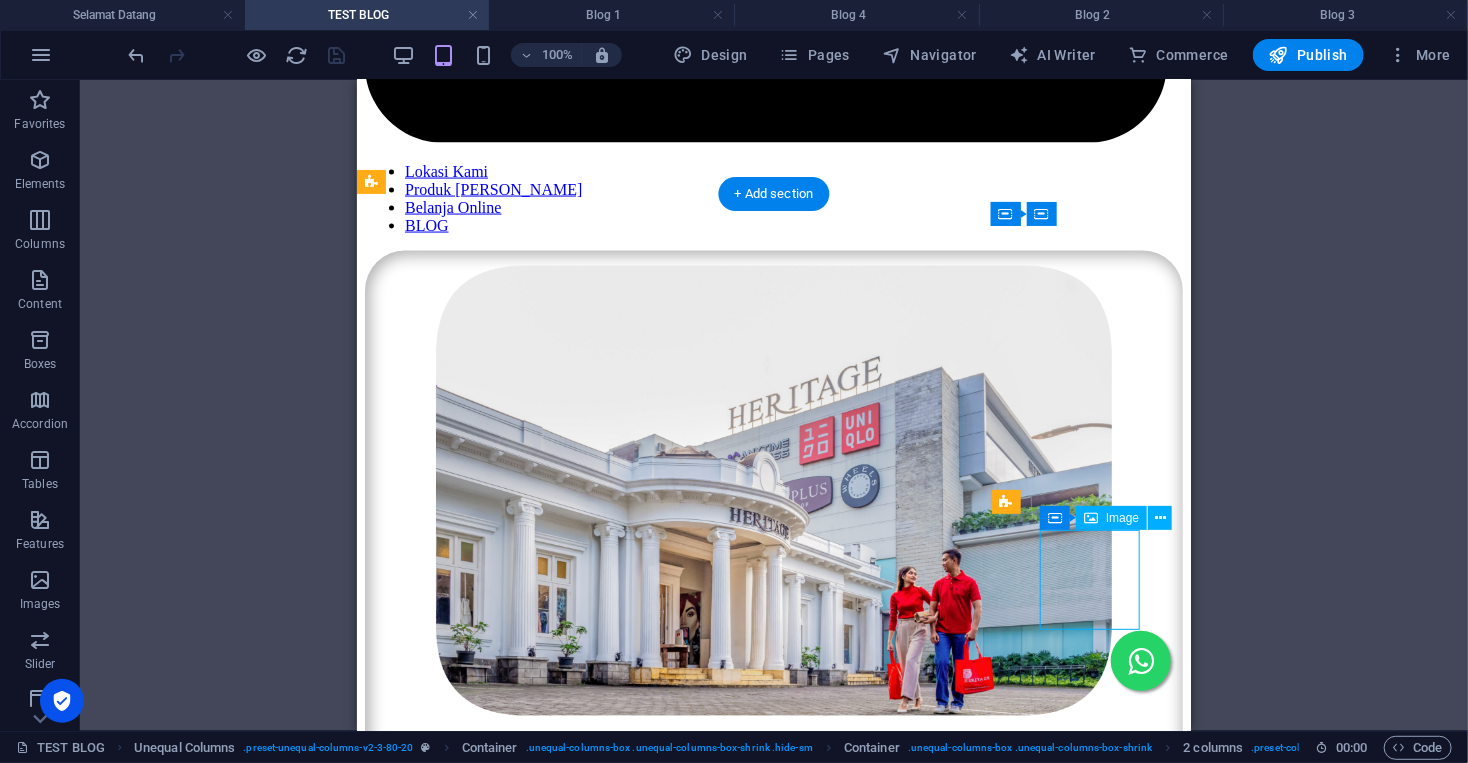click at bounding box center [788, 9311] 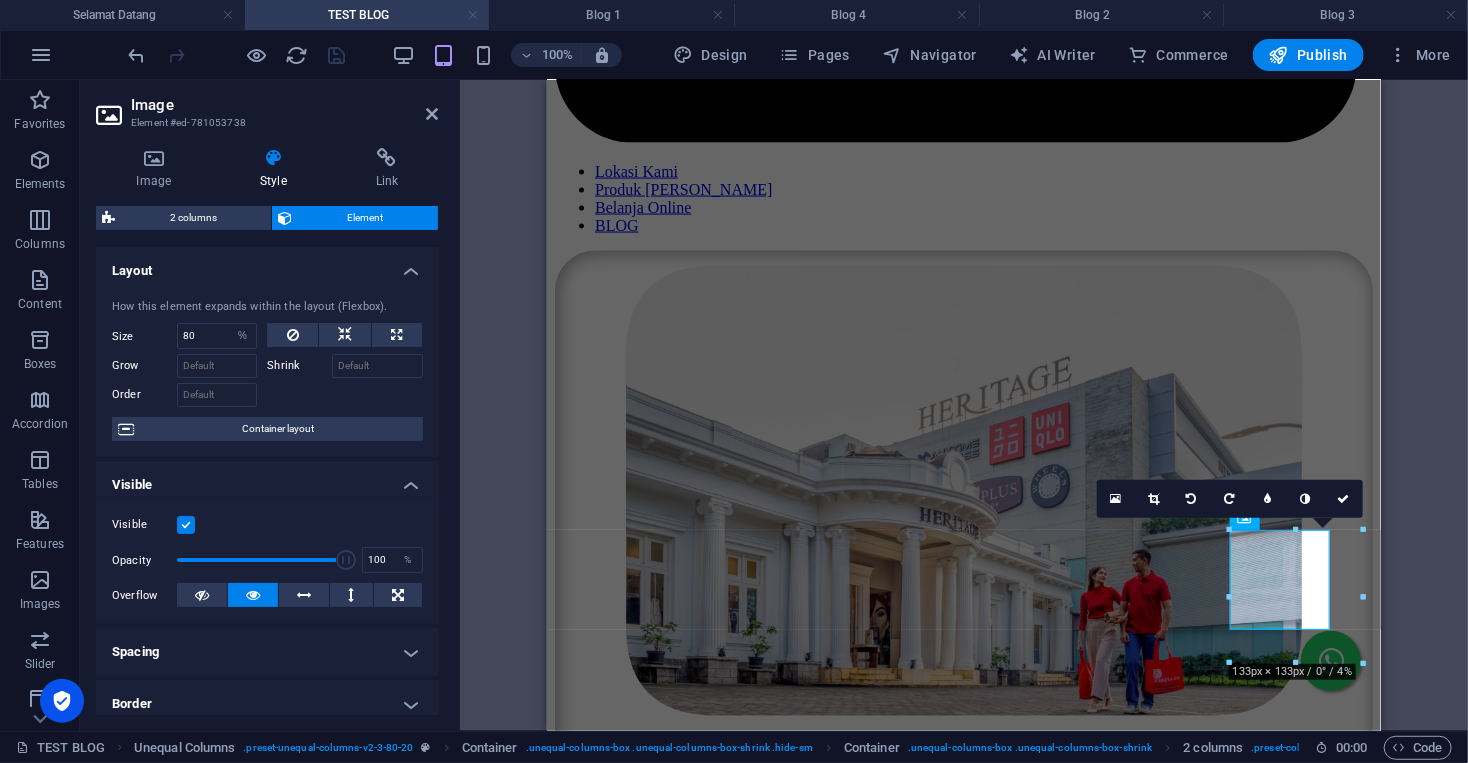 click at bounding box center (473, 15) 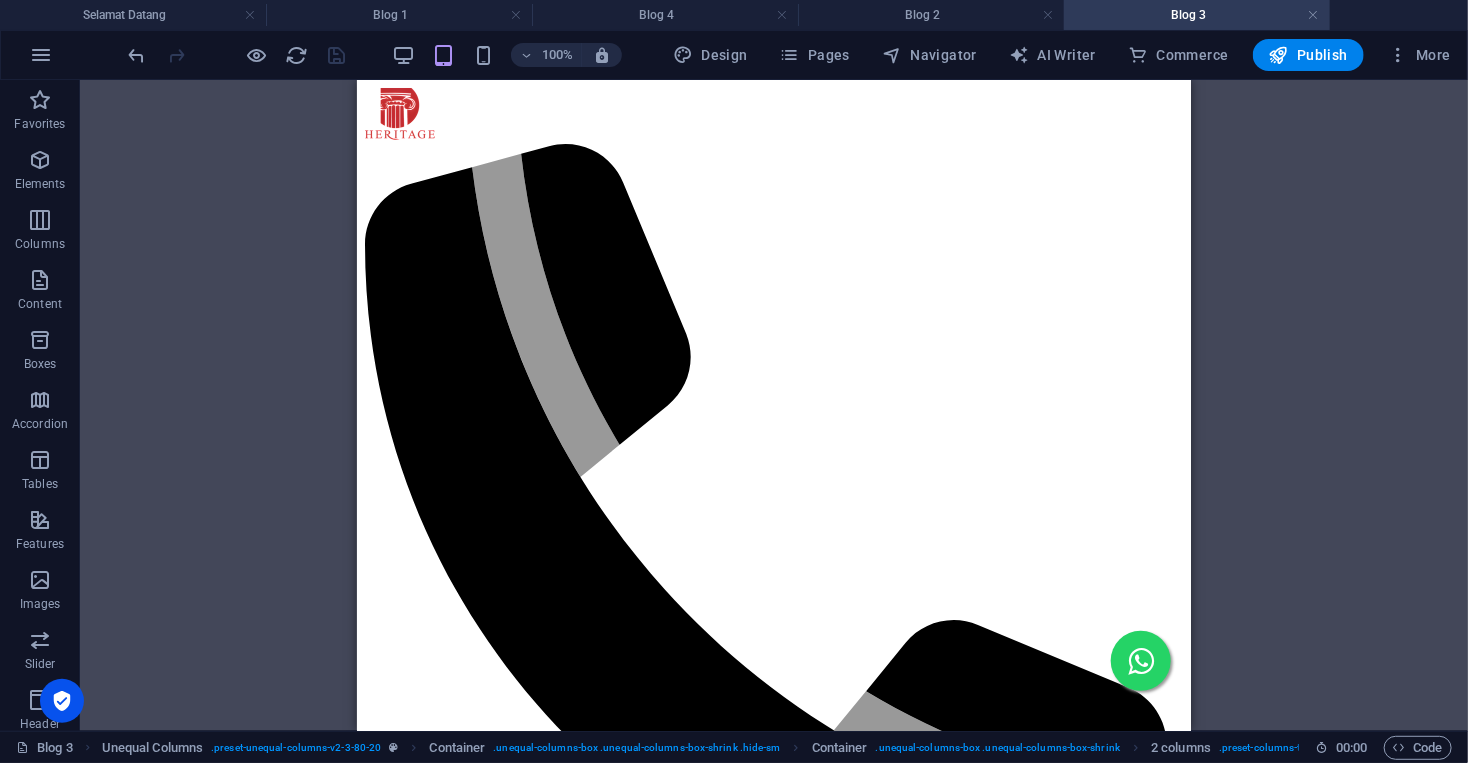 scroll, scrollTop: 2310, scrollLeft: 0, axis: vertical 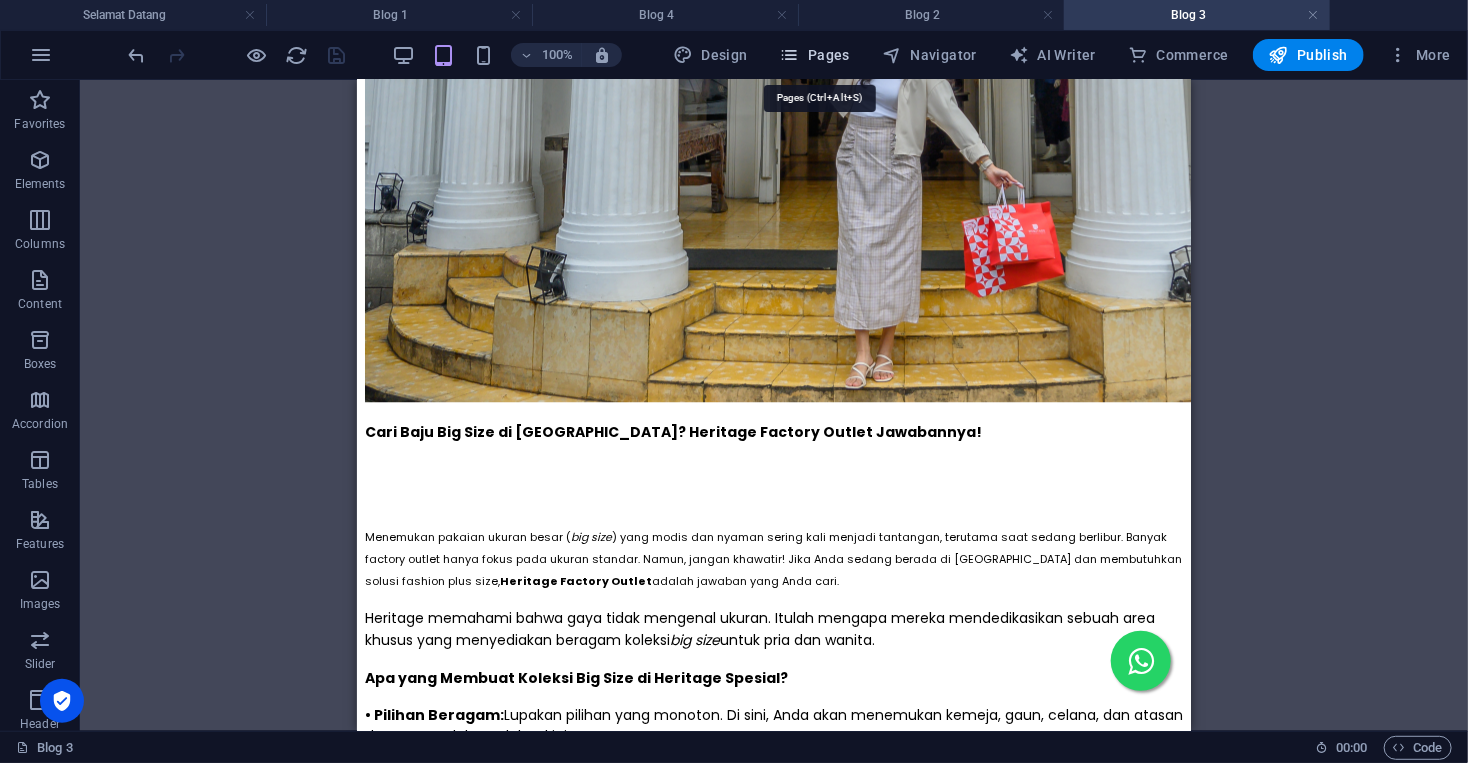 click on "Pages" at bounding box center (815, 55) 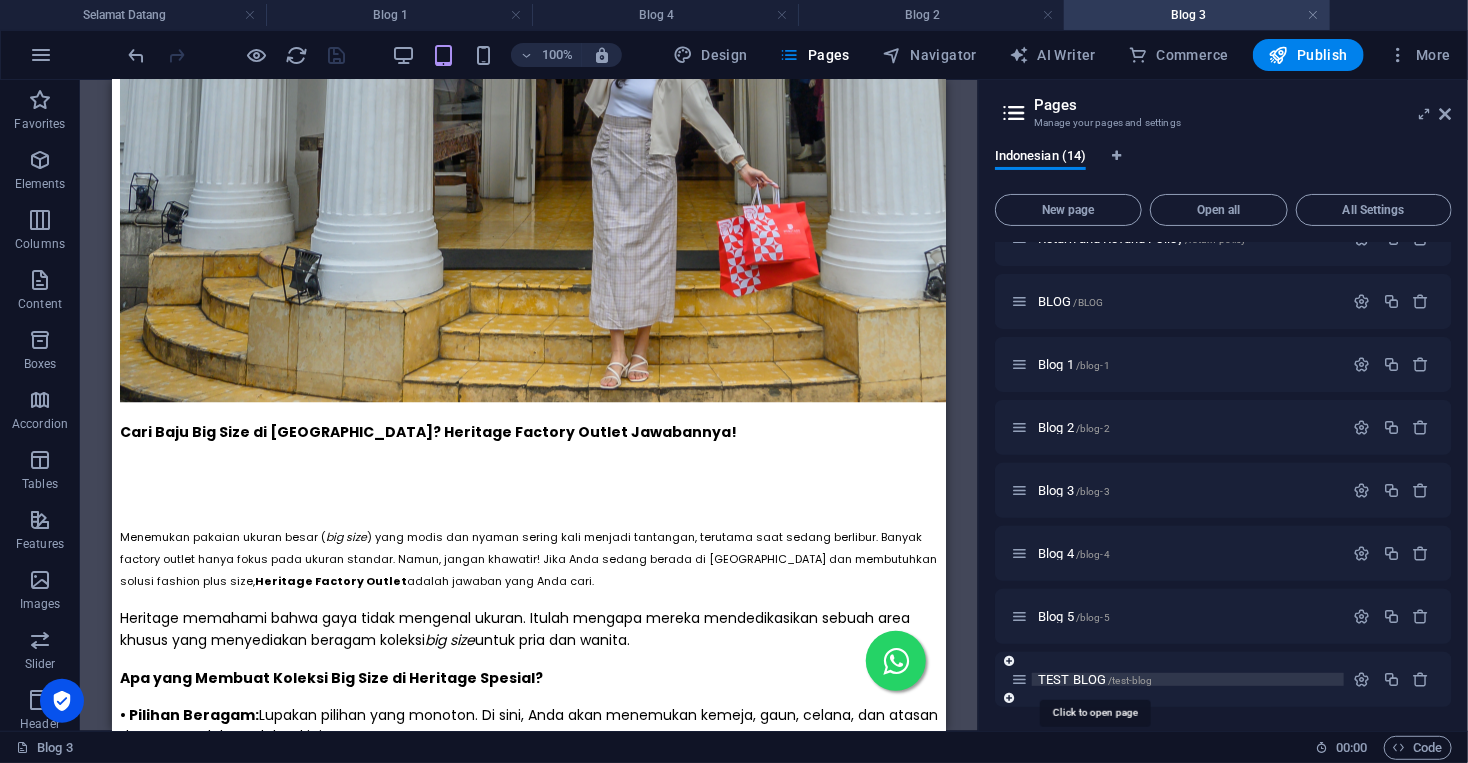 click on "TEST BLOG /test-blog" at bounding box center (1095, 679) 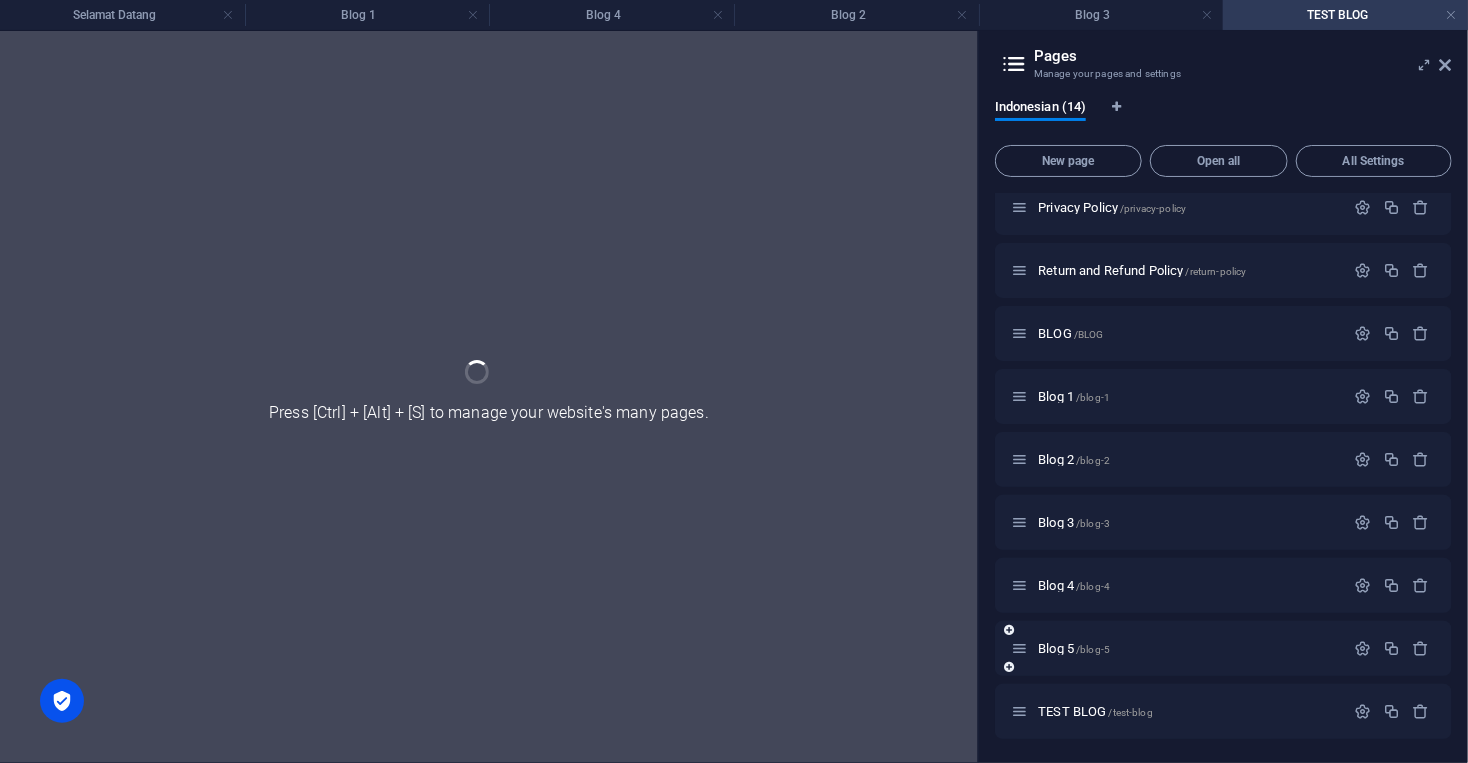 scroll, scrollTop: 328, scrollLeft: 0, axis: vertical 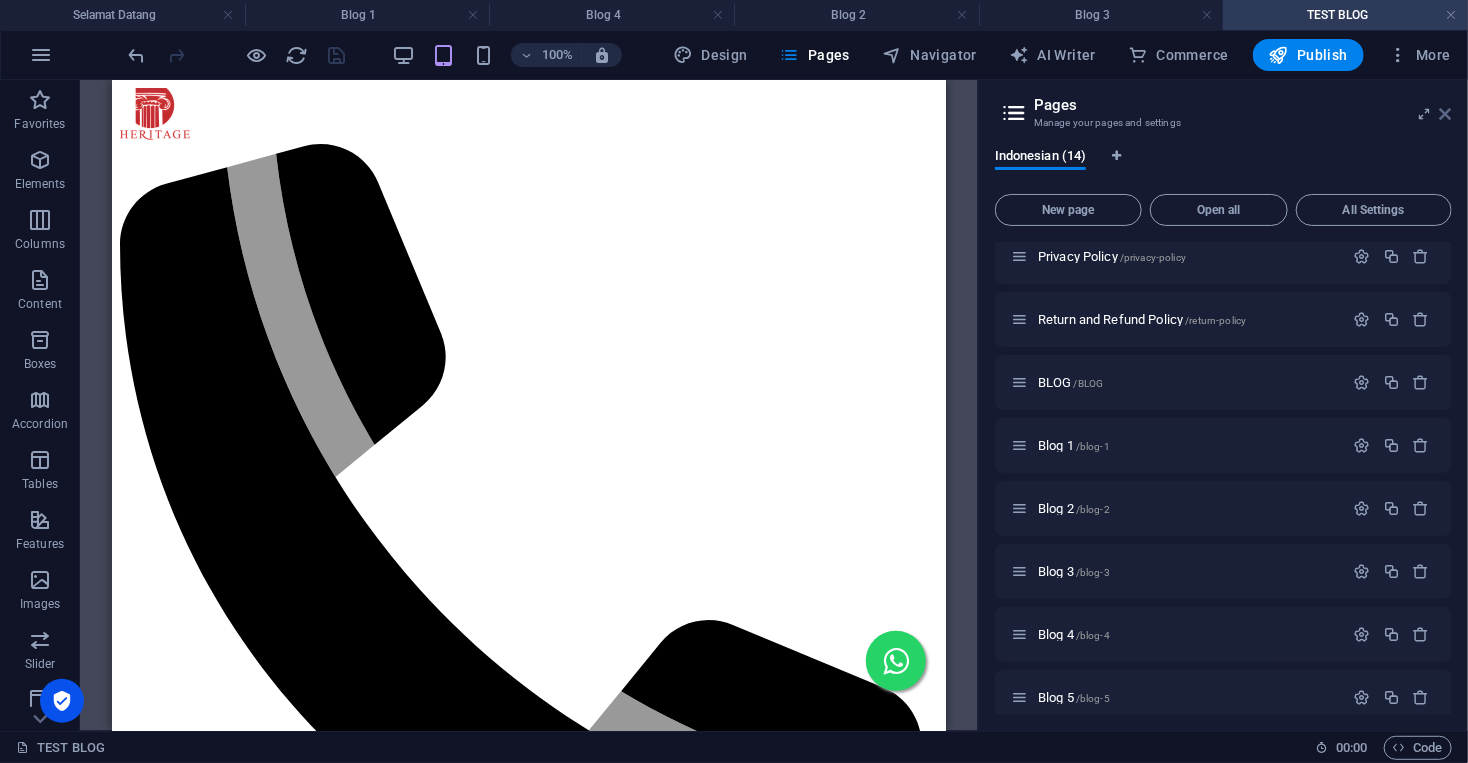 click at bounding box center [1446, 114] 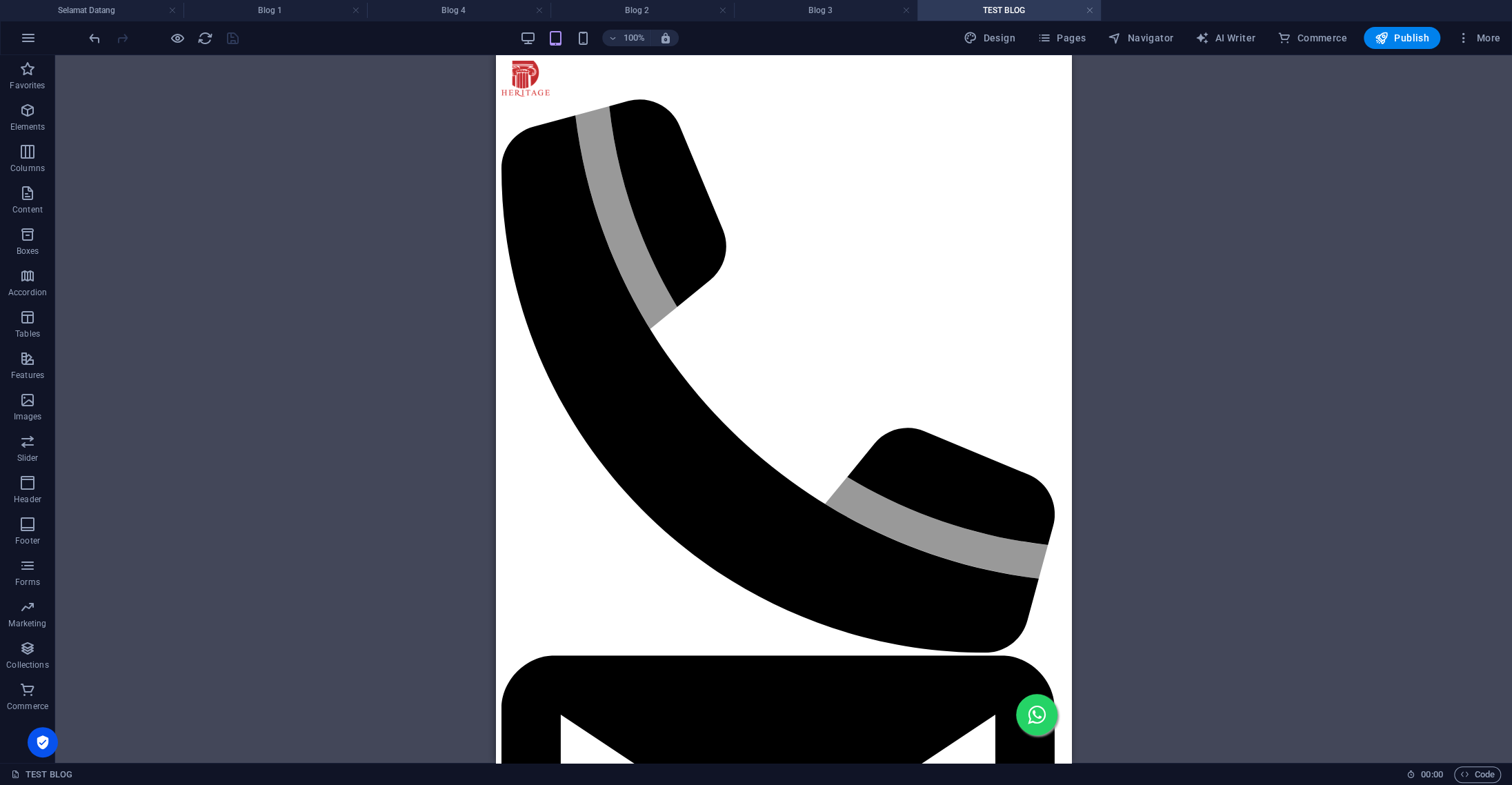 click on "100%" at bounding box center (599, 38) 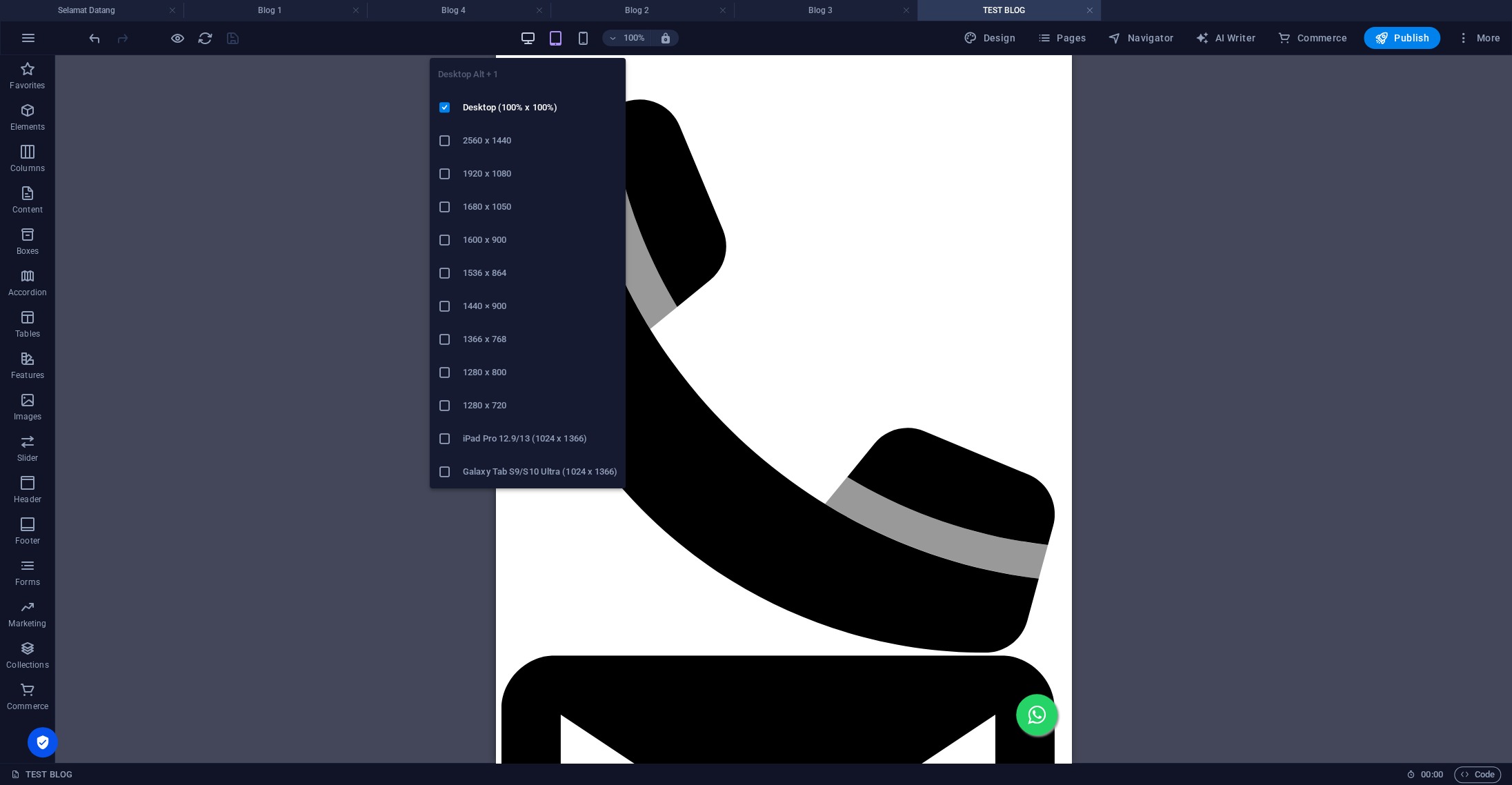 click at bounding box center [528, 38] 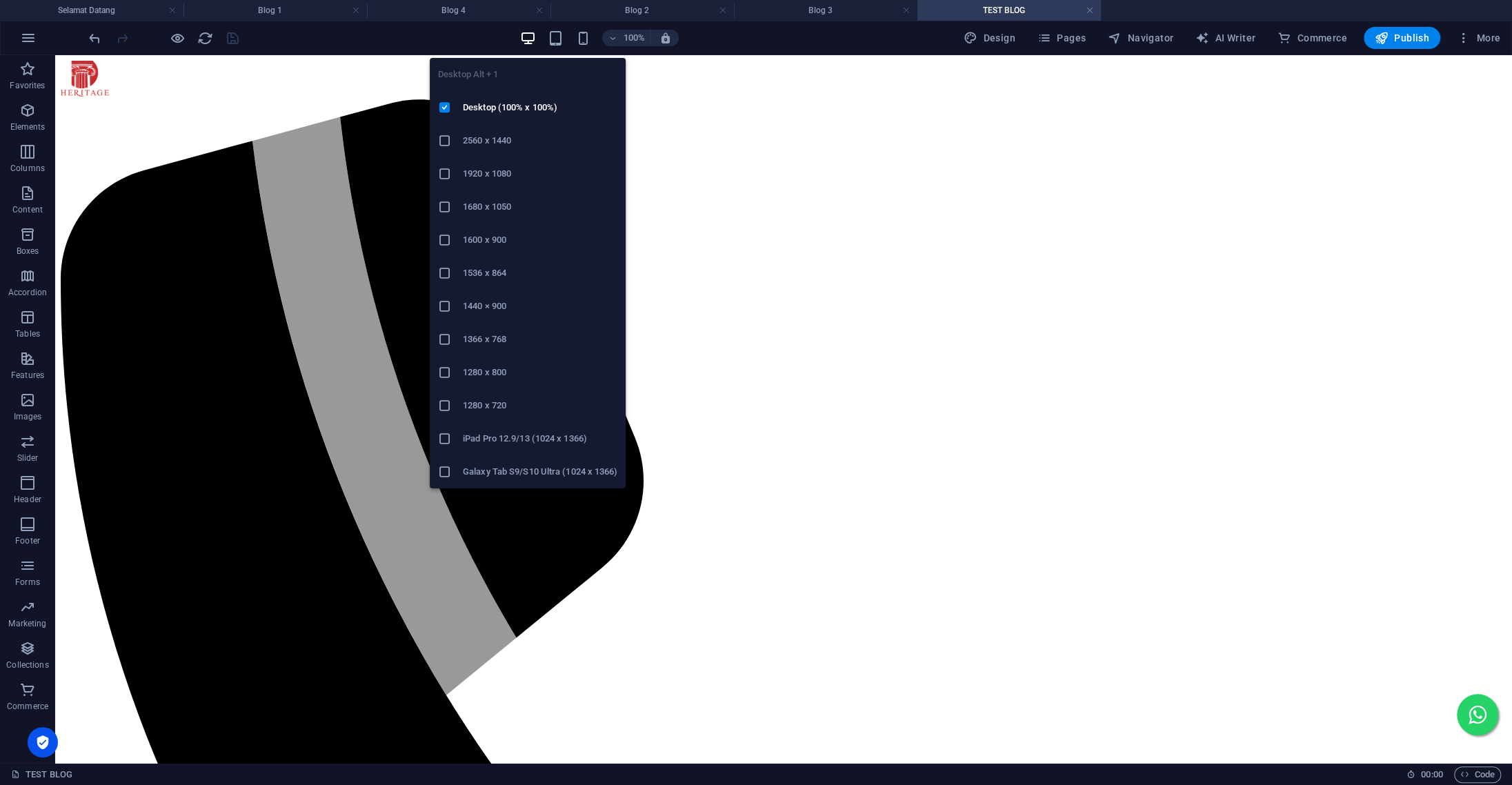 type 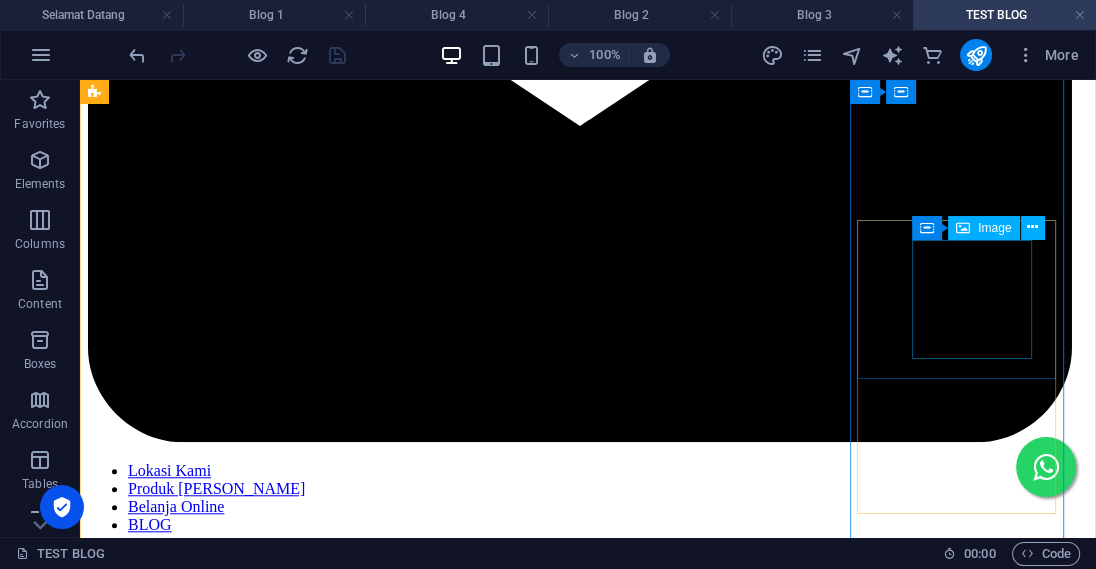 scroll, scrollTop: 1363, scrollLeft: 0, axis: vertical 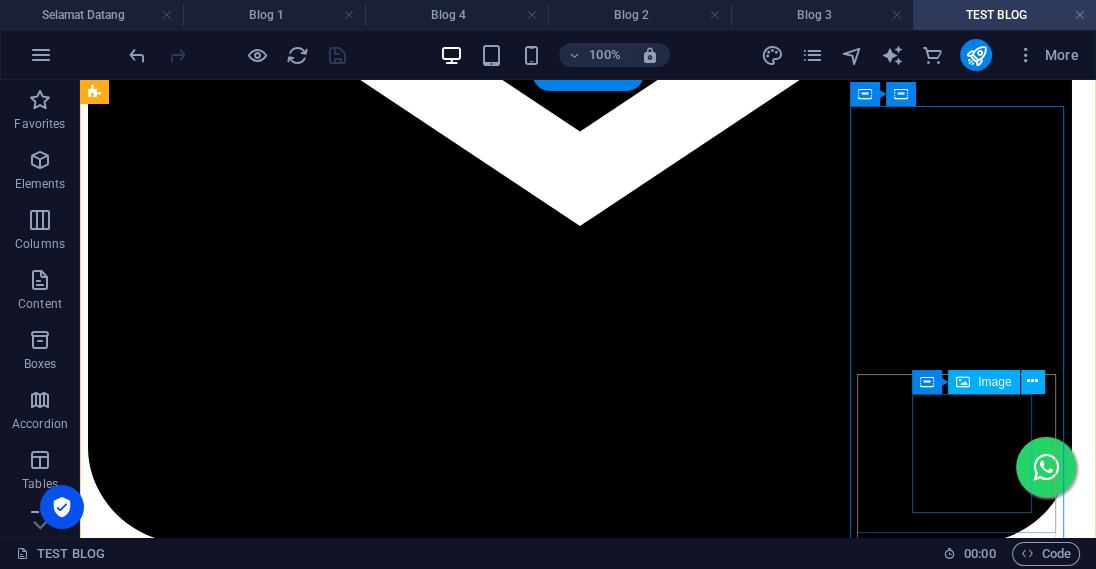 click at bounding box center [603, 10061] 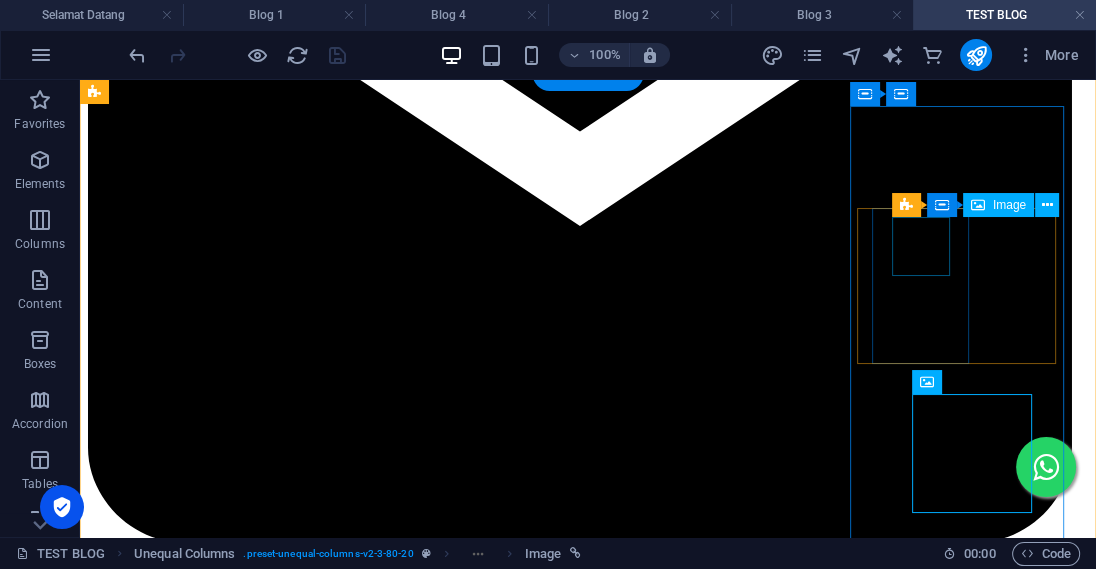 click at bounding box center (603, 8885) 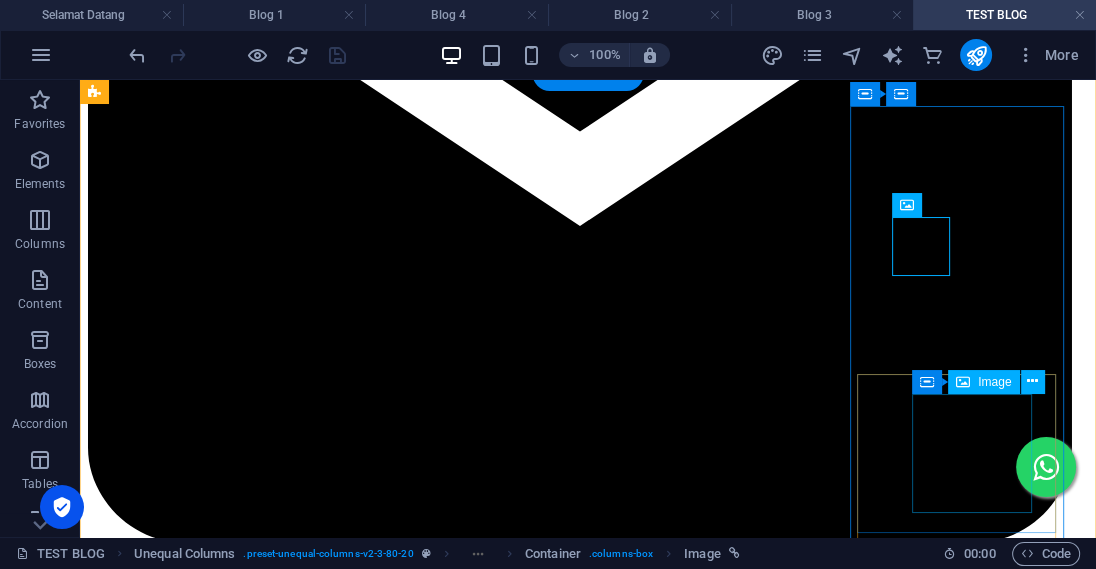 click at bounding box center [603, 10061] 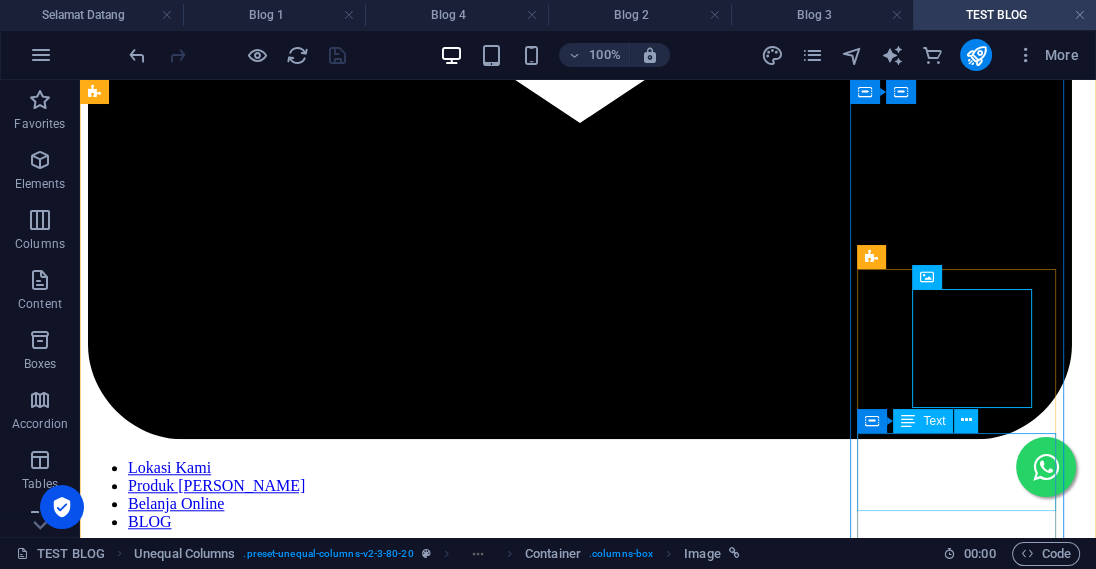 scroll, scrollTop: 1363, scrollLeft: 0, axis: vertical 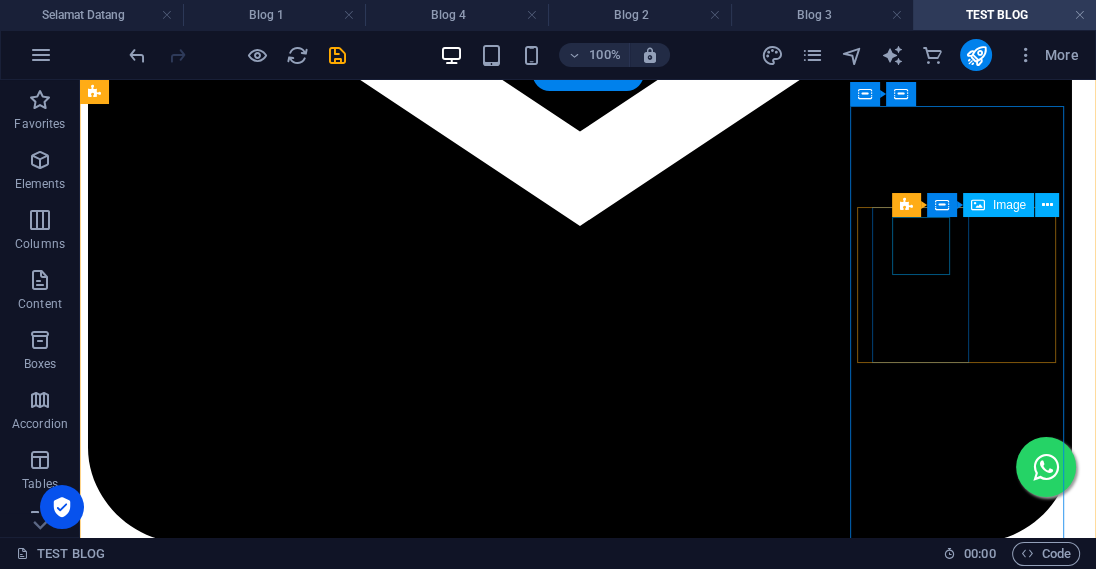 click at bounding box center (603, 8885) 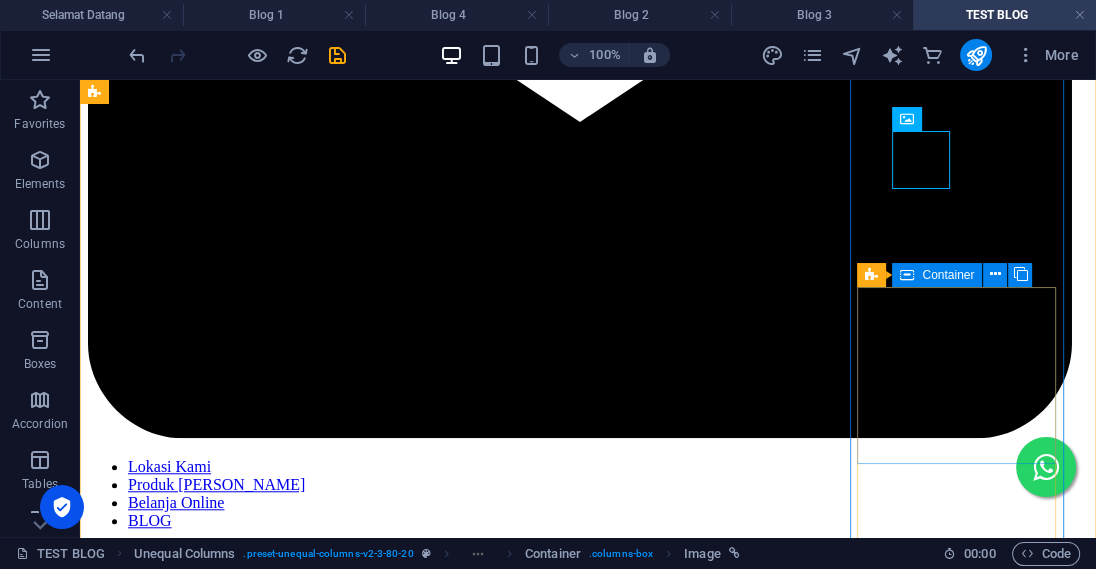 scroll, scrollTop: 1468, scrollLeft: 0, axis: vertical 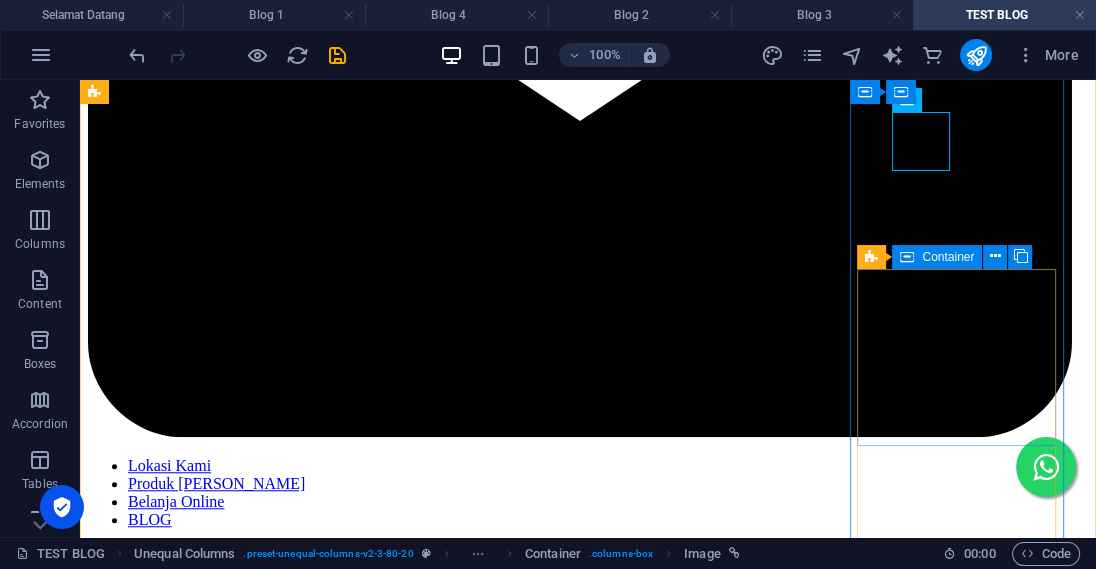 click on "Paste clipboard" at bounding box center [647, 9543] 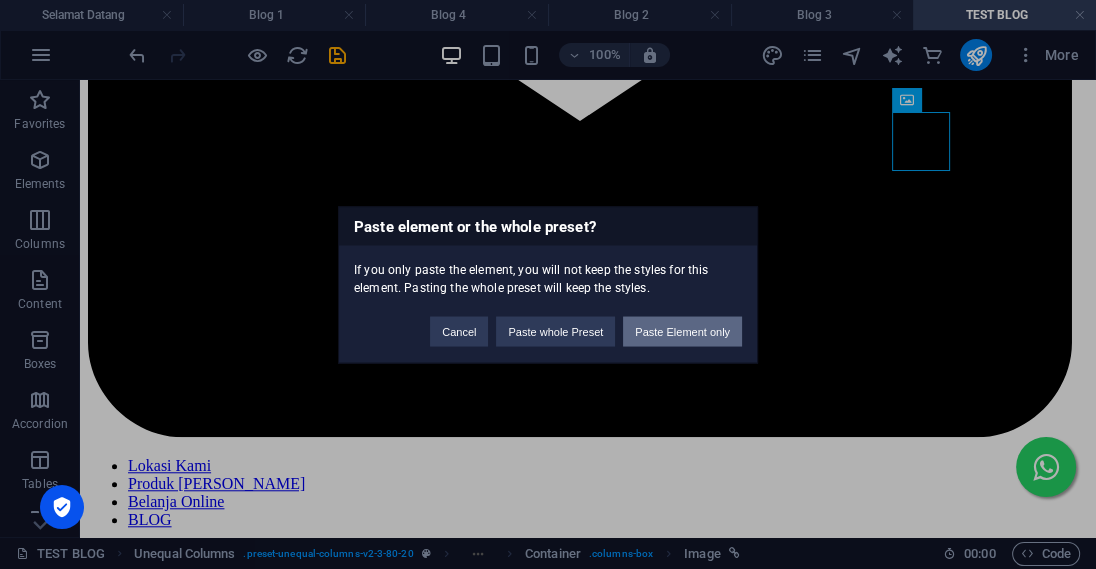 click on "Paste Element only" at bounding box center [682, 331] 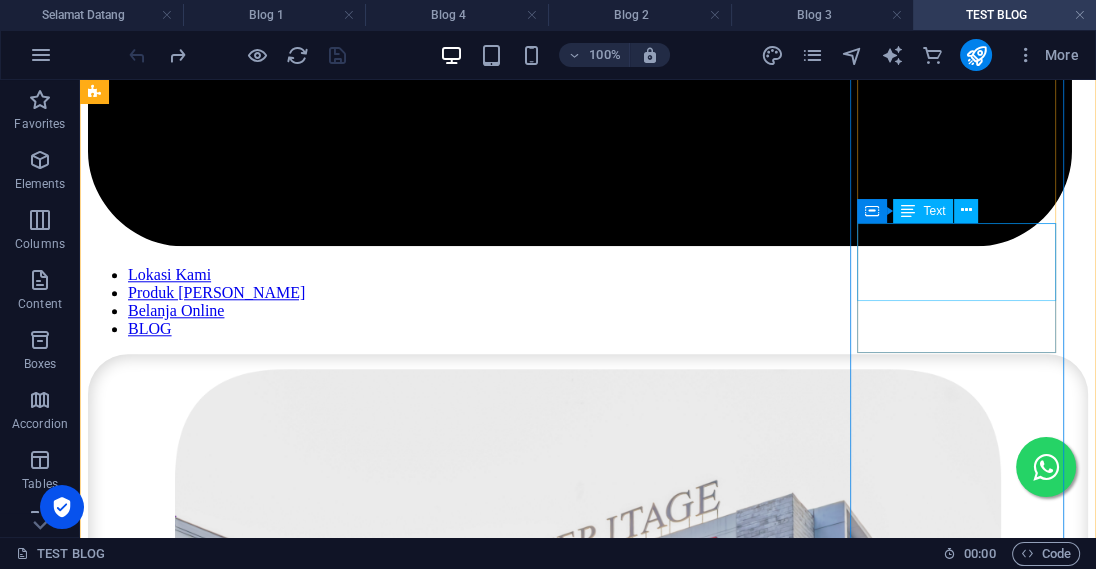 scroll, scrollTop: 1468, scrollLeft: 0, axis: vertical 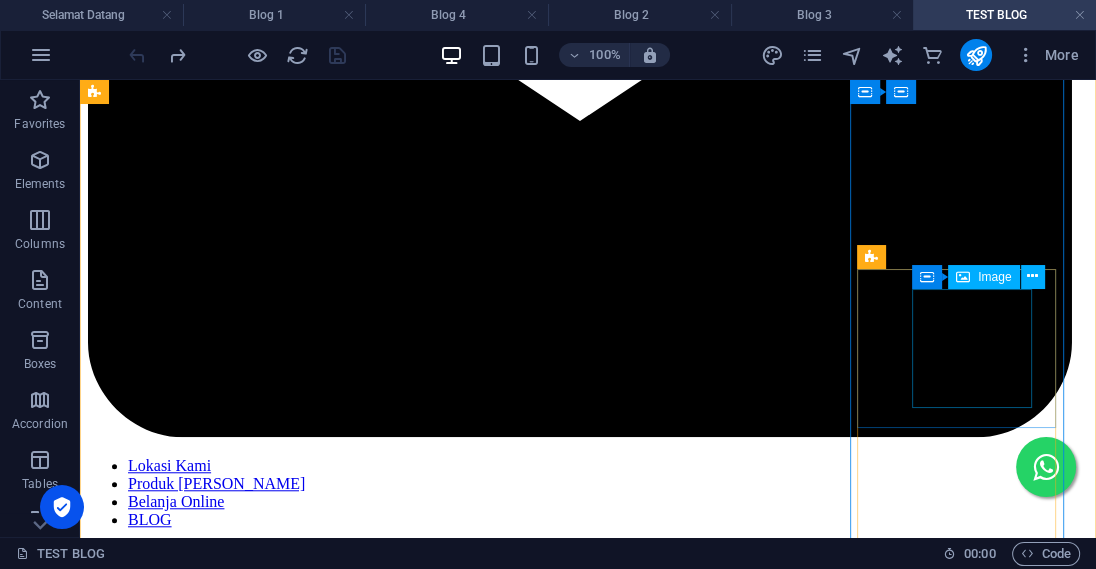 click at bounding box center [603, 9956] 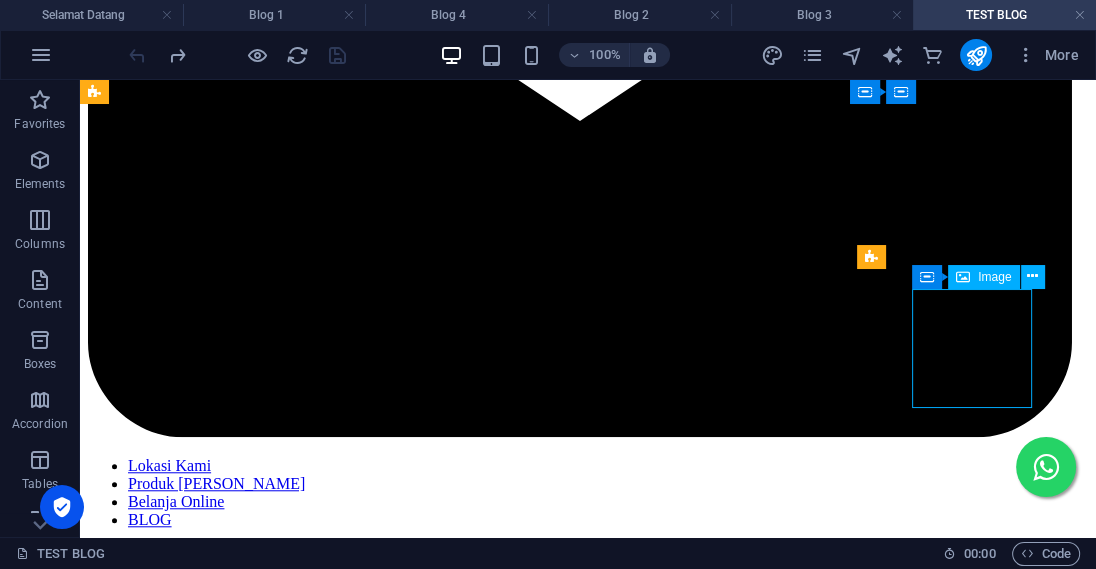 click at bounding box center [603, 9956] 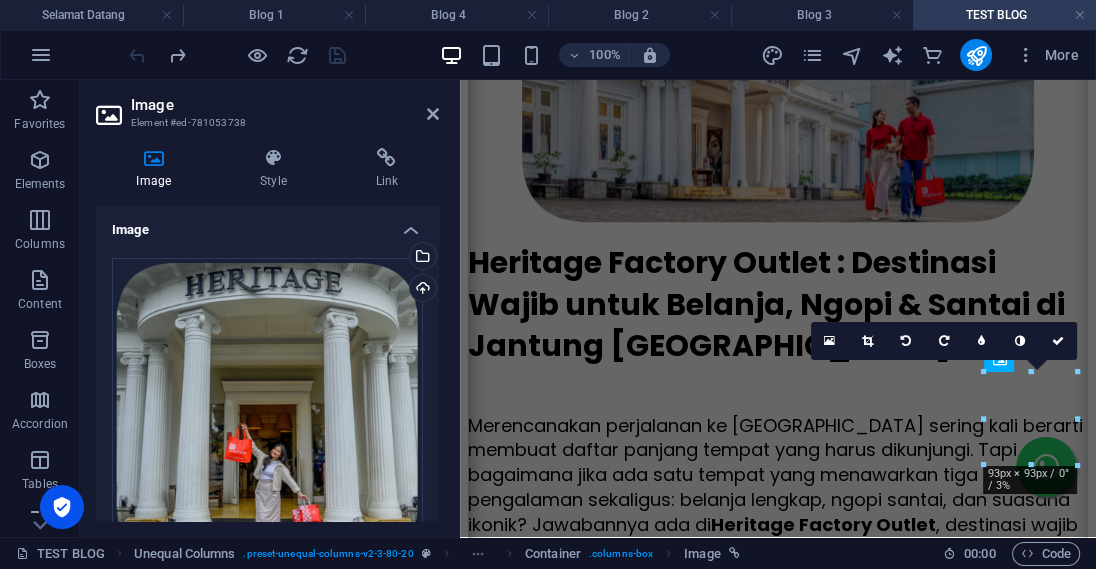 scroll, scrollTop: 1836, scrollLeft: 0, axis: vertical 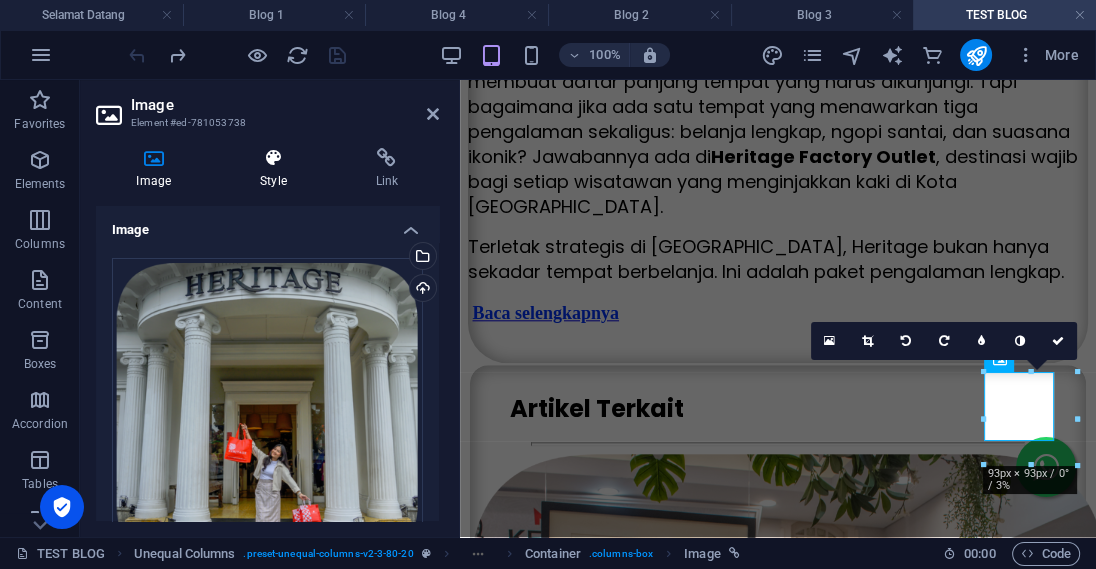 click at bounding box center (274, 158) 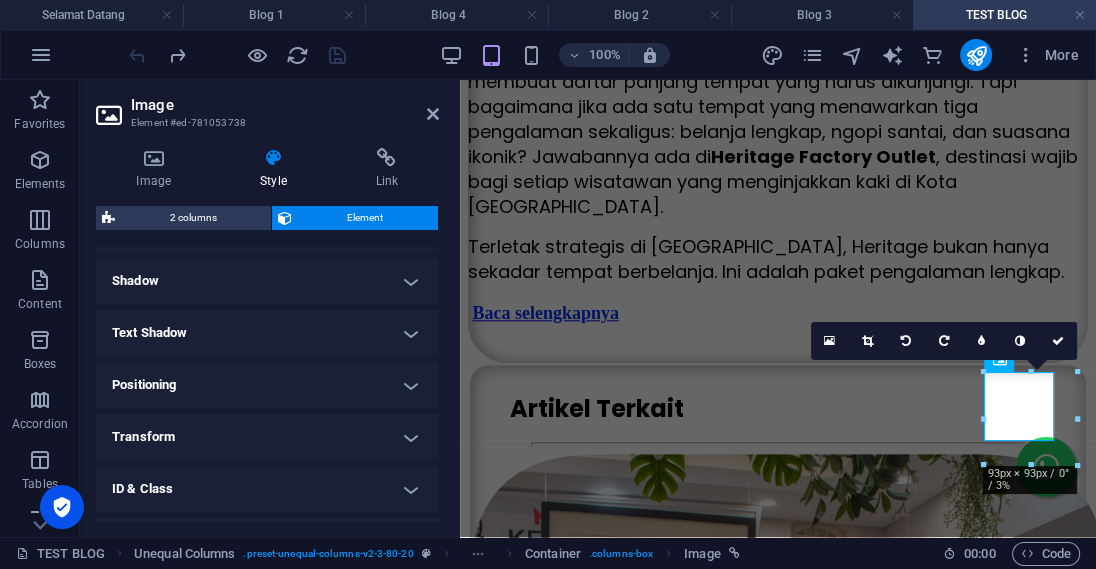 scroll, scrollTop: 0, scrollLeft: 0, axis: both 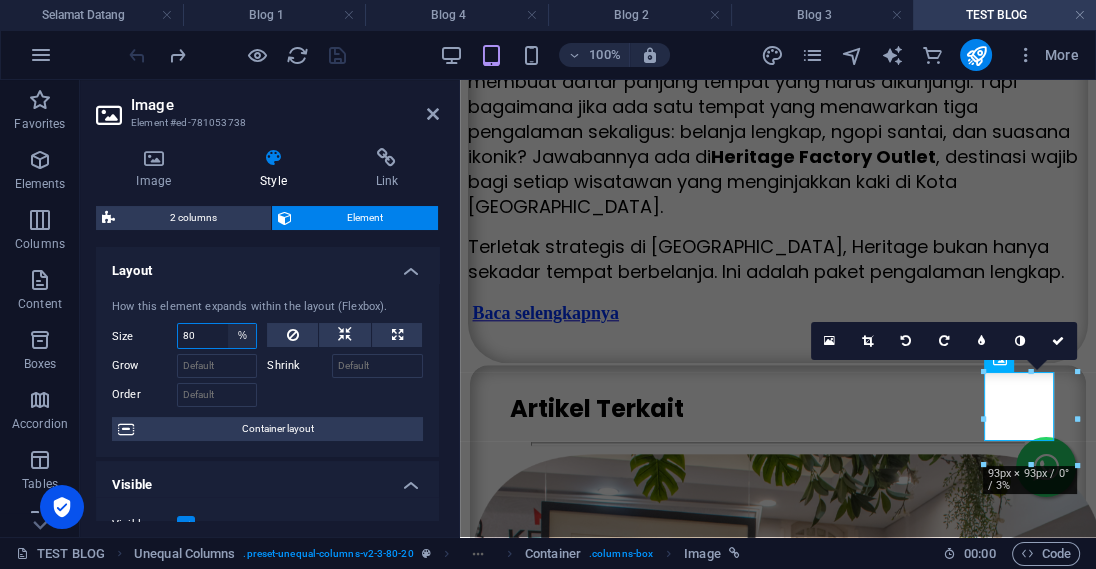 click on "Default auto px % 1/1 1/2 1/3 1/4 1/5 1/6 1/7 1/8 1/9 1/10" at bounding box center (242, 336) 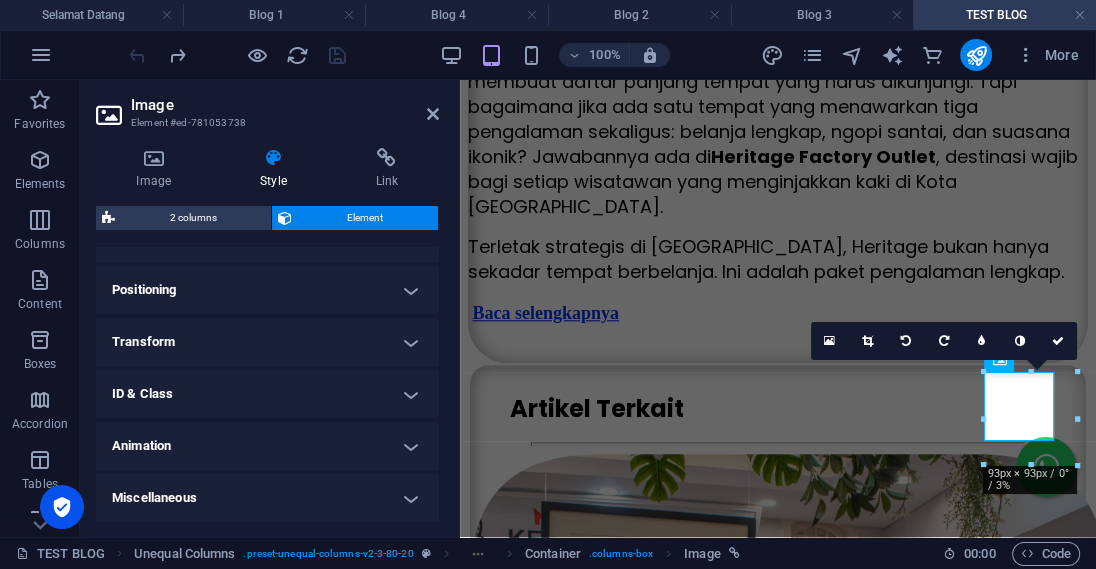 scroll, scrollTop: 571, scrollLeft: 0, axis: vertical 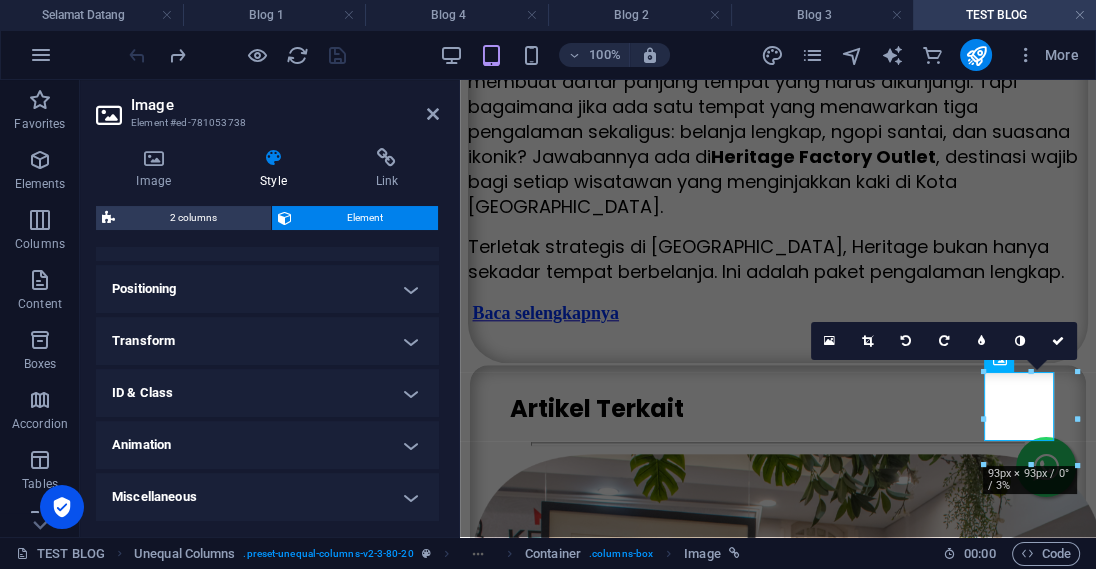 click on "Transform" at bounding box center (267, 341) 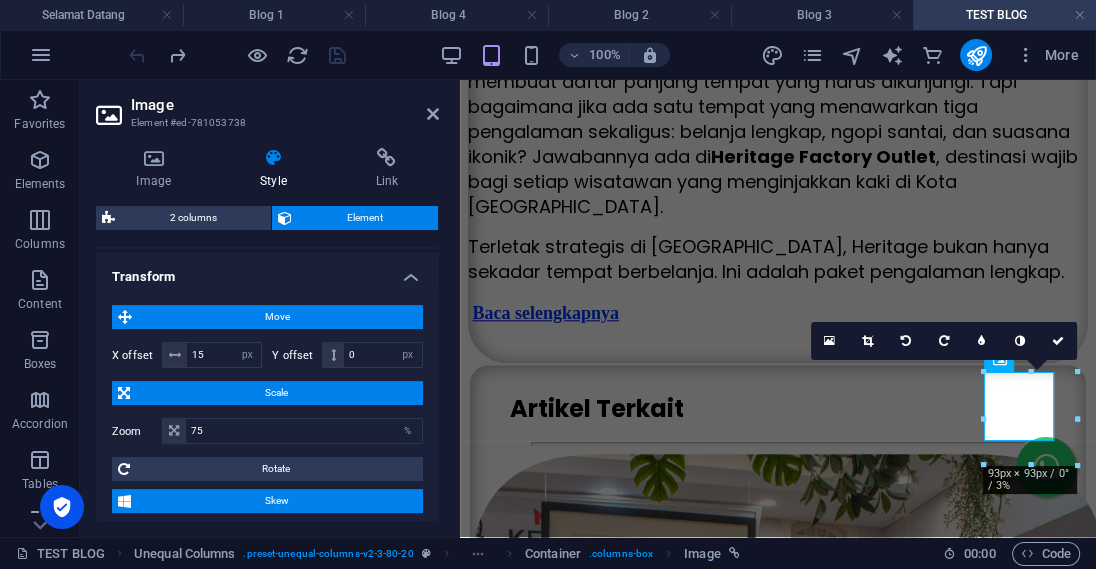 scroll, scrollTop: 666, scrollLeft: 0, axis: vertical 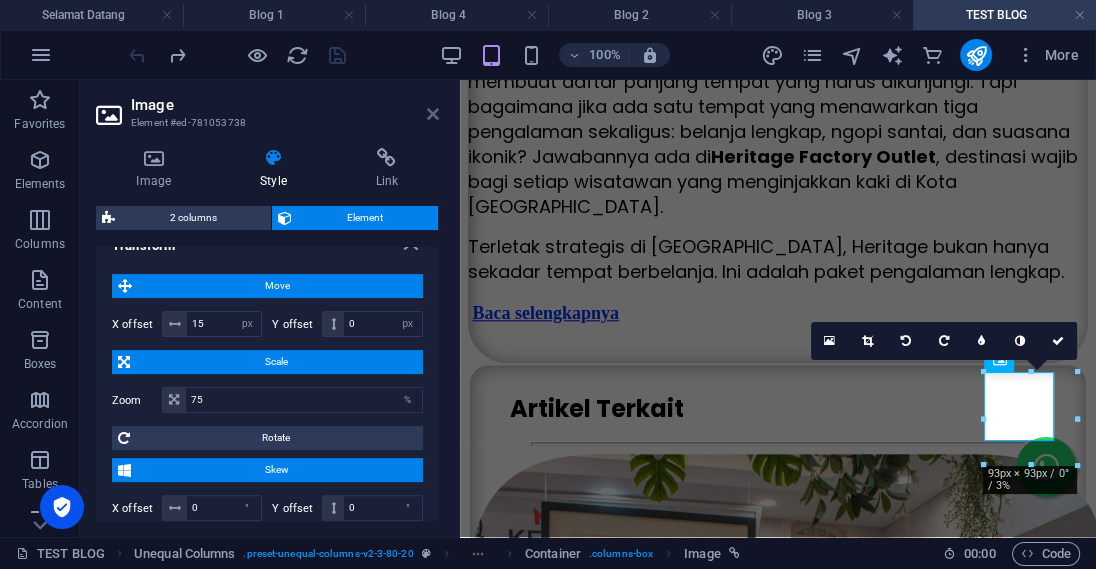 click at bounding box center (433, 114) 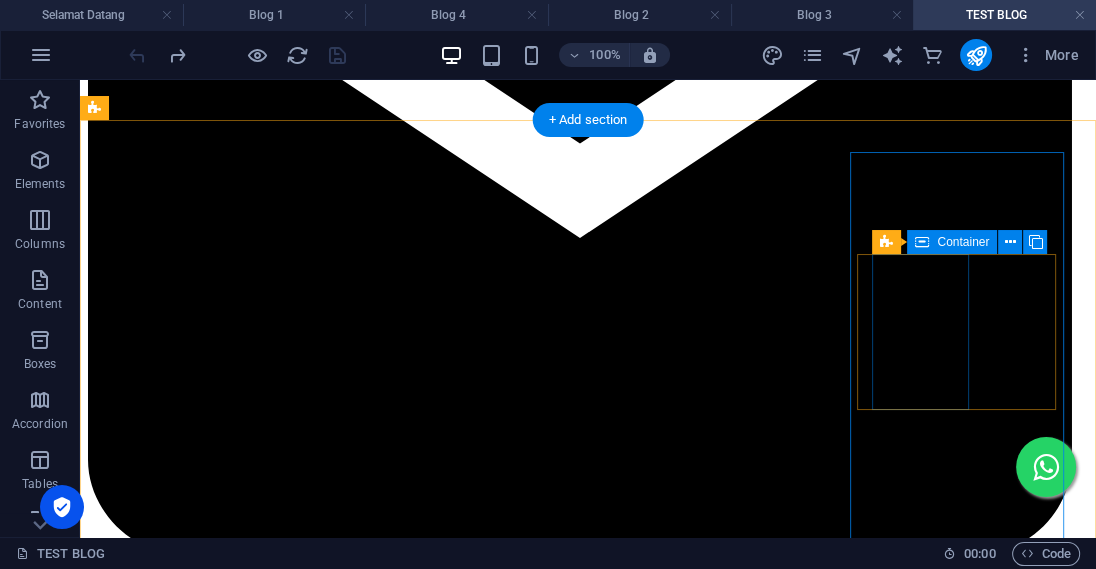 scroll, scrollTop: 1363, scrollLeft: 0, axis: vertical 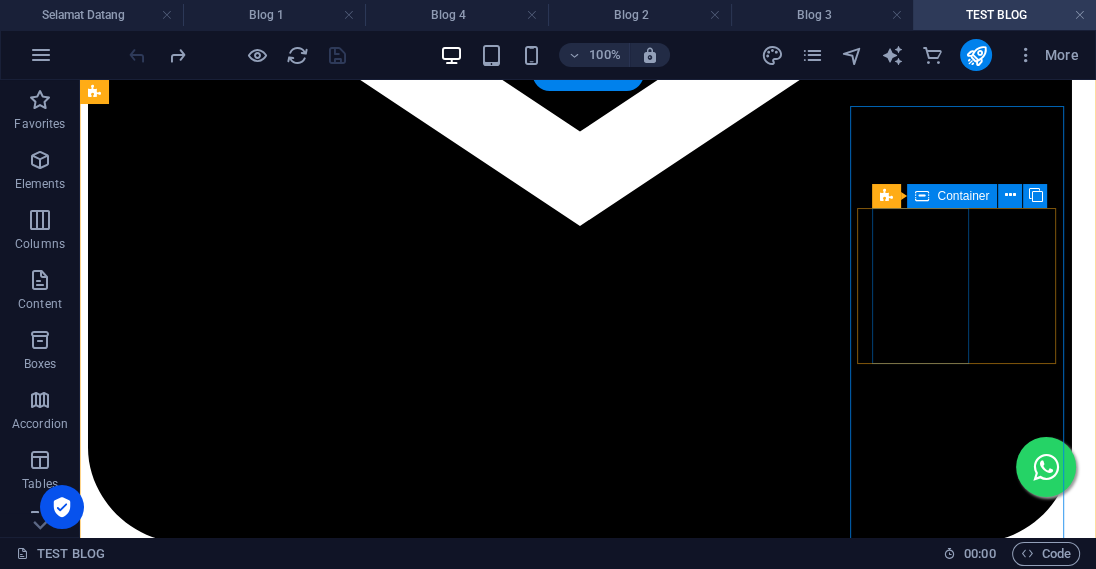 click at bounding box center [603, 8885] 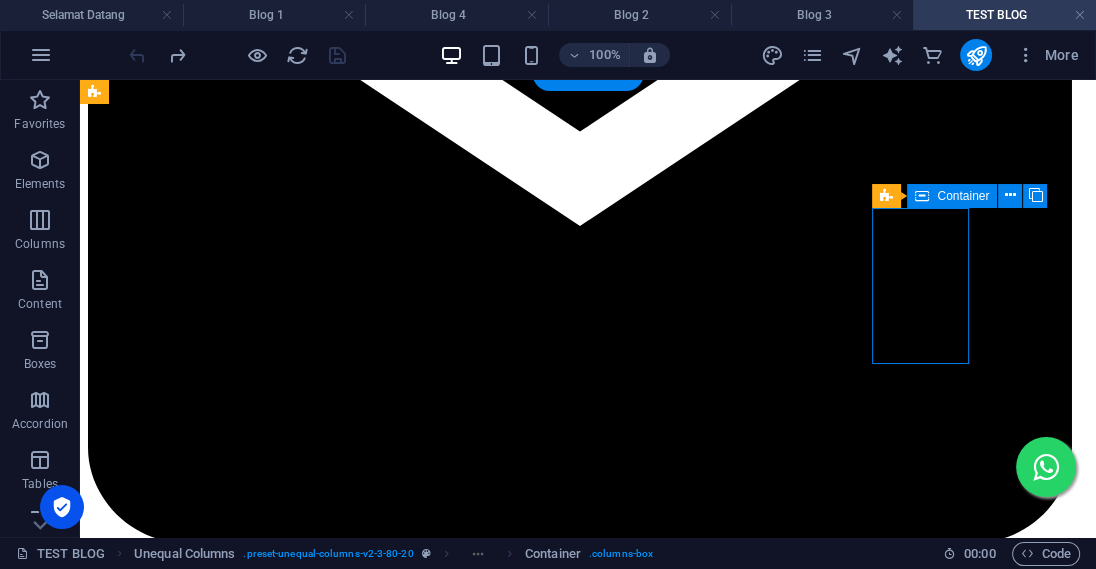 click at bounding box center [603, 8885] 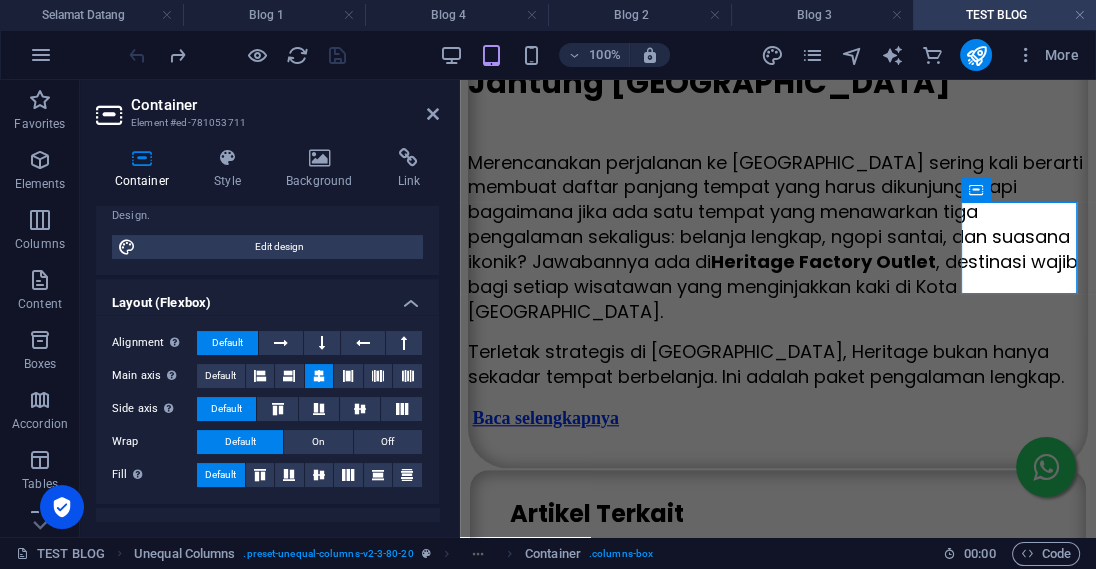 scroll, scrollTop: 477, scrollLeft: 0, axis: vertical 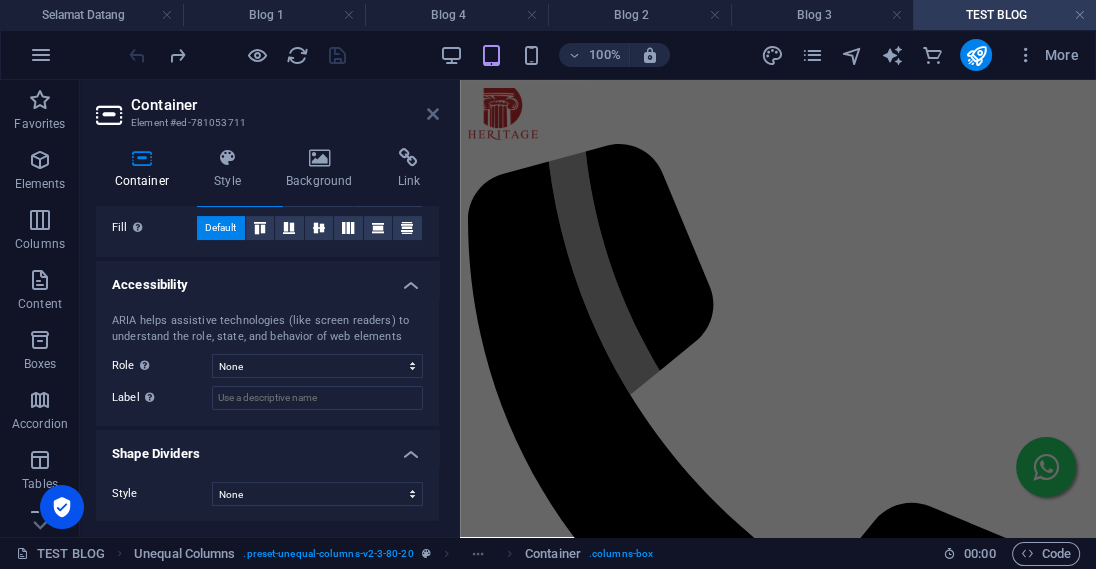 click at bounding box center (433, 114) 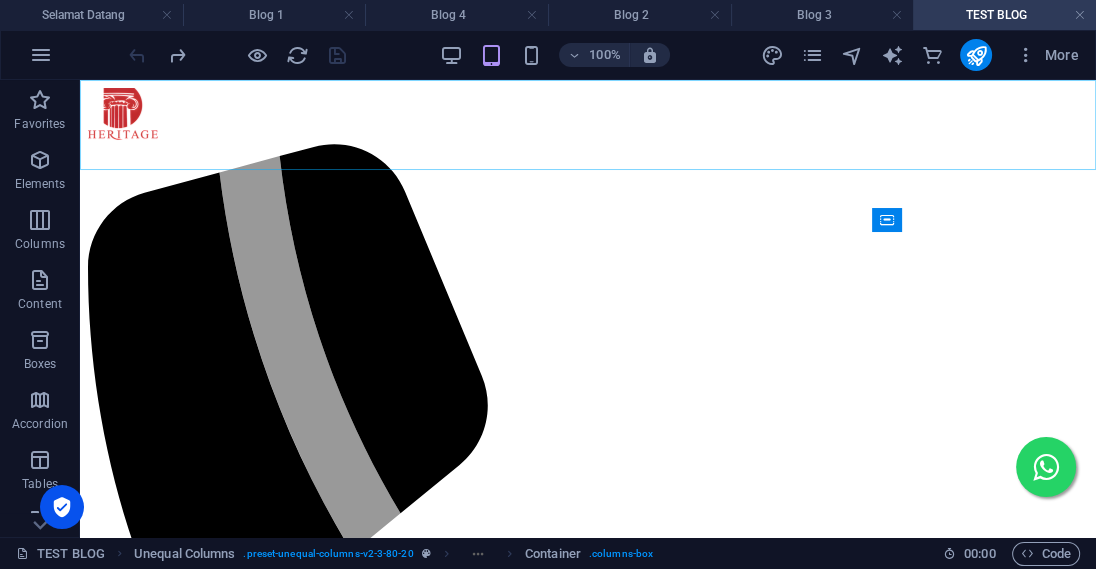 scroll, scrollTop: 1345, scrollLeft: 0, axis: vertical 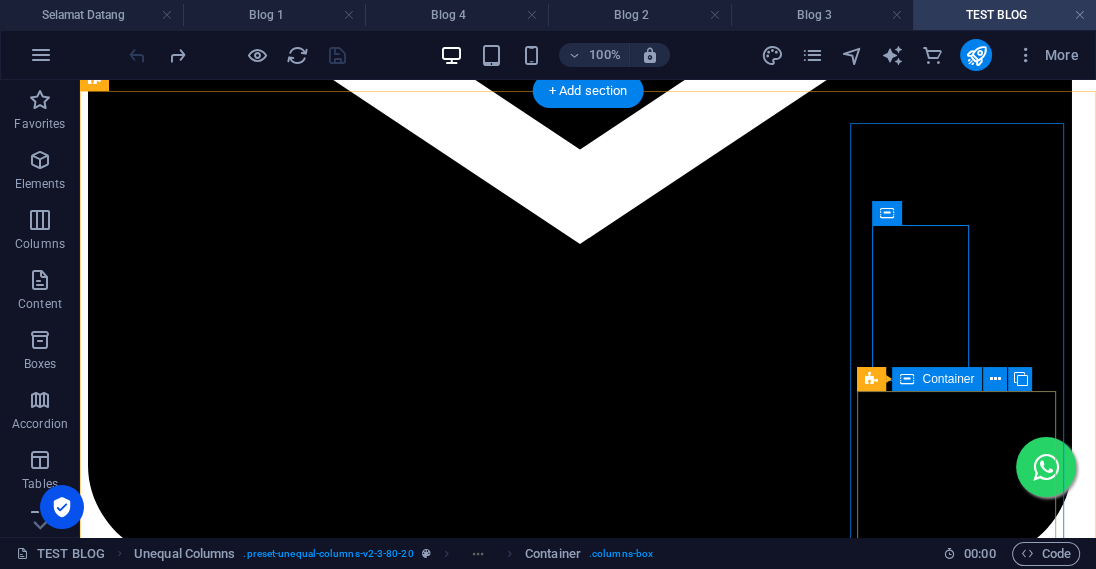 click at bounding box center (588, 10079) 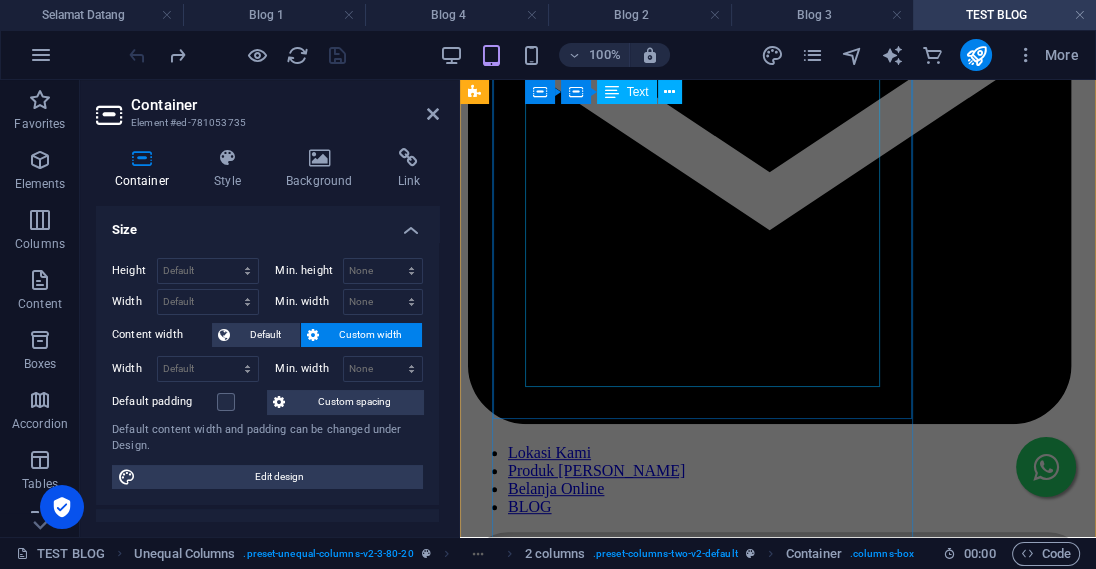 scroll, scrollTop: 740, scrollLeft: 0, axis: vertical 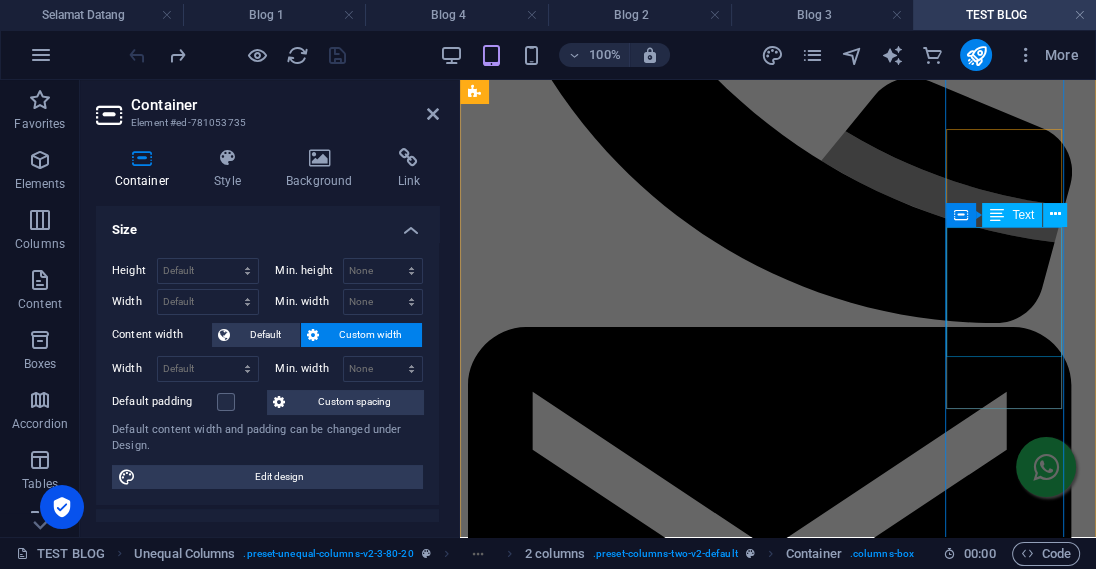 click on "Cari Baju Big Size di[GEOGRAPHIC_DATA]?..." at bounding box center (777, 3745) 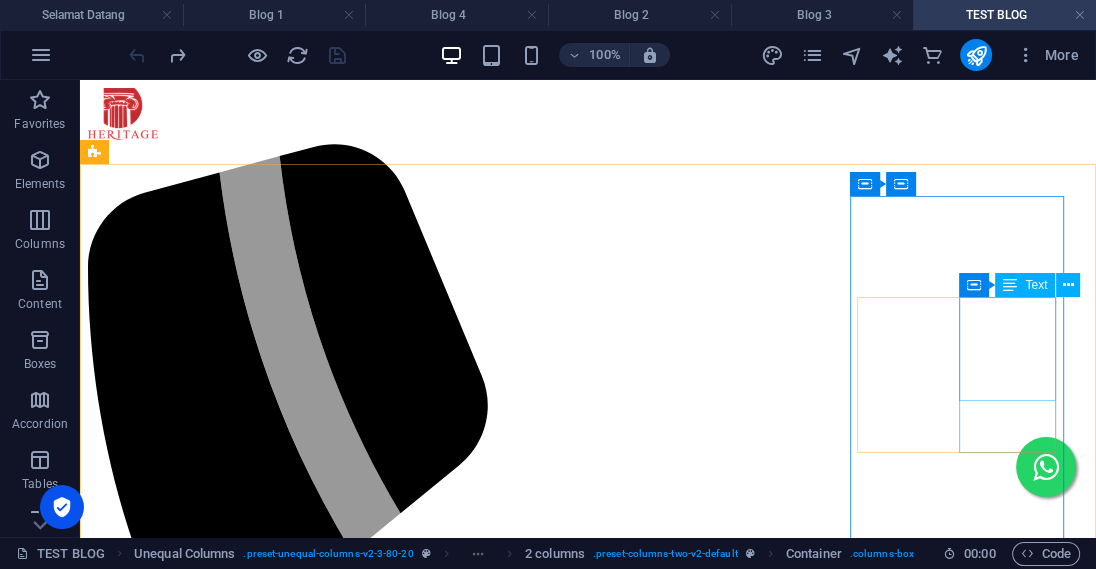 scroll, scrollTop: 420, scrollLeft: 0, axis: vertical 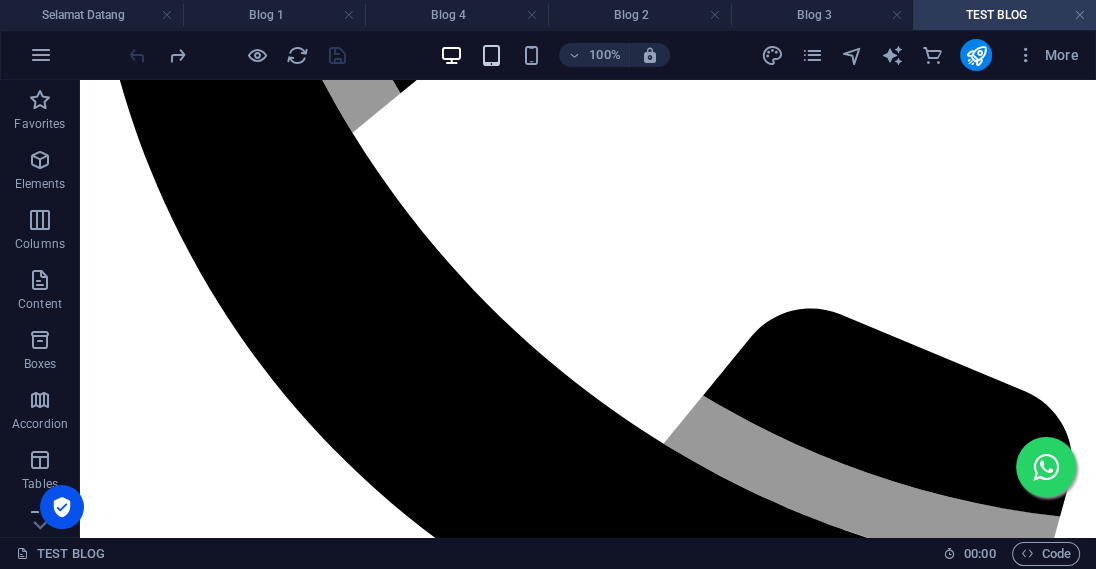 click at bounding box center [490, 55] 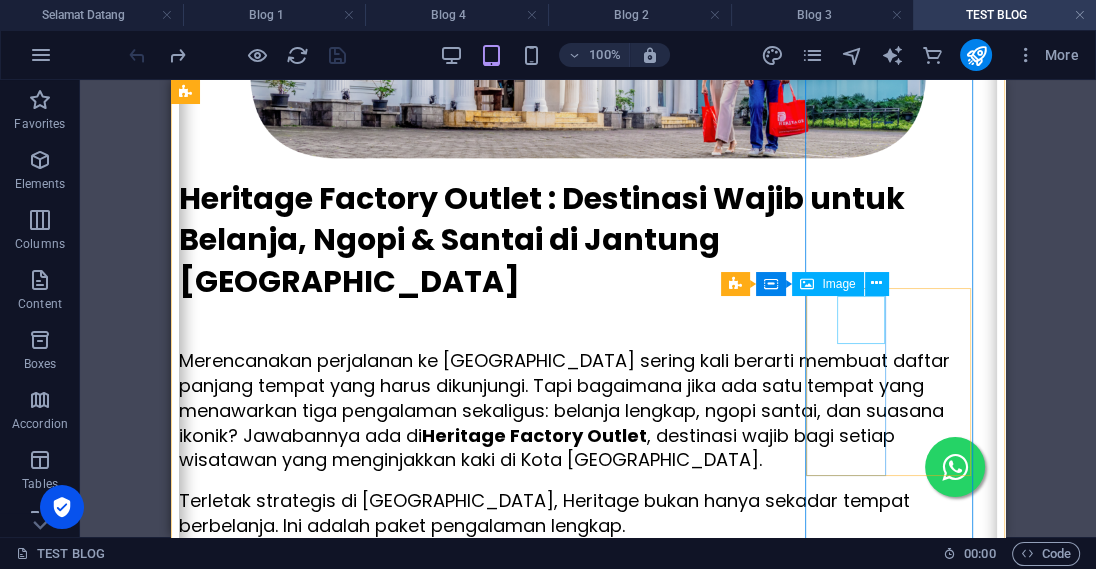 scroll, scrollTop: 1680, scrollLeft: 0, axis: vertical 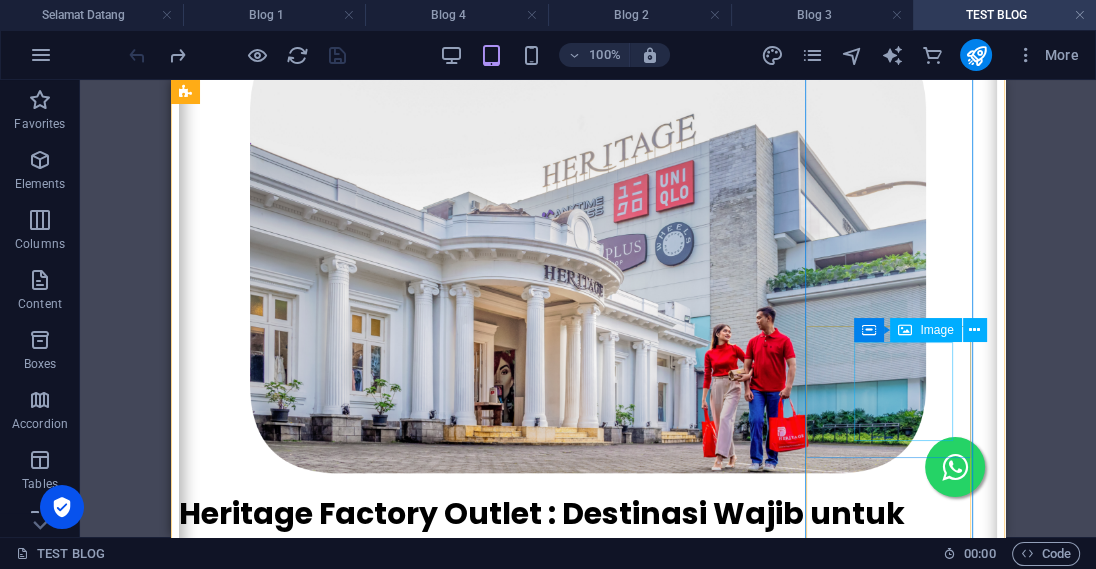 click at bounding box center [603, 9069] 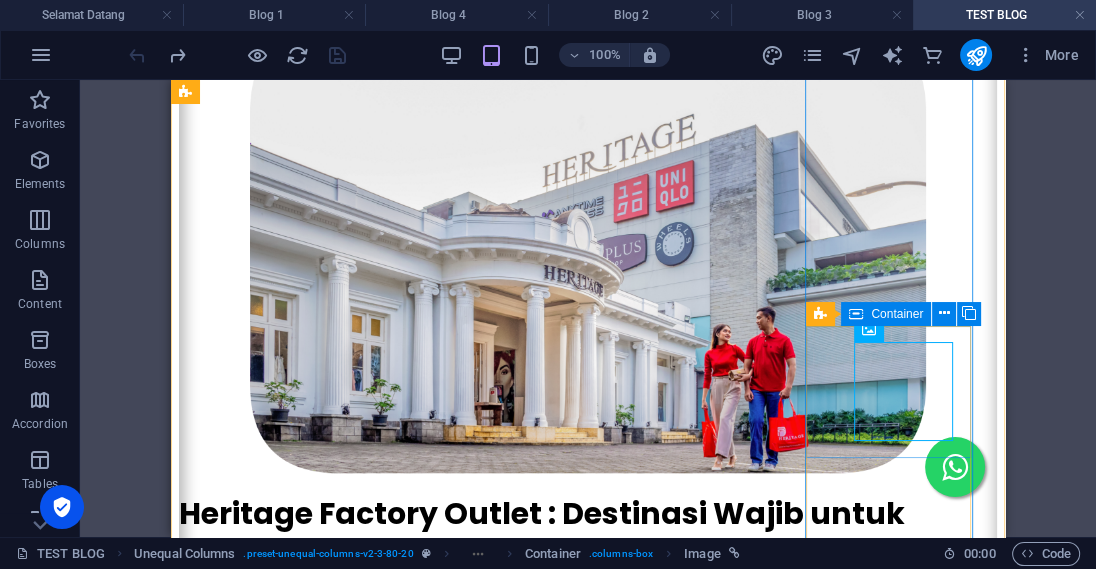 click at bounding box center (588, 9069) 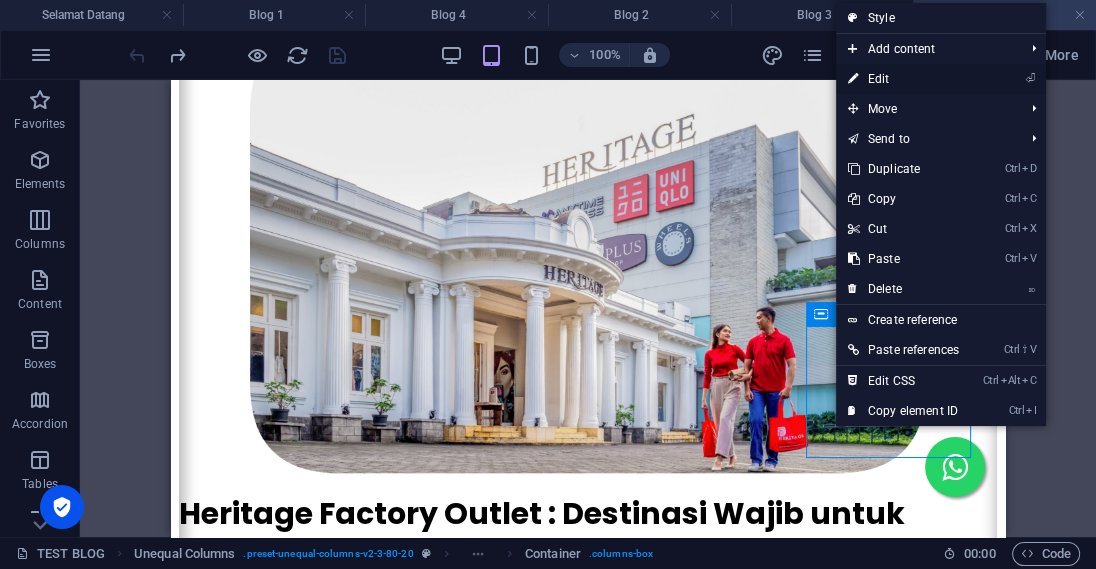 click on "⏎  Edit" at bounding box center (903, 79) 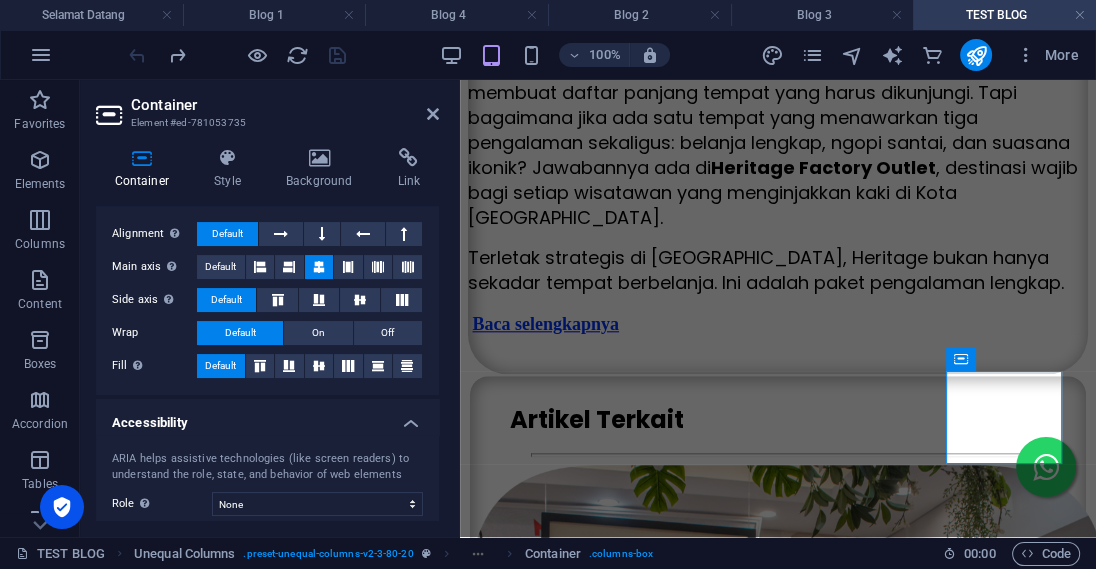 scroll, scrollTop: 380, scrollLeft: 0, axis: vertical 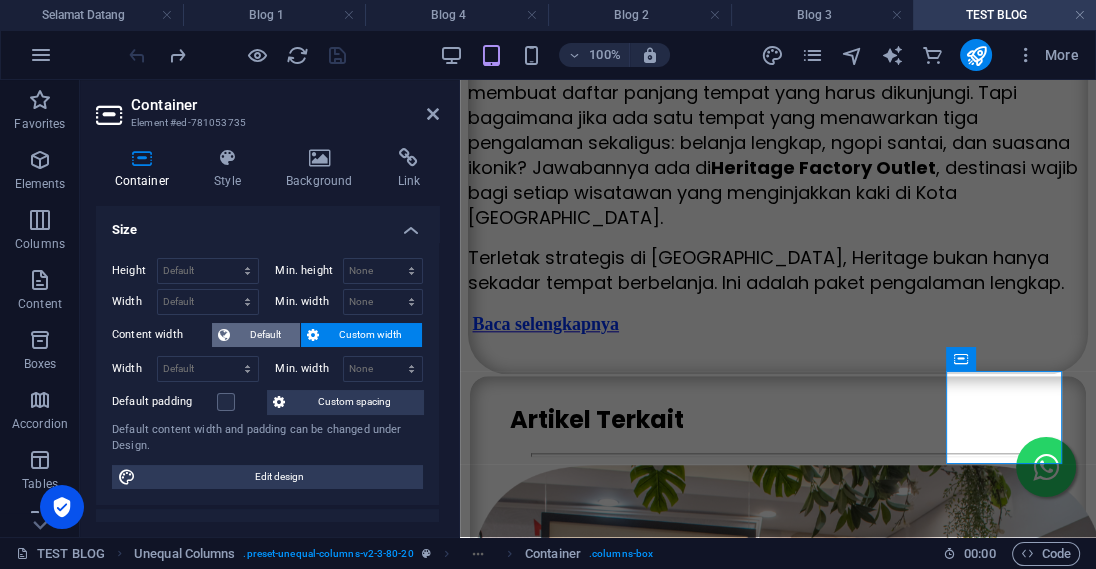 click on "Default" at bounding box center [265, 335] 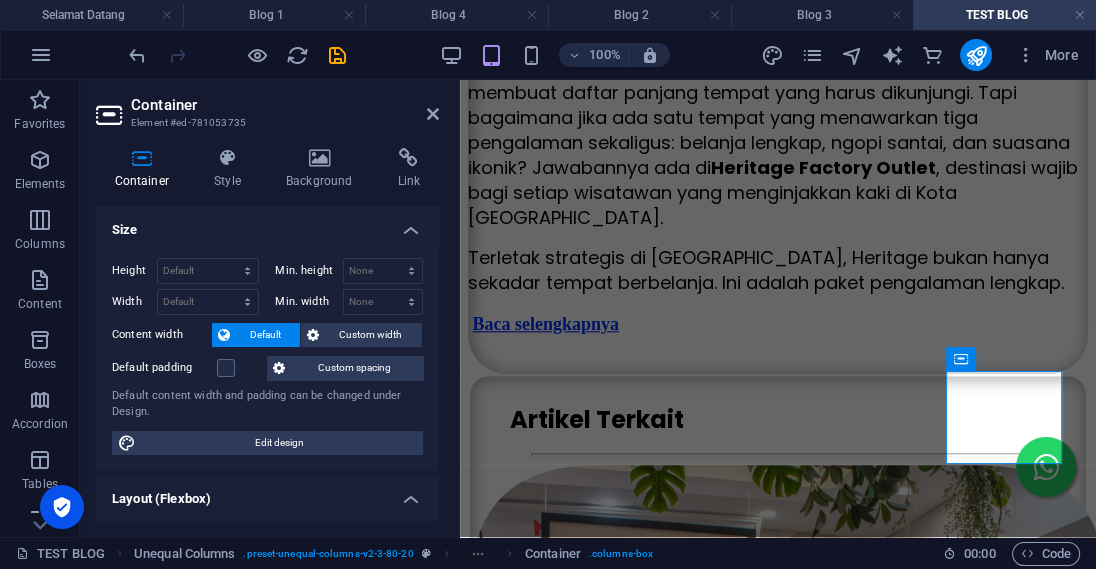 click on "Default" at bounding box center (265, 335) 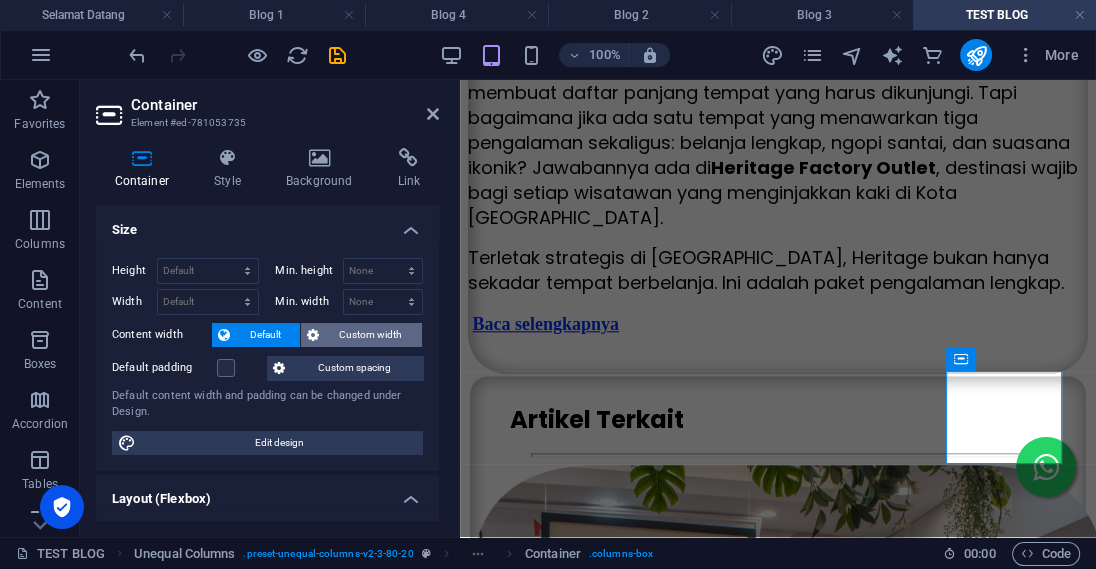 click on "Custom width" at bounding box center (361, 335) 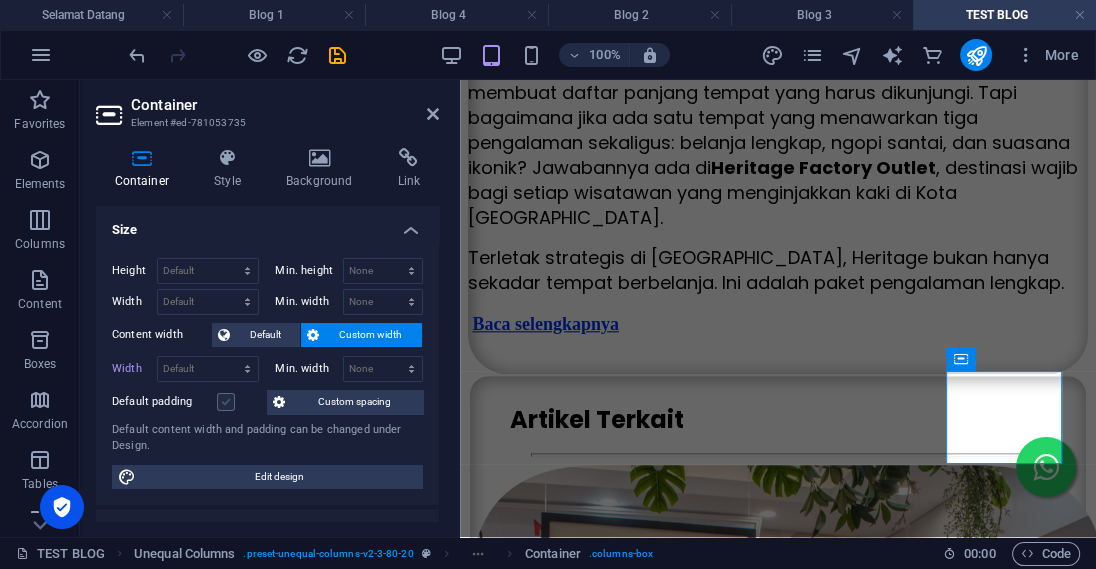click at bounding box center (226, 402) 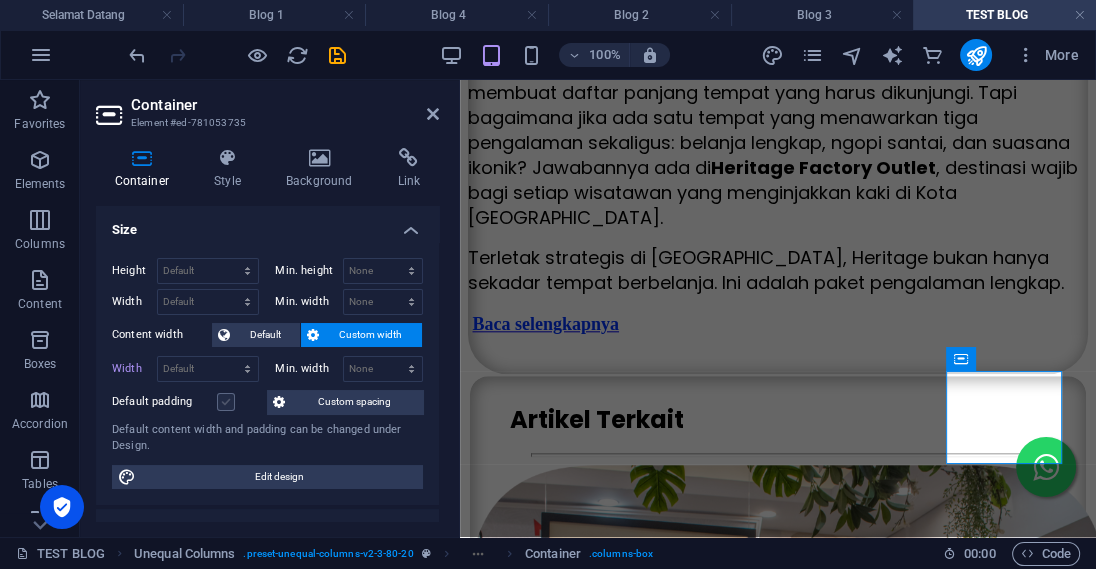 click on "Default padding" at bounding box center (0, 0) 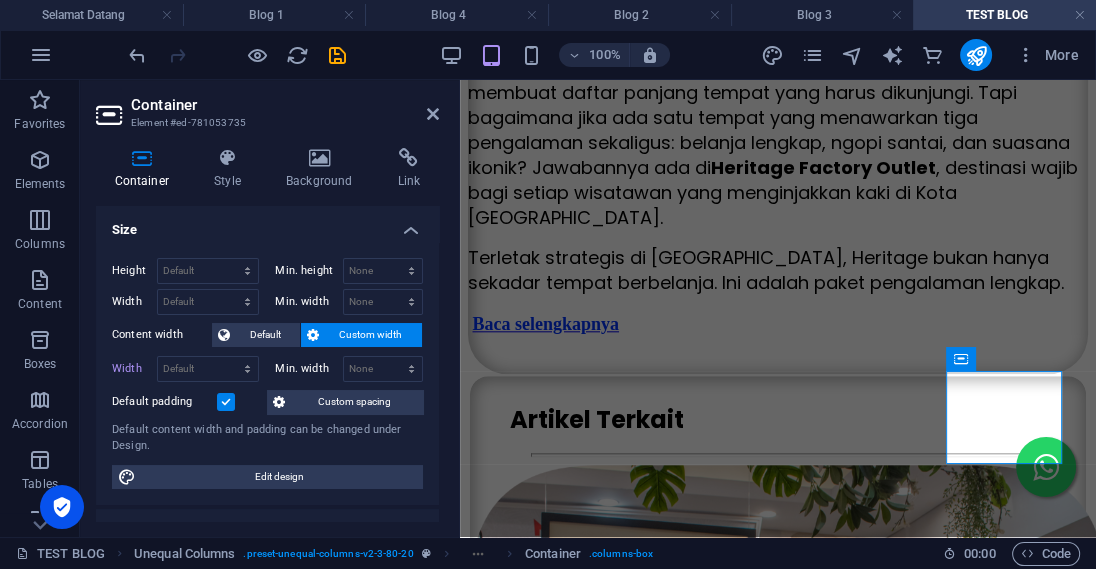 click at bounding box center [226, 402] 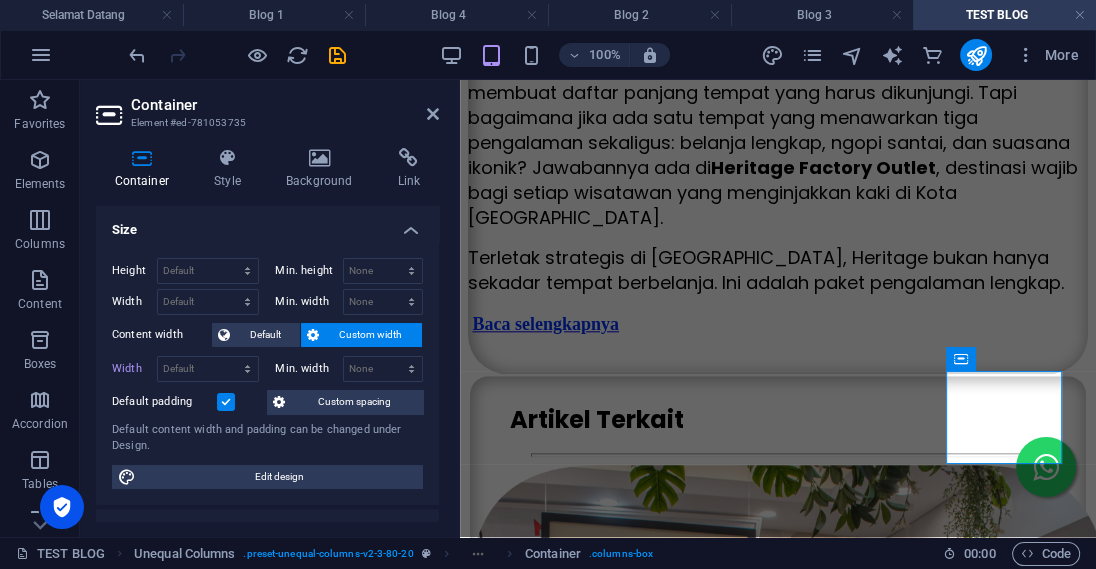 click on "Default padding" at bounding box center (0, 0) 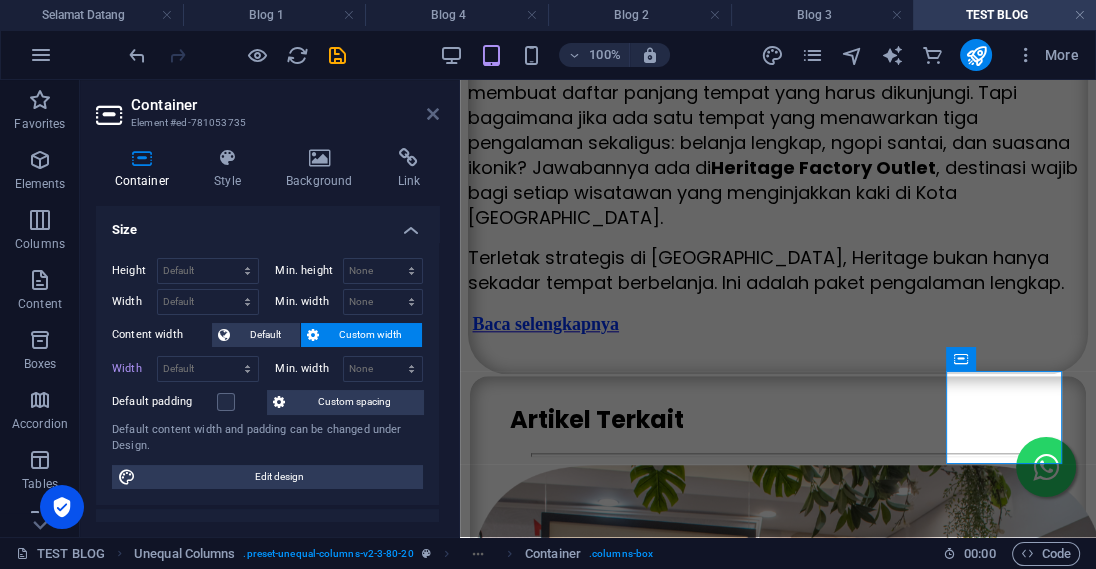 click at bounding box center (433, 114) 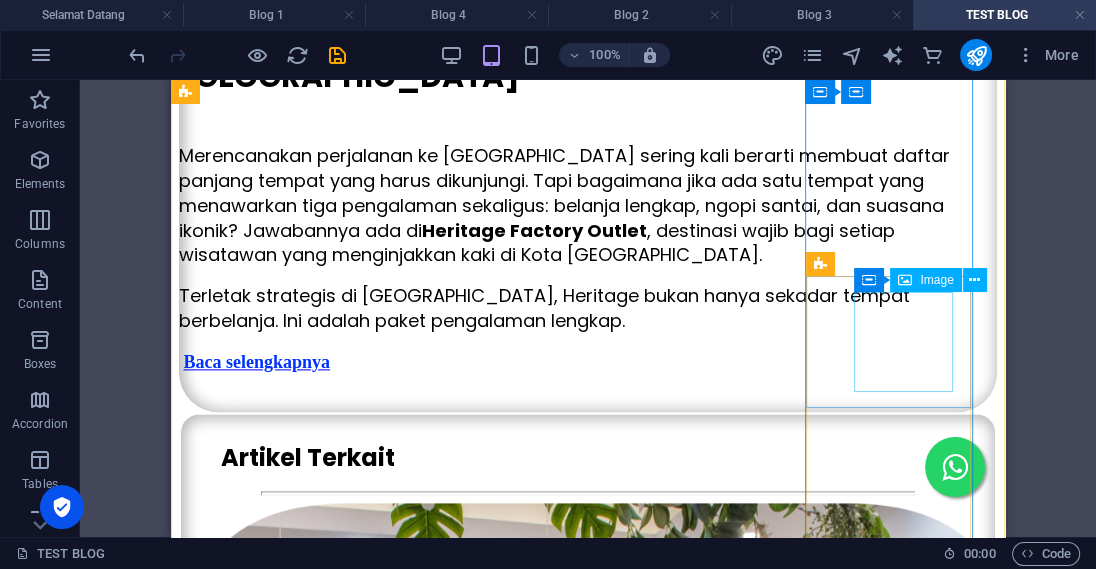 scroll, scrollTop: 2100, scrollLeft: 0, axis: vertical 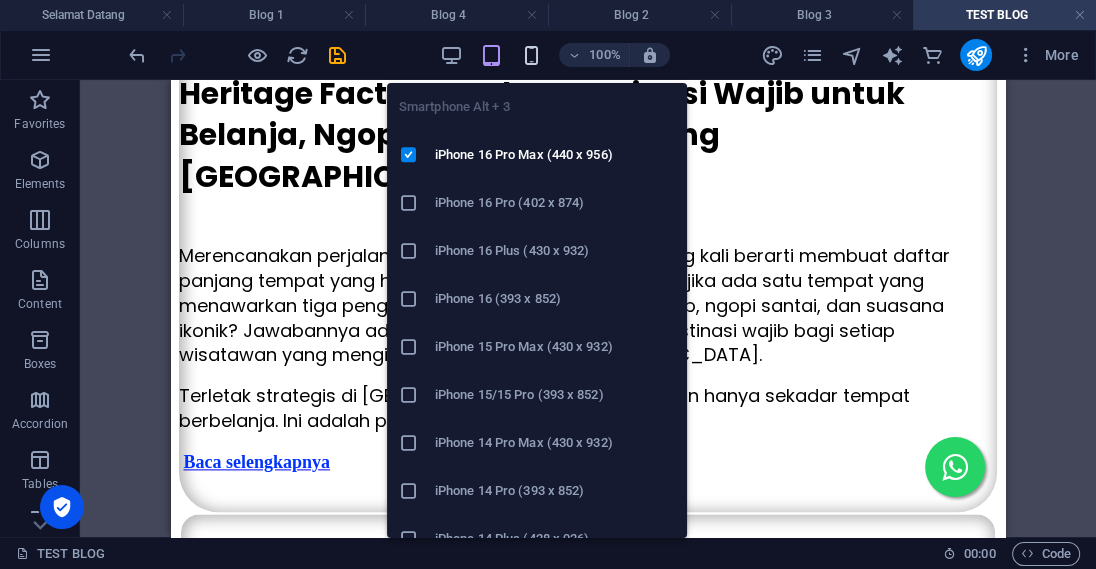 click at bounding box center (530, 55) 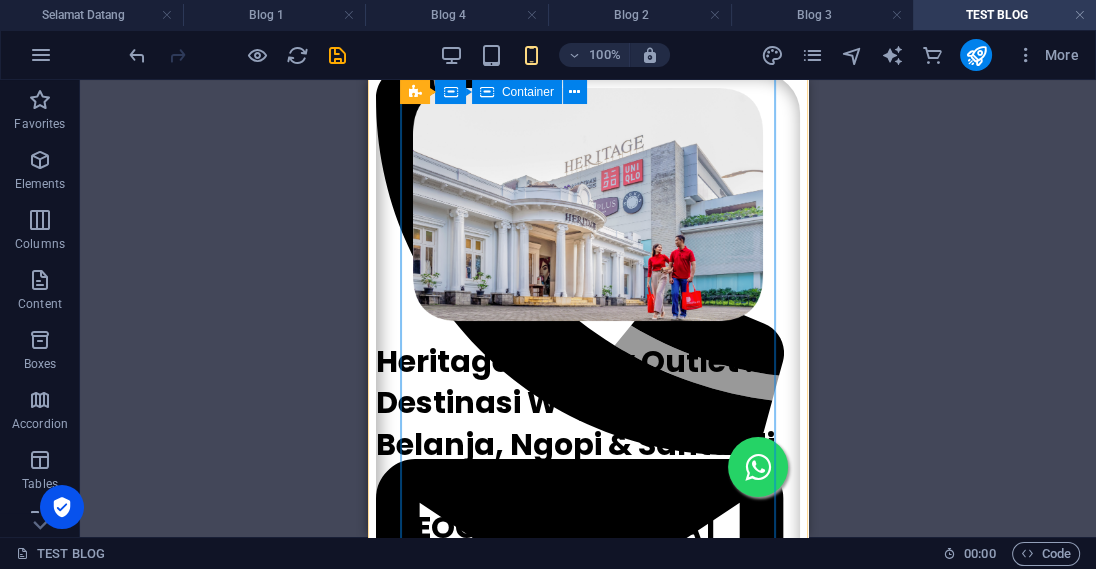 scroll, scrollTop: 0, scrollLeft: 0, axis: both 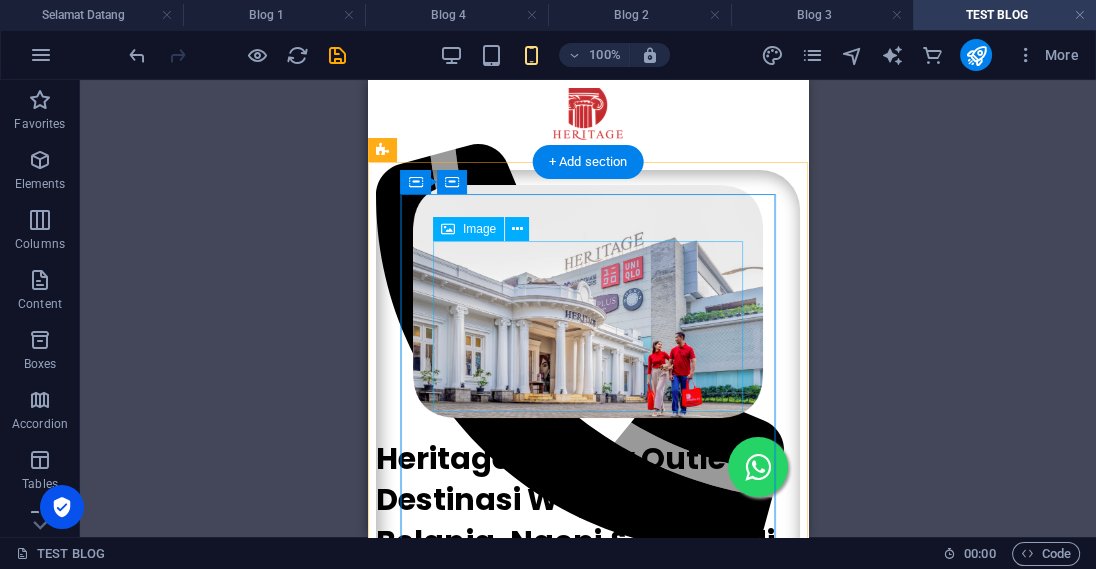 click at bounding box center [588, 303] 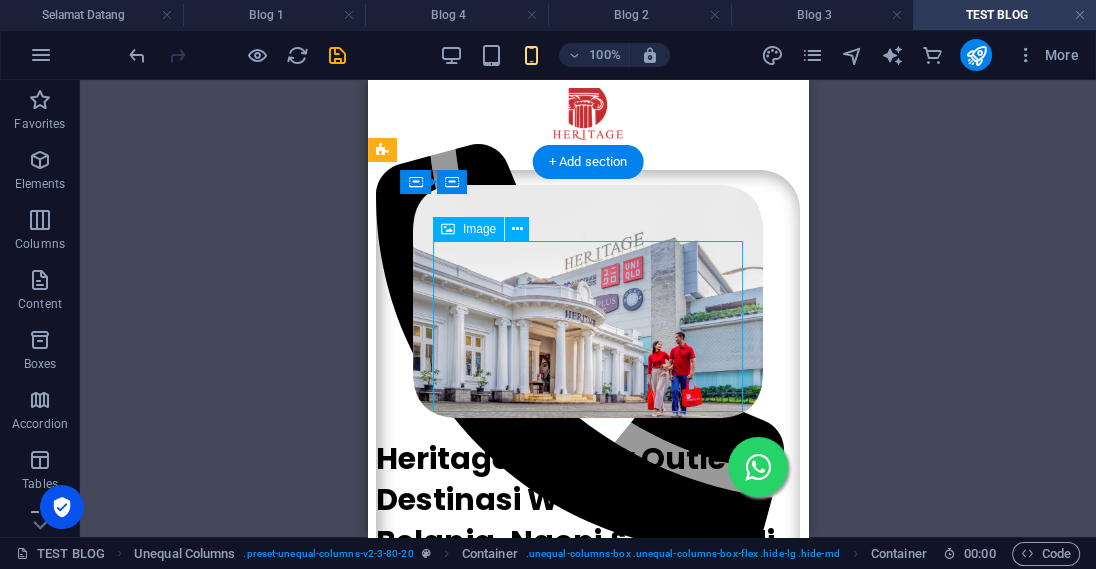 click at bounding box center [588, 303] 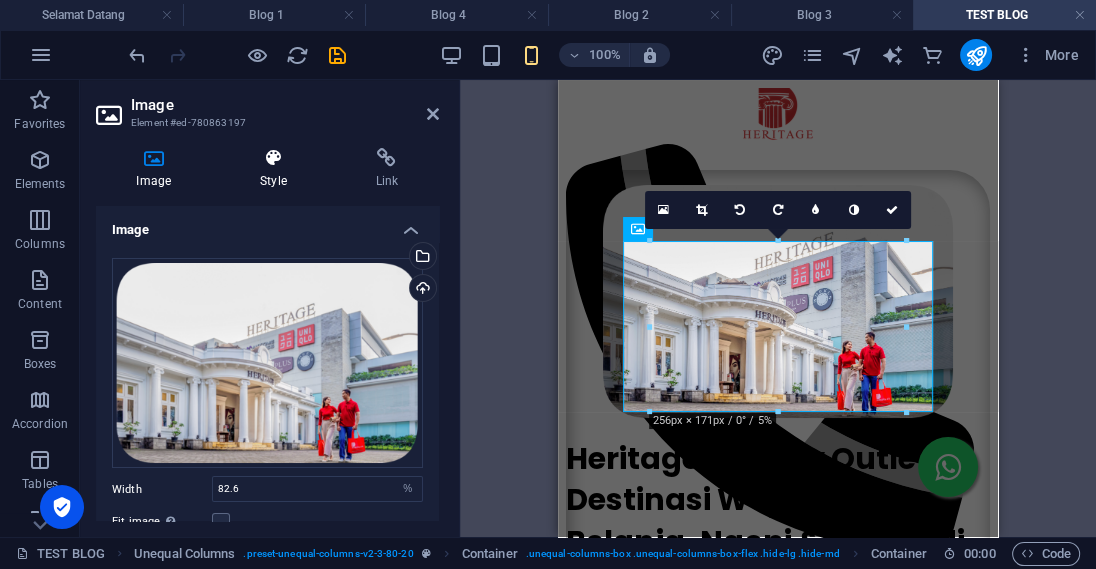 click at bounding box center [274, 158] 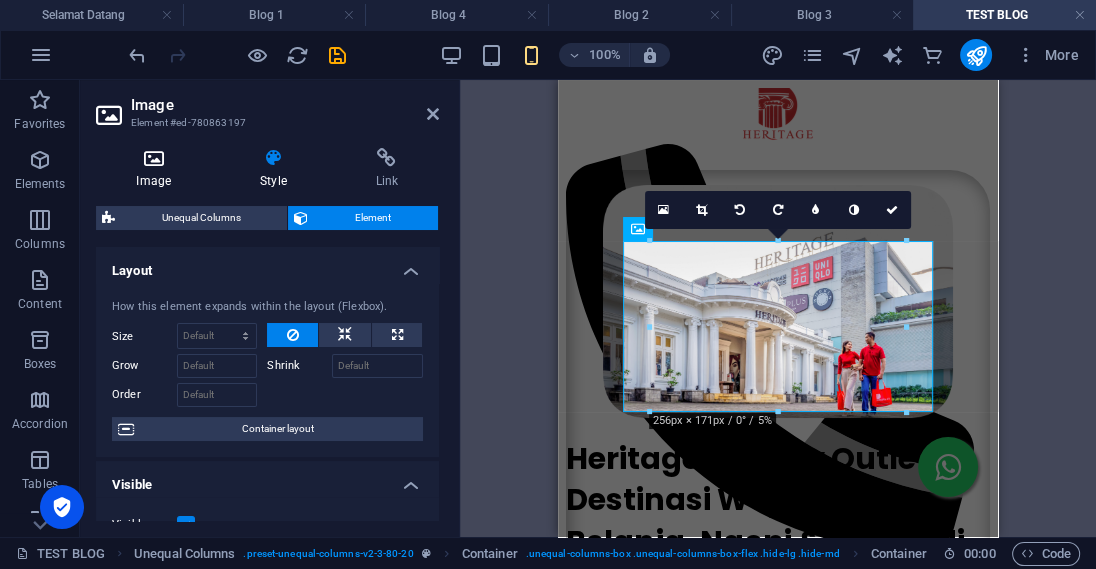 click on "Image" at bounding box center [158, 169] 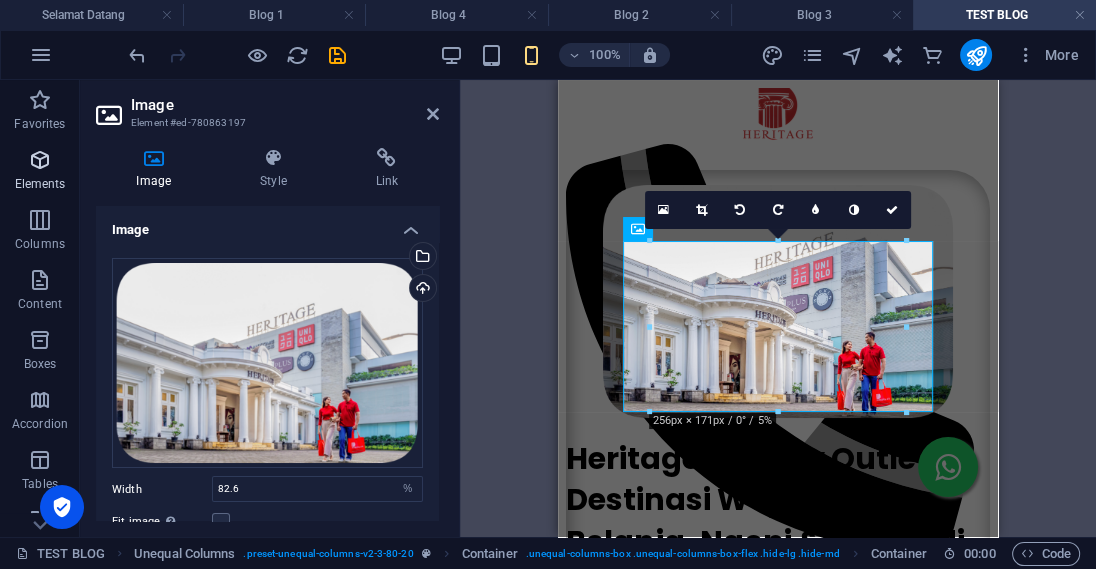 click on "Elements" at bounding box center (40, 172) 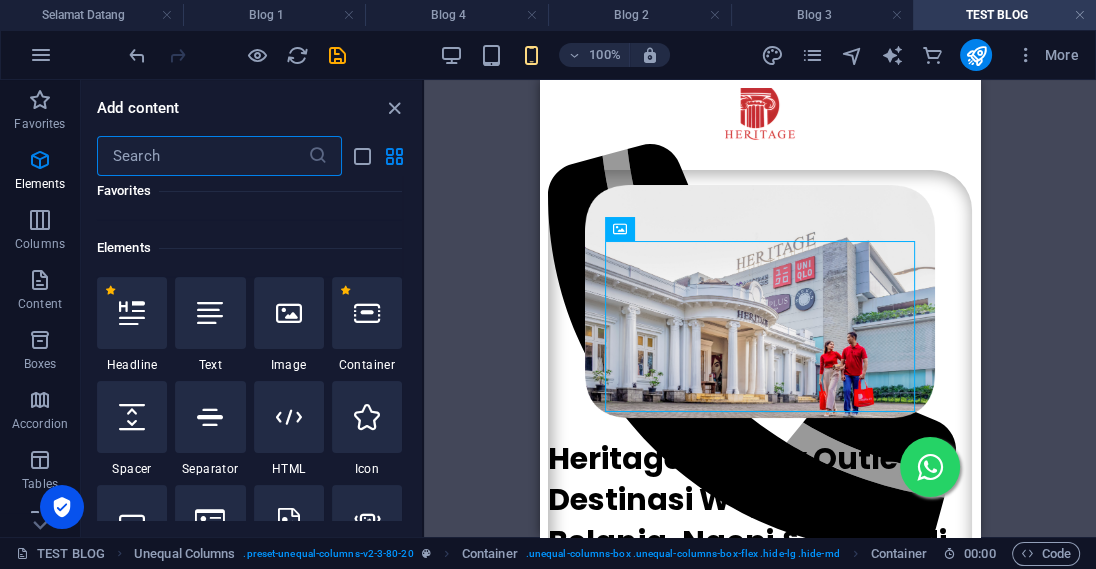 scroll, scrollTop: 213, scrollLeft: 0, axis: vertical 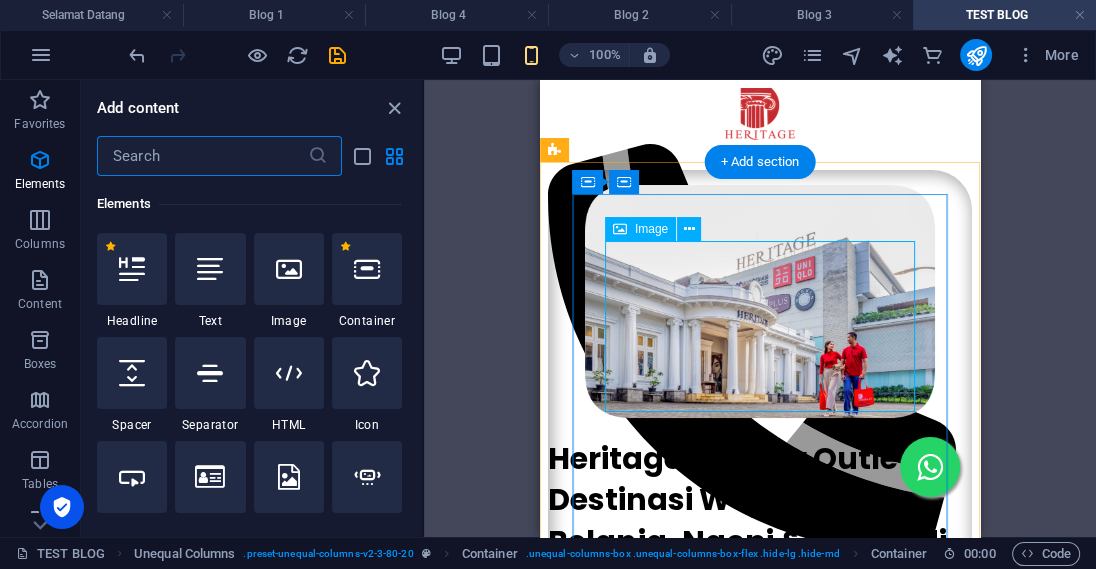 click at bounding box center (760, 303) 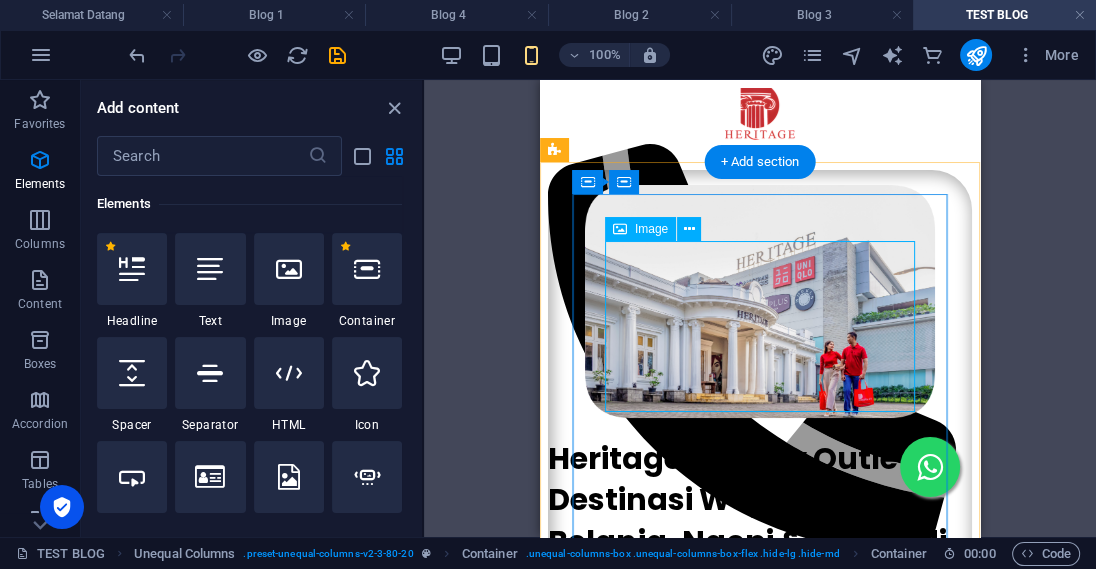click at bounding box center [760, 303] 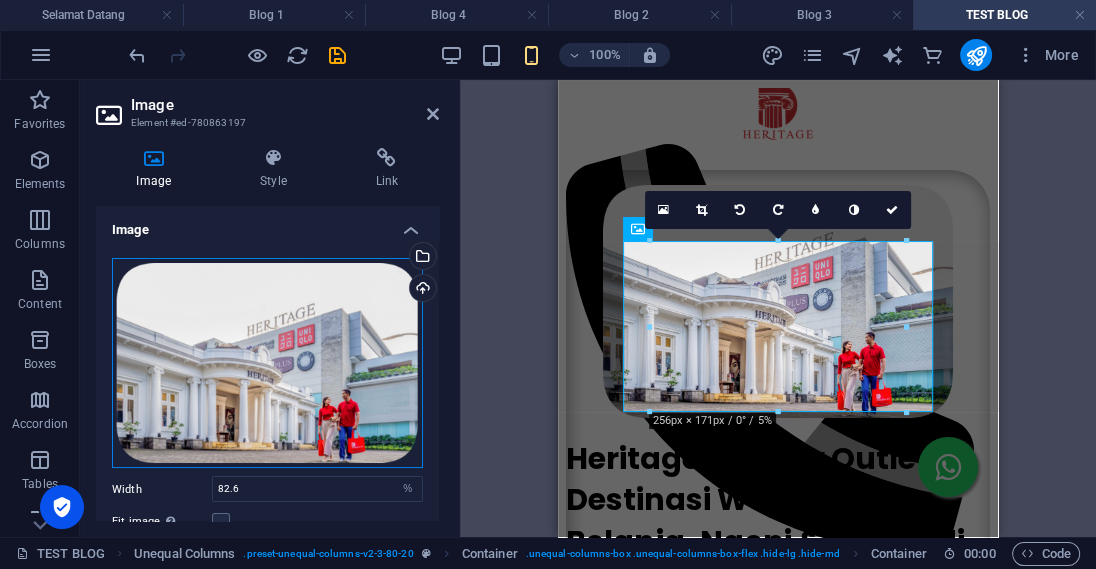 click on "Drag files here, click to choose files or select files from Files or our free stock photos & videos" at bounding box center [267, 363] 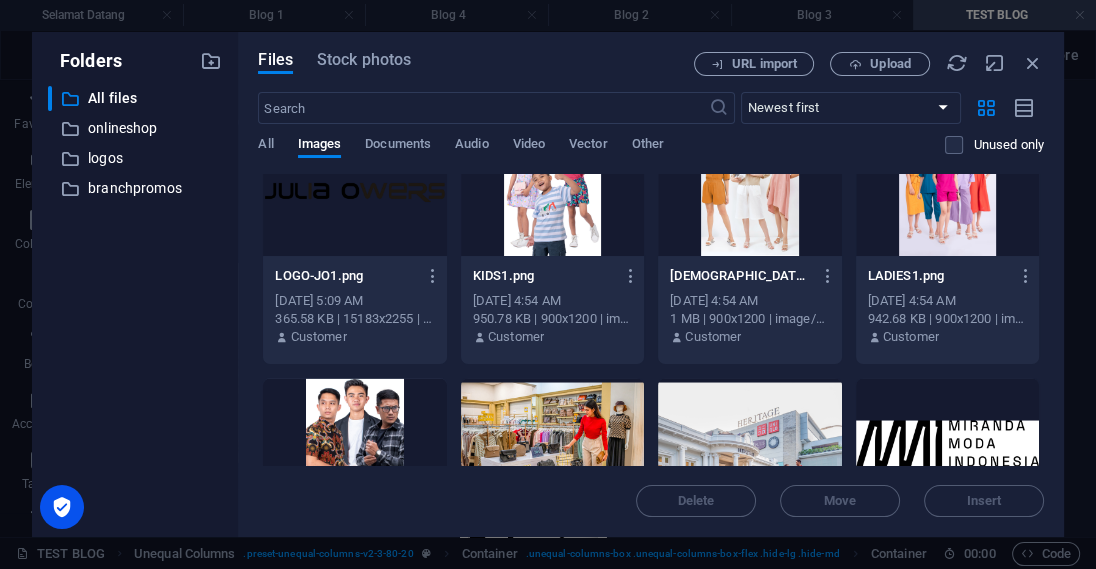 scroll, scrollTop: 3420, scrollLeft: 0, axis: vertical 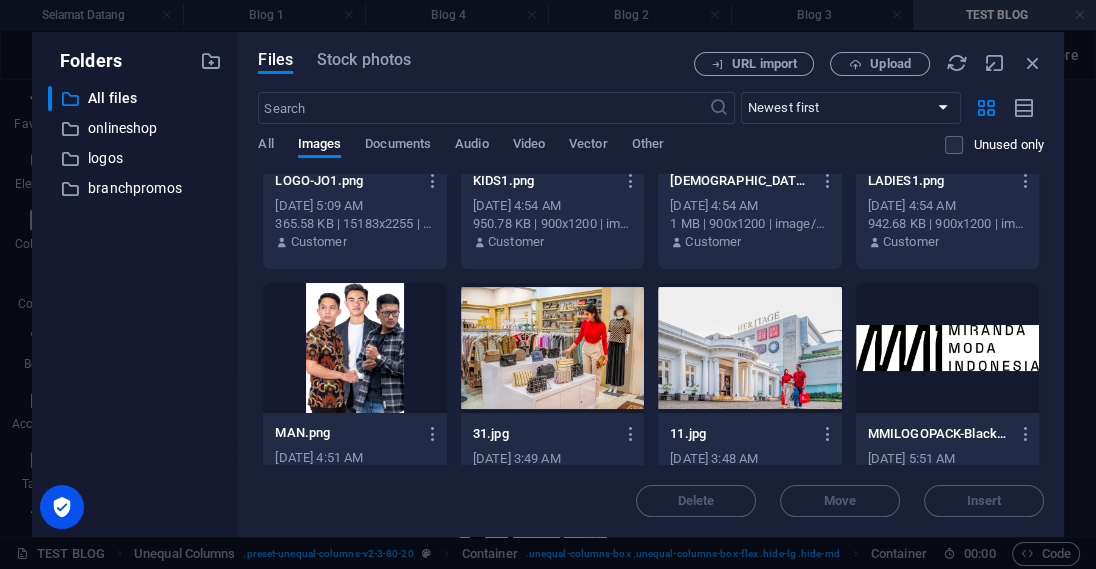 click at bounding box center [749, 348] 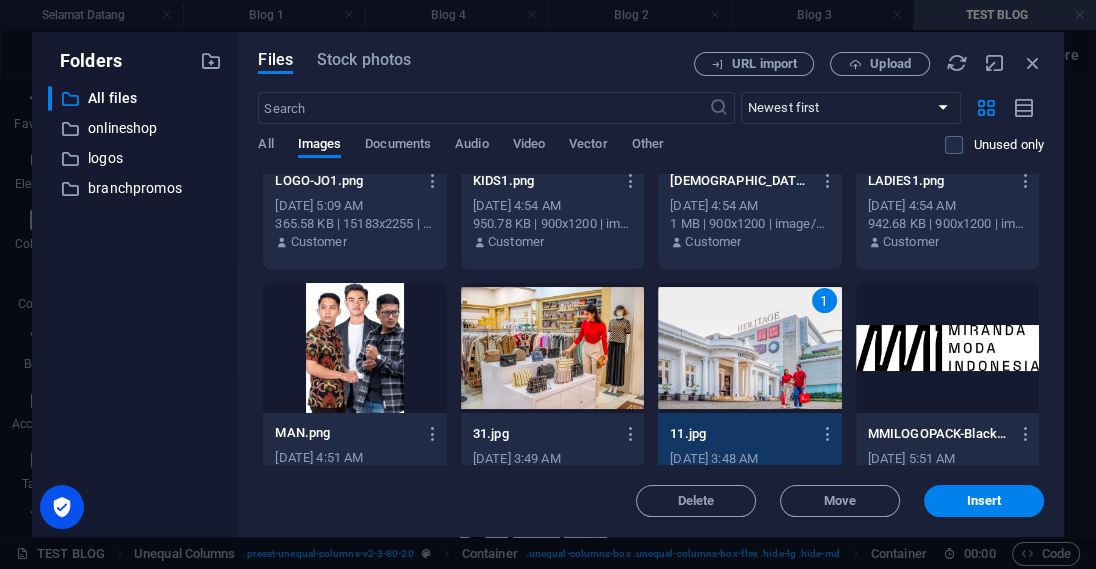 click on "1" at bounding box center [749, 348] 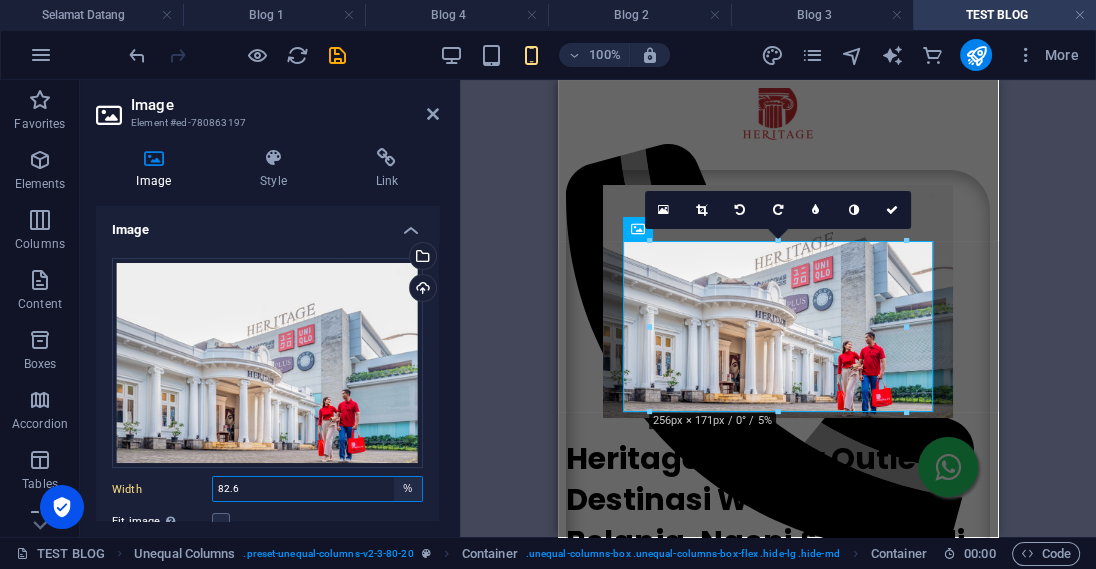 click on "Default auto px rem % em vh vw" at bounding box center (408, 489) 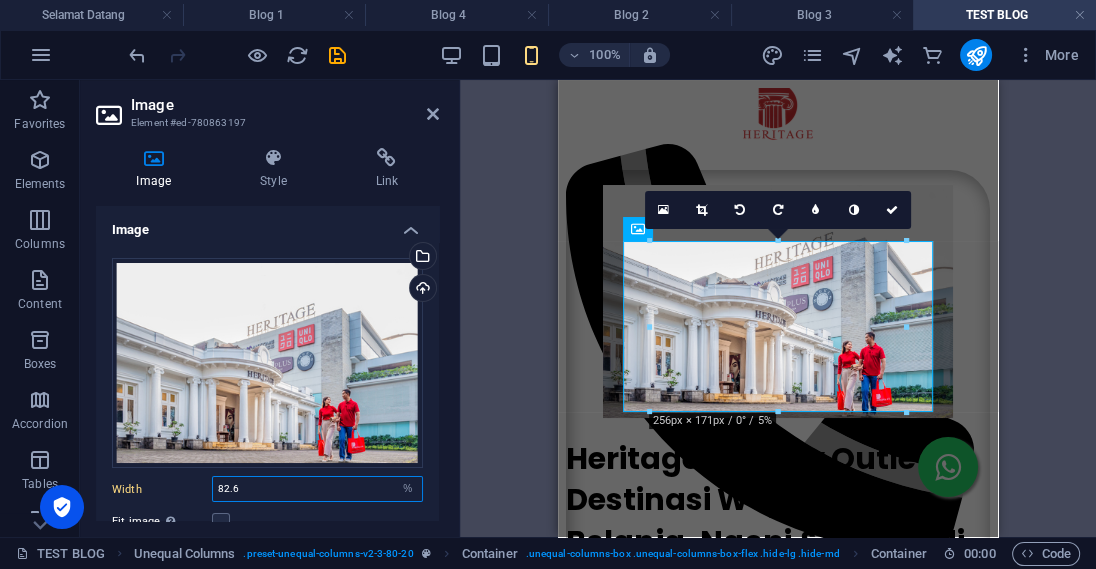click on "82.6" at bounding box center (317, 489) 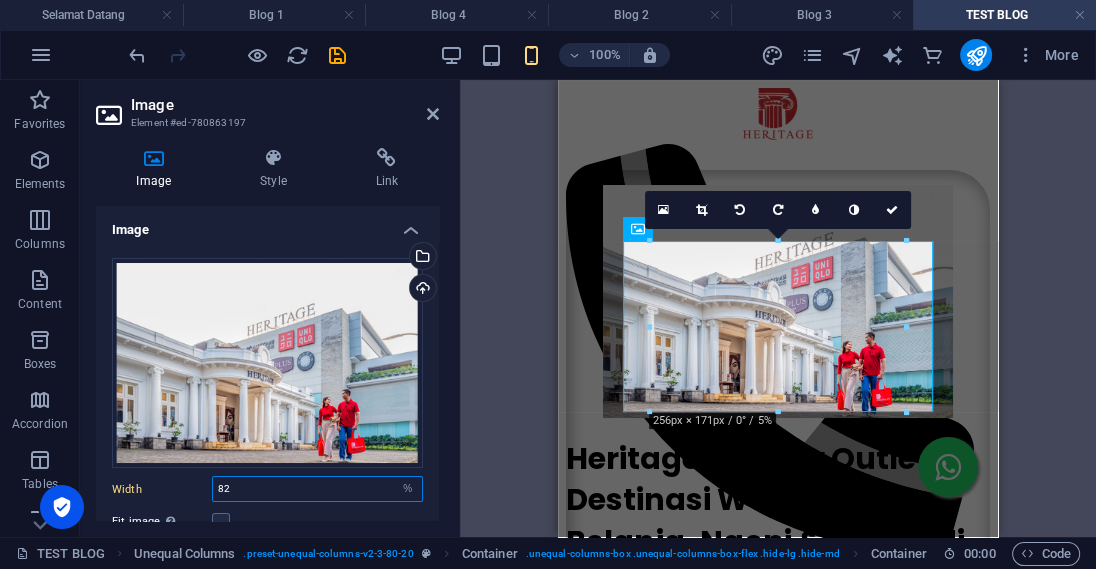 type on "8" 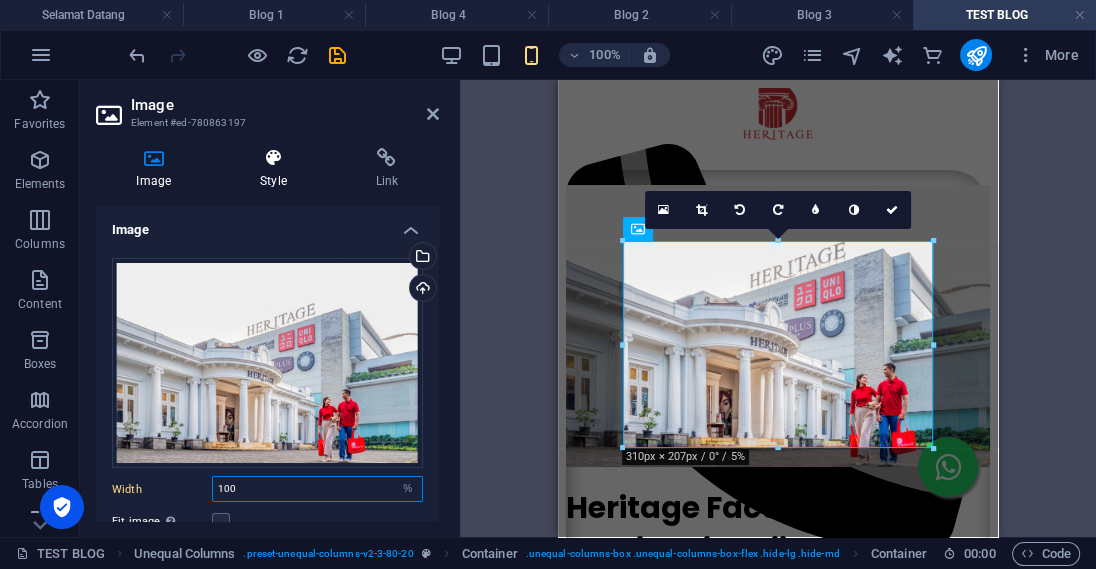 type on "100" 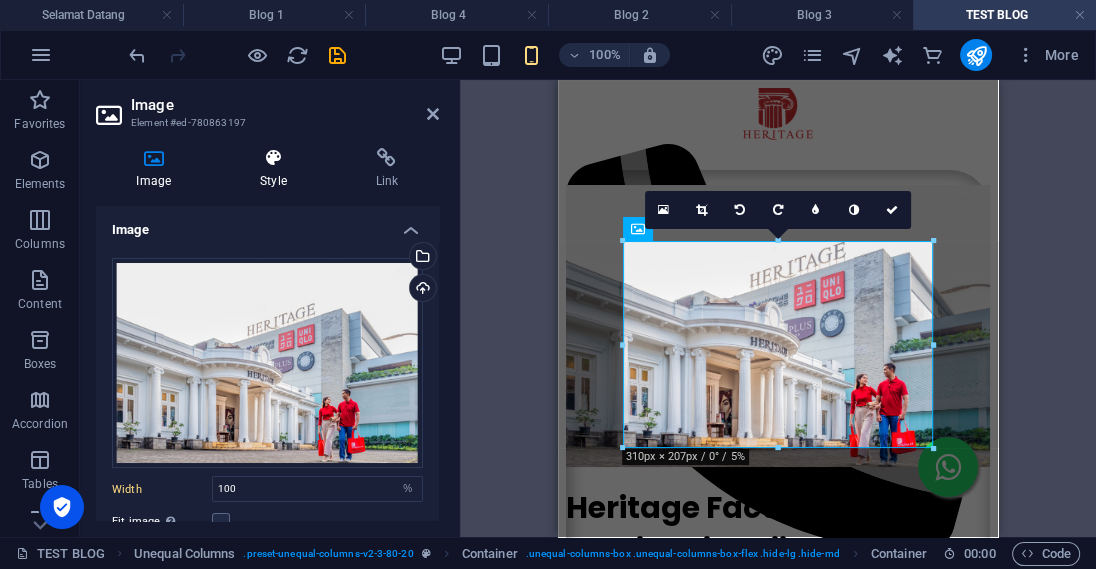 click at bounding box center (274, 158) 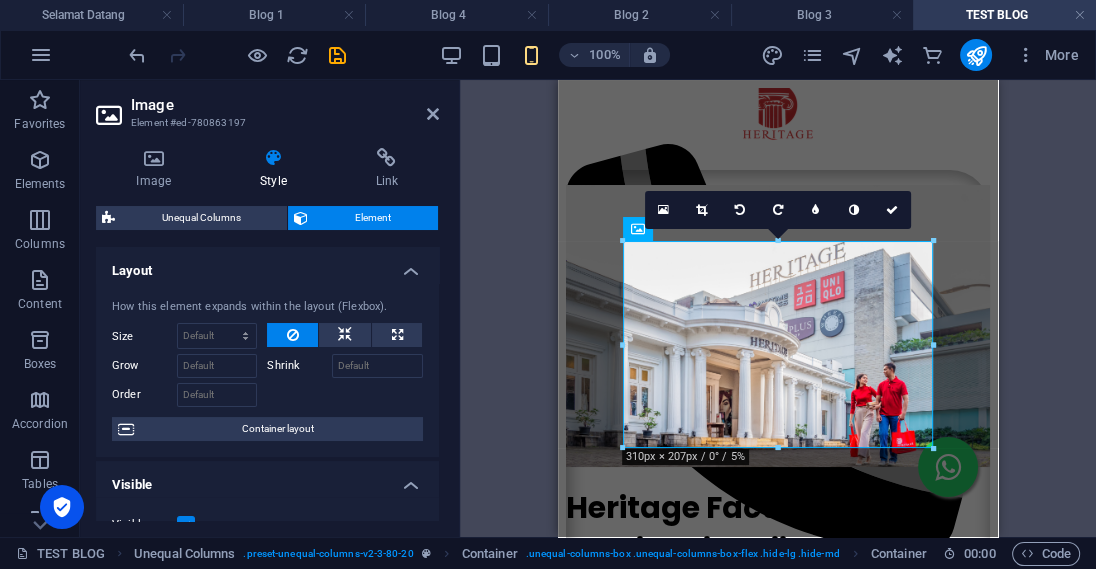 scroll, scrollTop: 570, scrollLeft: 0, axis: vertical 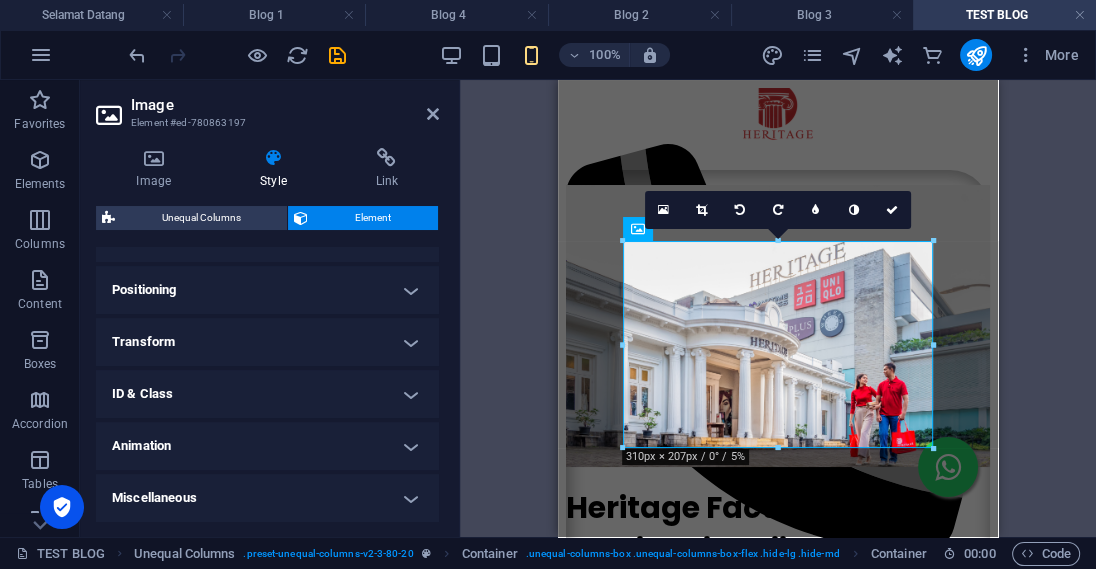 click on "Transform" at bounding box center (267, 342) 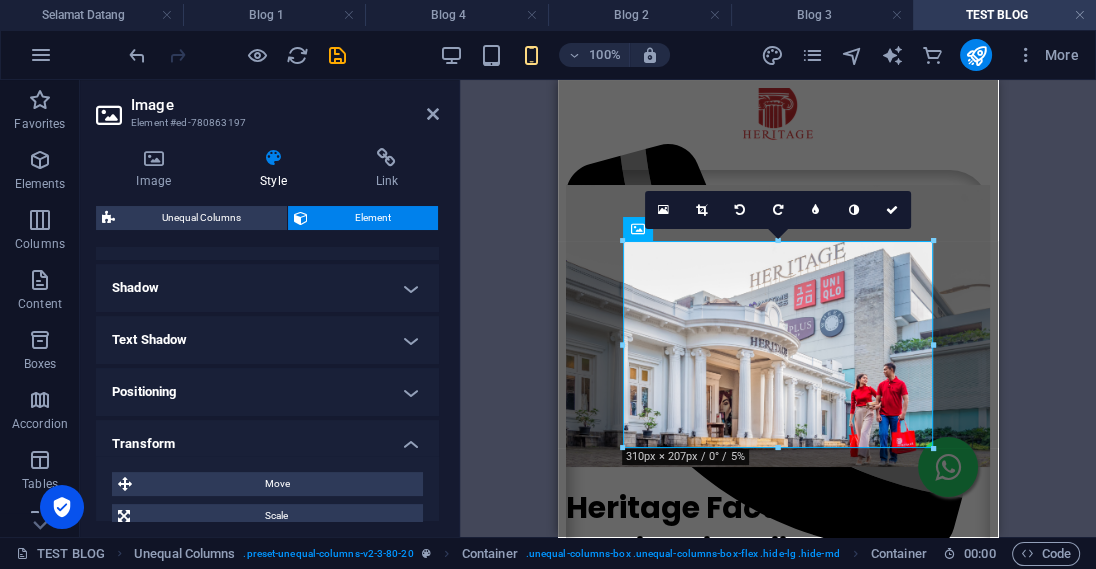 scroll, scrollTop: 380, scrollLeft: 0, axis: vertical 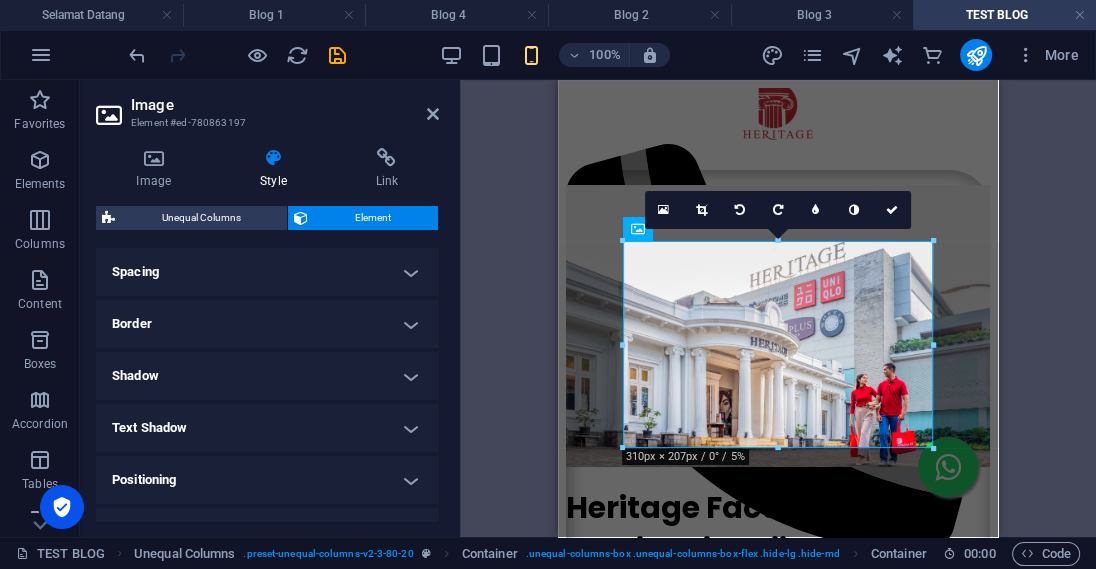 click on "Border" at bounding box center (267, 324) 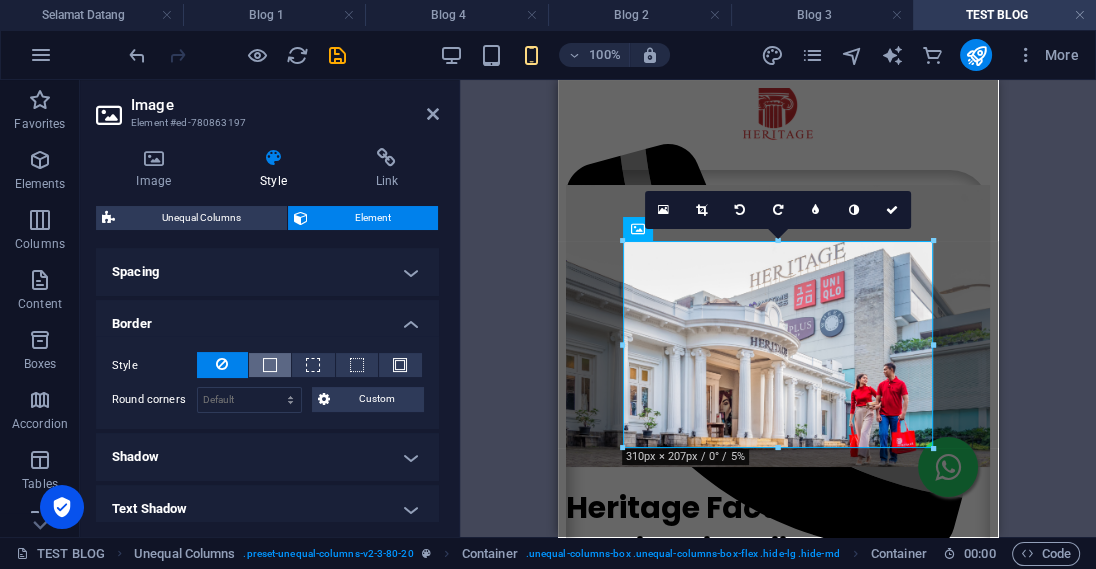 click at bounding box center [270, 365] 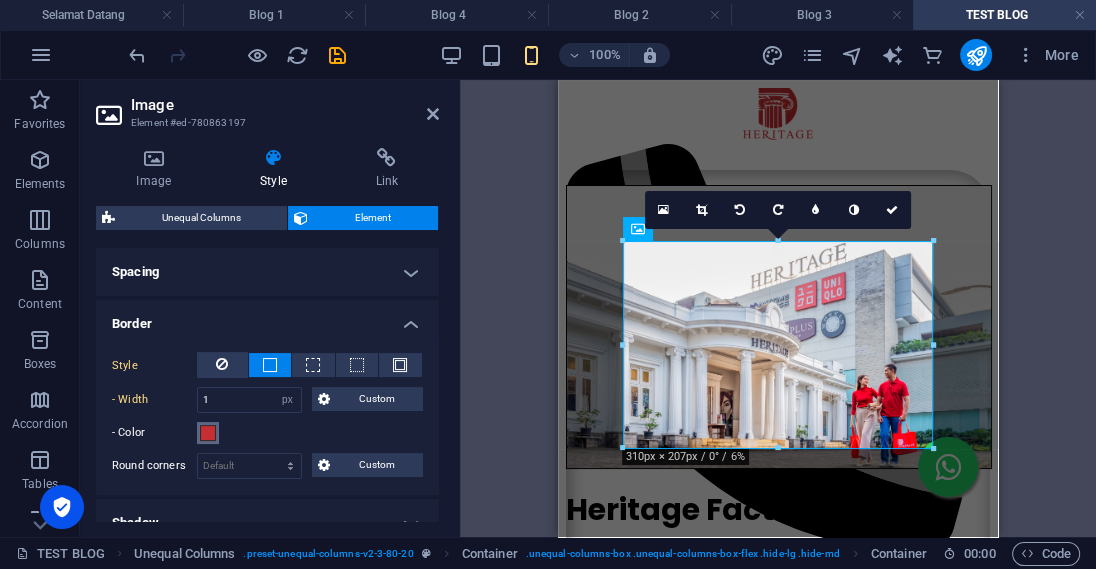 click at bounding box center [208, 433] 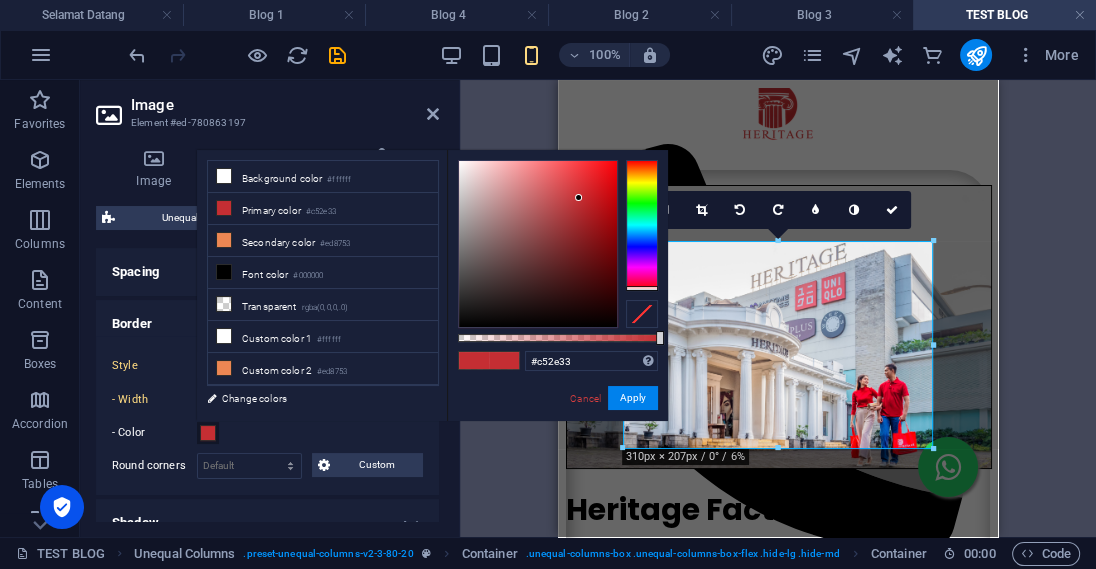 scroll, scrollTop: 82, scrollLeft: 0, axis: vertical 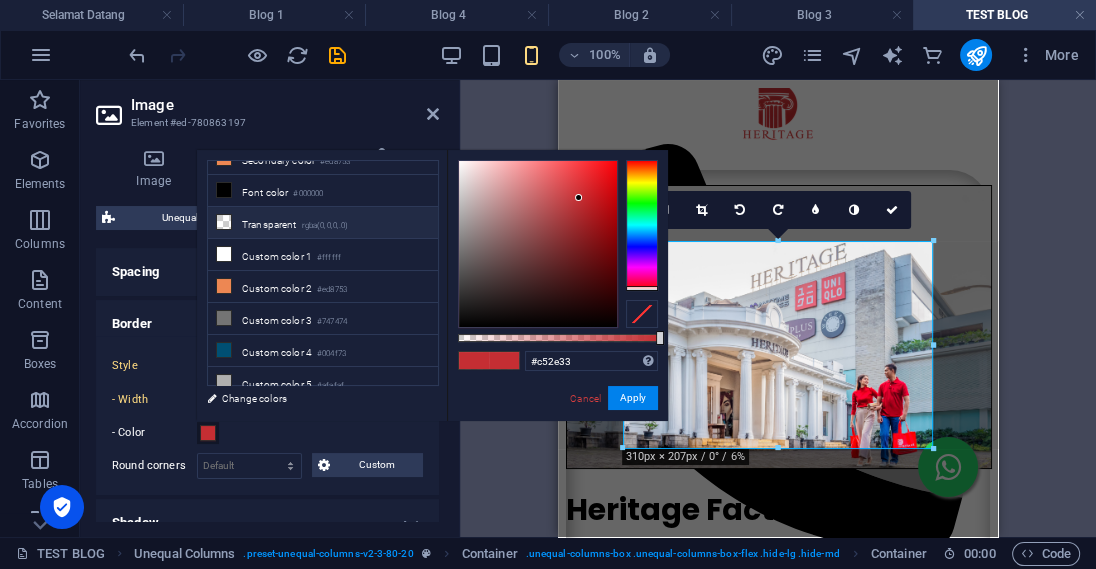 click on "rgba(0,0,0,.0)" at bounding box center [325, 226] 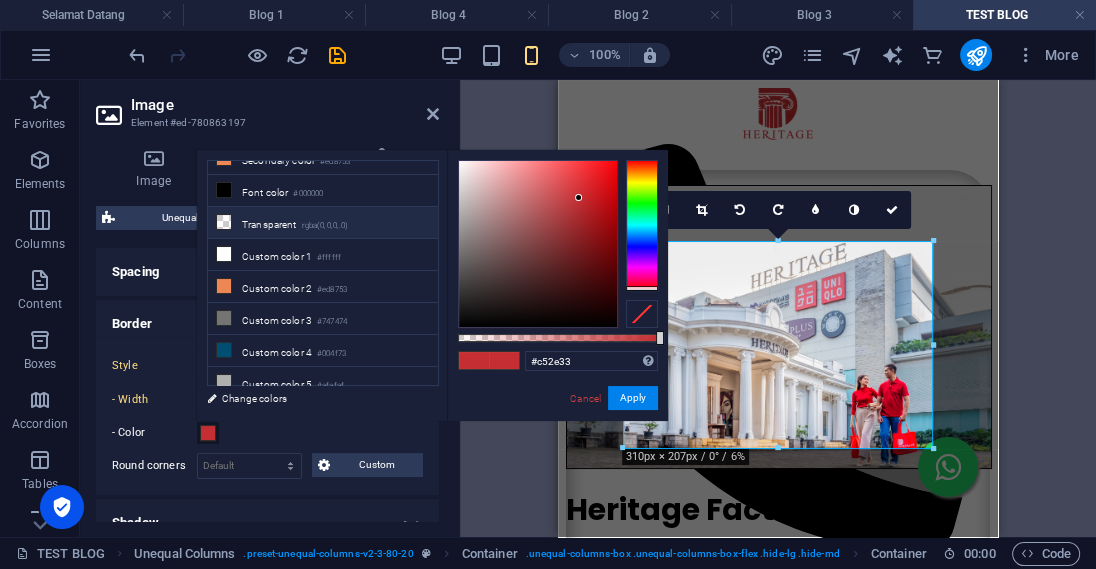 type on "rgba(0, 0, 0, 0)" 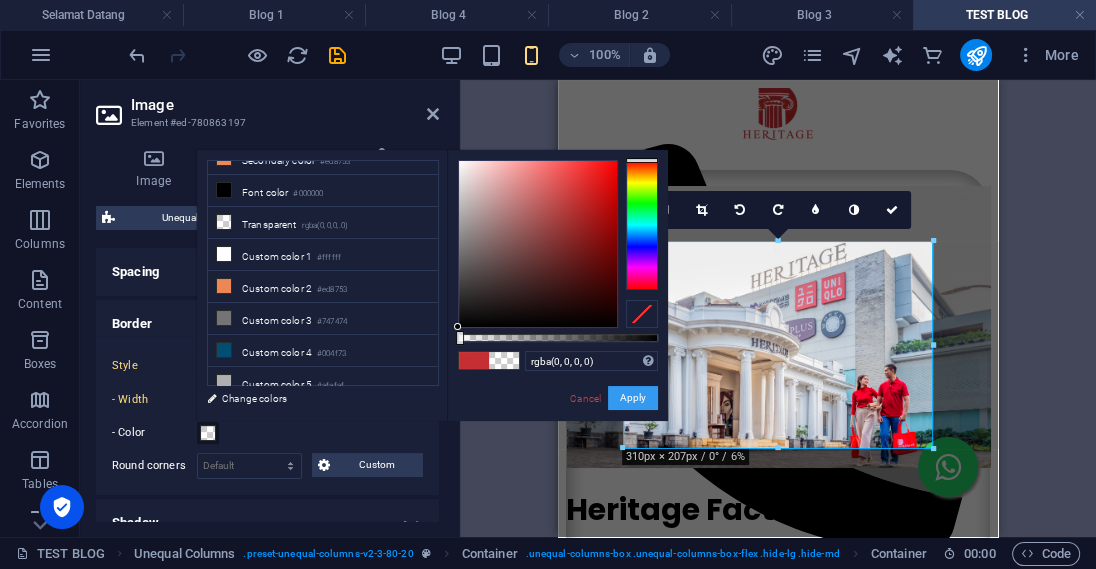 click on "Apply" at bounding box center (633, 398) 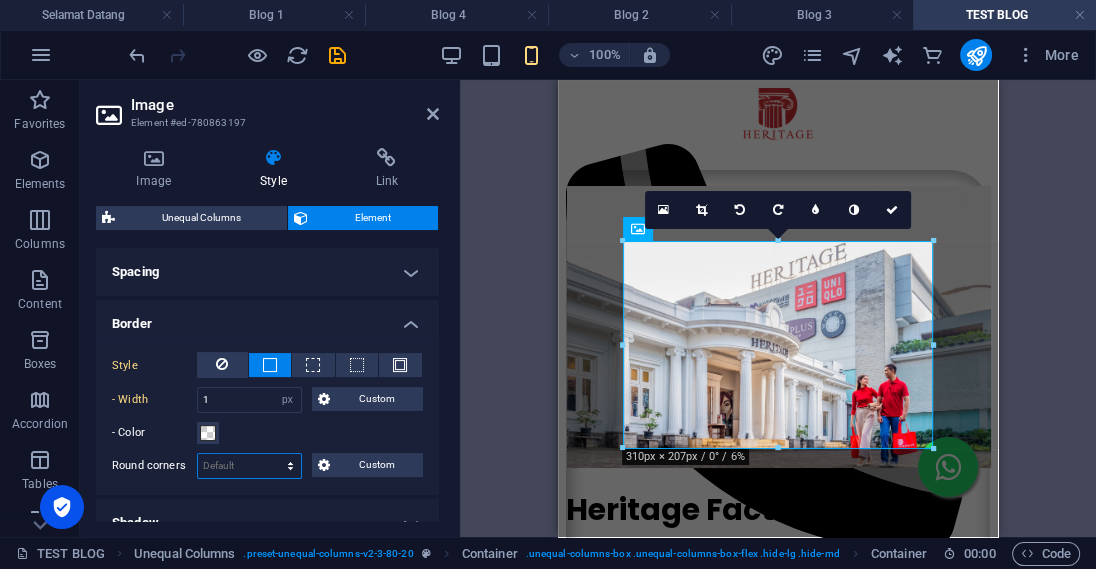 click on "Default px rem % vh vw Custom" at bounding box center (249, 466) 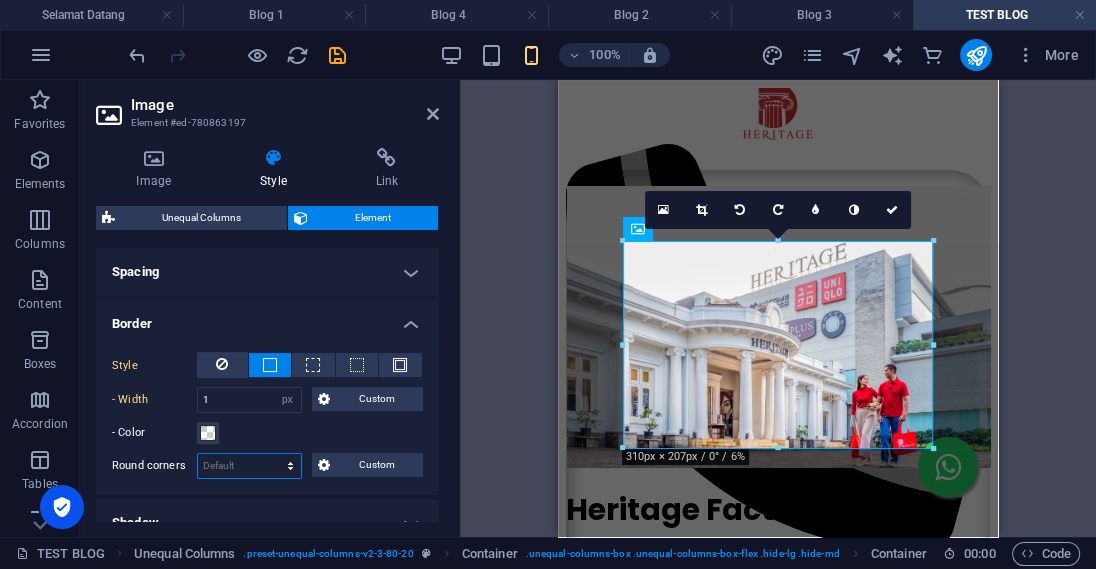 select on "rem" 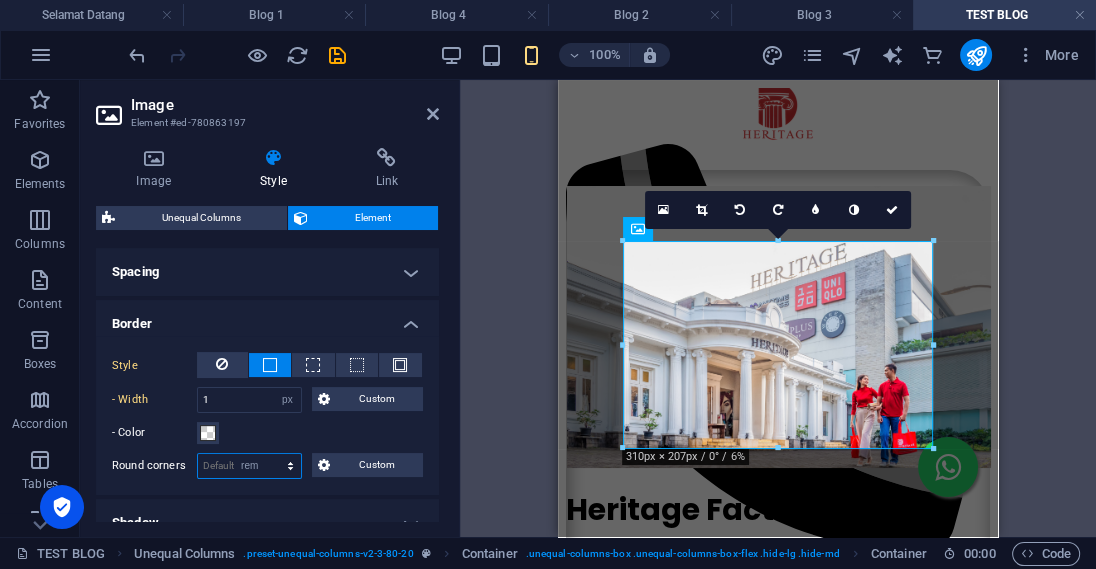 click on "rem" at bounding box center [0, 0] 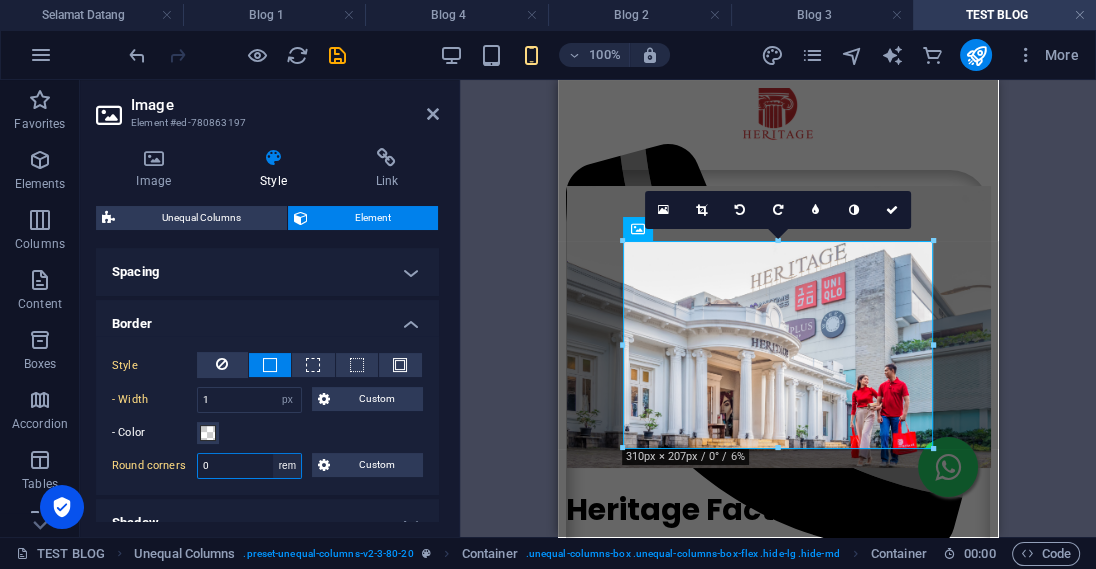 click on "Default px rem % vh vw Custom" at bounding box center (287, 466) 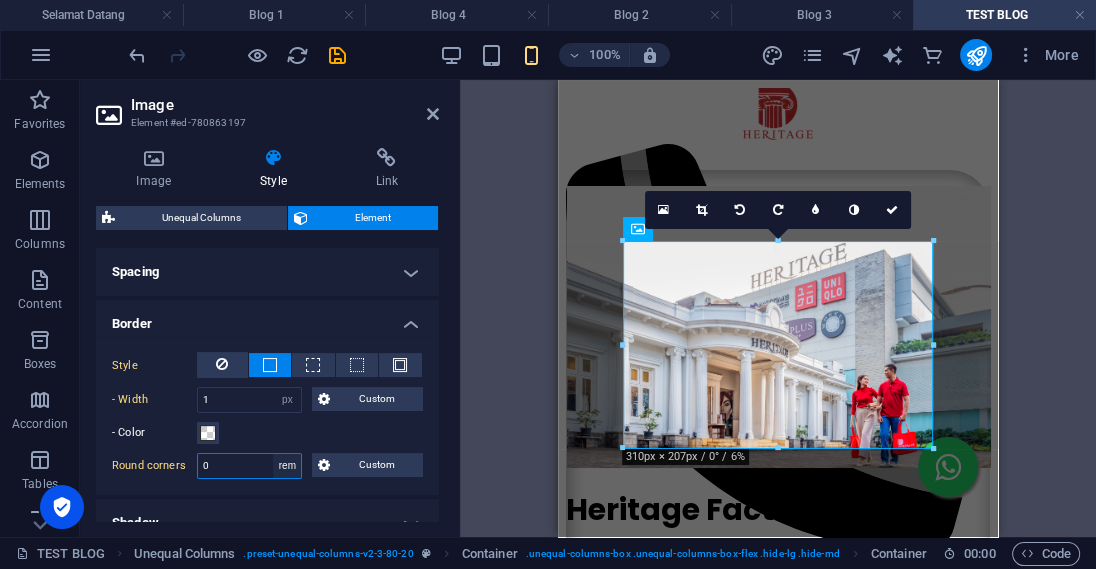 select on "px" 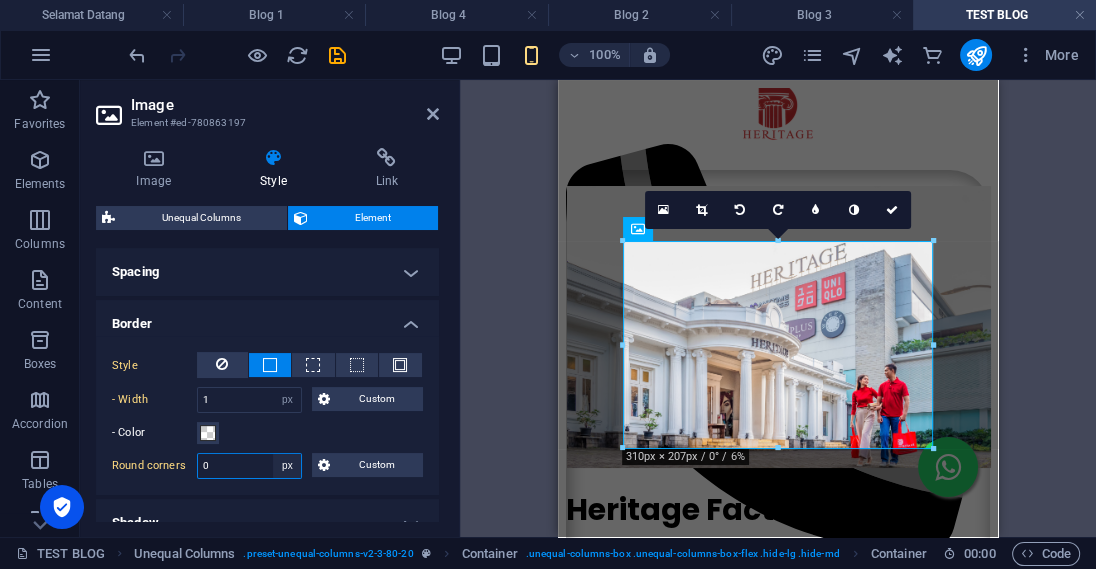 click on "px" at bounding box center [0, 0] 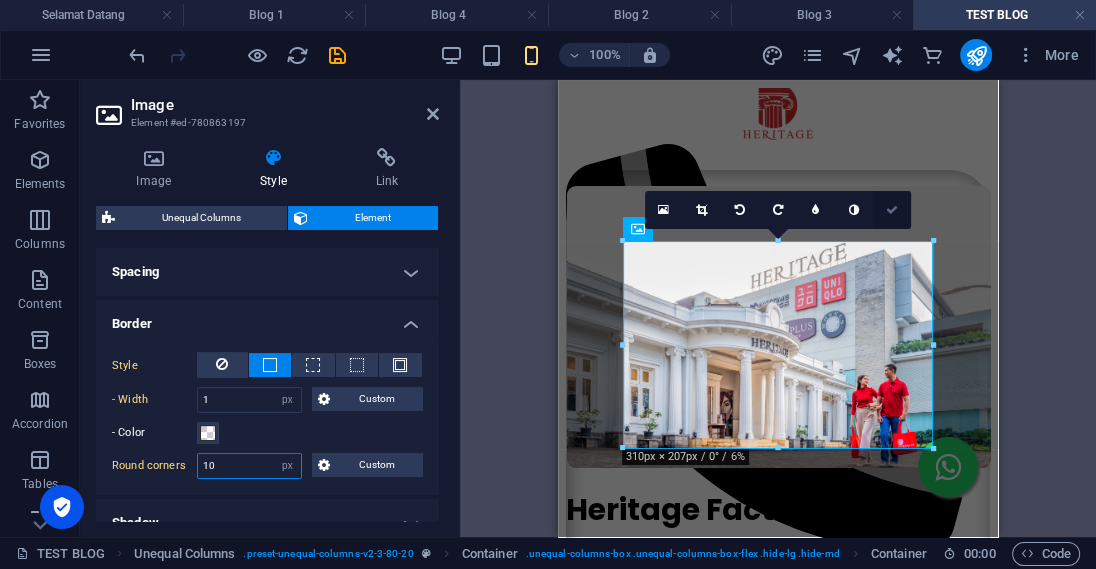 type on "10" 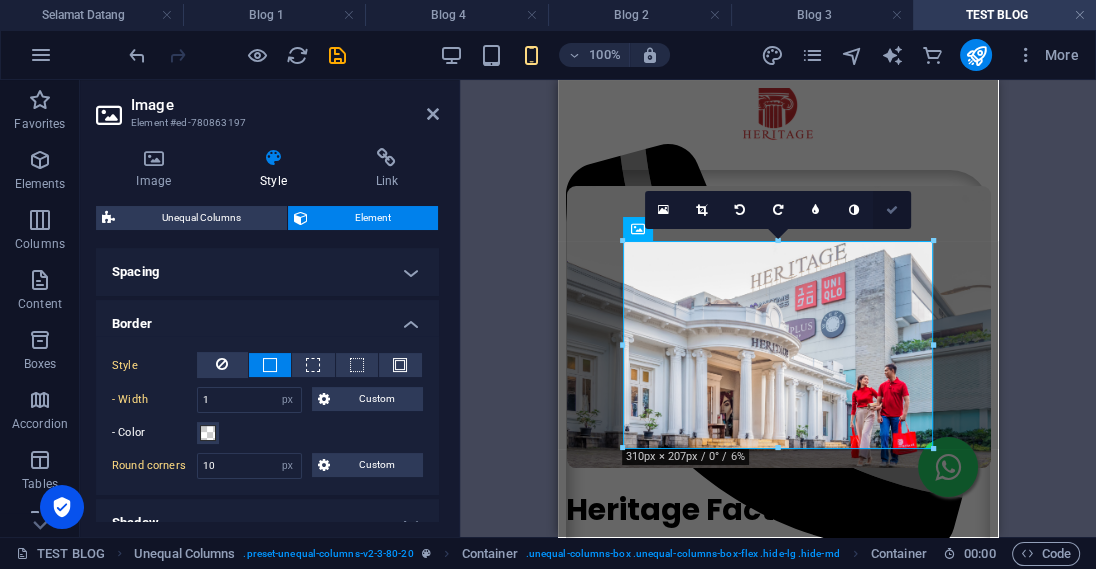 click at bounding box center (892, 210) 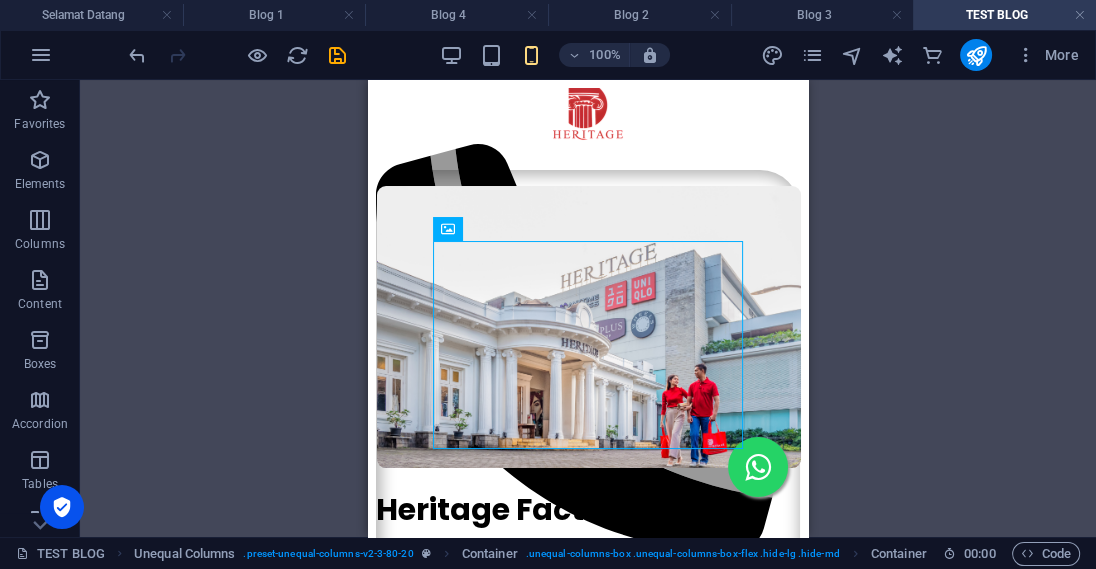 click on "Drag here to replace the existing content. Press “Ctrl” if you want to create a new element.
Container   Container   2 columns   Container   Text   Unequal Columns   Container   Container   Unequal Columns   Container   2 columns   Container   Separator   Image   Container   Container   Container   Container   Text   2 columns   Container   2 columns   Container   2 columns   Container   Image   Container   Container   2 columns   2 columns   Container   Text   Spacer   Reference   Text   Unequal Columns   Unequal Columns   Container   Container   Unequal Columns   Container   Container   Image   Image   Unequal Columns   Container   Container   Container   2 columns   Container   Text   Separator   Container   Container   2 columns   Container   2 columns   Container   2 columns   Container   2 columns   Text   Container   Container   Spacer   Container   2 columns   Container   2 columns   Image   Container   Text   Container   Container   Text   Image   Text   Placeholder   Image" at bounding box center [588, 308] 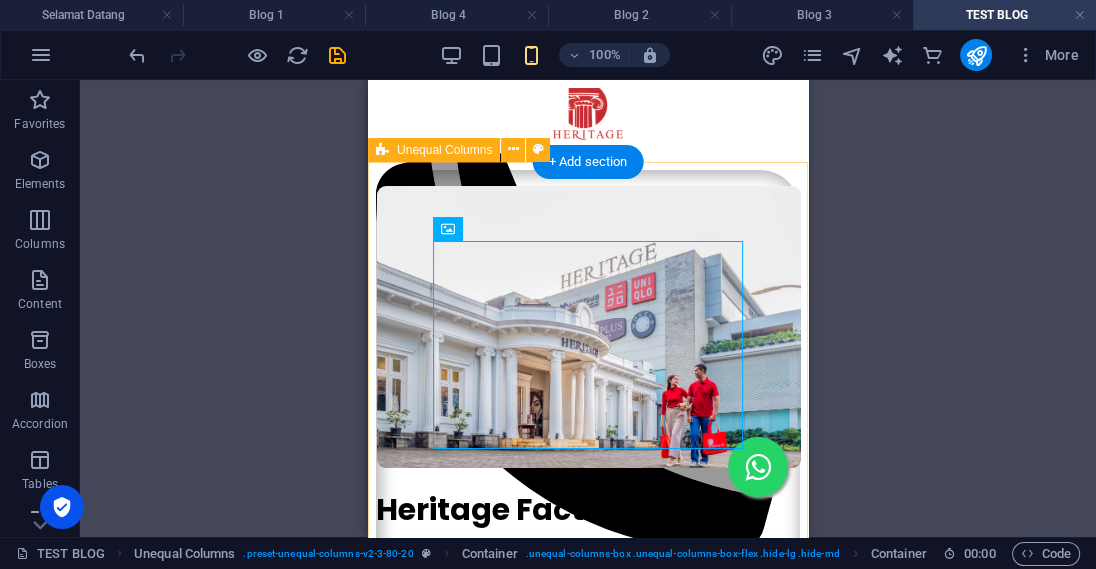 click on "Heritage Factory Outlet : Destinasi Wajib untuk Belanja, Ngopi & Santai di Jantung [GEOGRAPHIC_DATA] Merencanakan perjalanan ke [GEOGRAPHIC_DATA] sering kali berarti membuat daftar panjang tempat yang harus dikunjungi. Tapi bagaimana jika ada satu tempat yang menawarkan tiga pengalaman sekaligus: belanja lengkap, ngopi santai, dan suasana ikonik? Jawabannya ada di  [GEOGRAPHIC_DATA] , destinasi wajib bagi setiap wisatawan yang menginjakkan kaki di Kota [GEOGRAPHIC_DATA]. Terletak strategis di [GEOGRAPHIC_DATA], Heritage bukan hanya sekadar tempat berbelanja. Ini adalah paket pengalaman lengkap.   Baca selengkapnya Artikel Terkait Panduan Belanja Hemat di ... • [DATE] Cari Baju Big Size di[GEOGRAPHIC_DATA]?... • [DATE] Lebih dari [GEOGRAPHIC_DATA] FO: ... • [DATE] Wisata Belanja di [GEOGRAPHIC_DATA]?... • [DATE] Tag Populer Factory Outlet Bandung Shopping Fashion Big Size Discount Wisata Kuliner" at bounding box center (588, 3095) 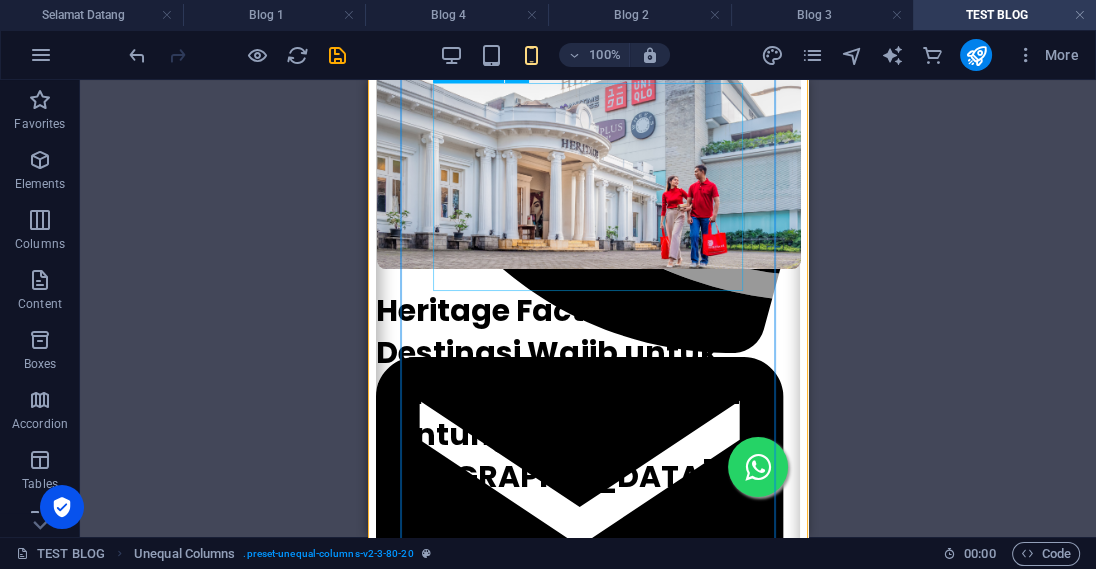 scroll, scrollTop: 210, scrollLeft: 0, axis: vertical 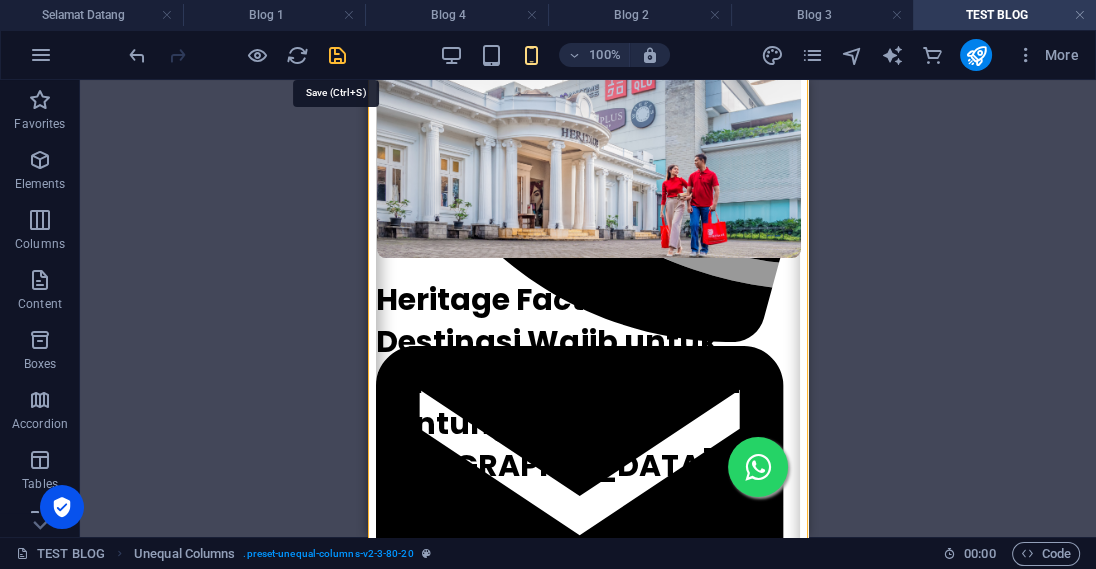 click at bounding box center [337, 55] 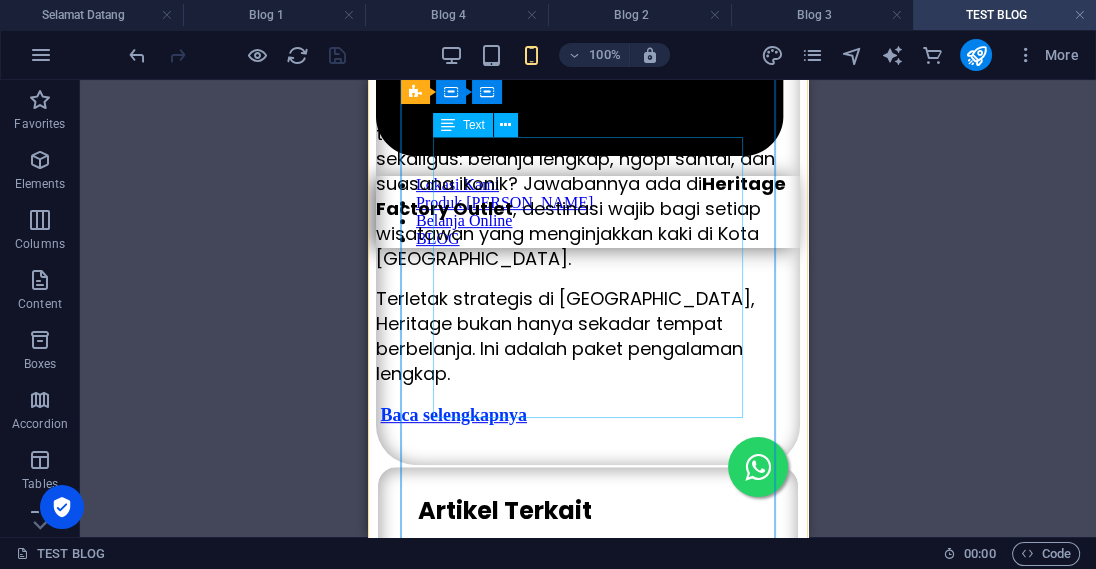 scroll, scrollTop: 735, scrollLeft: 0, axis: vertical 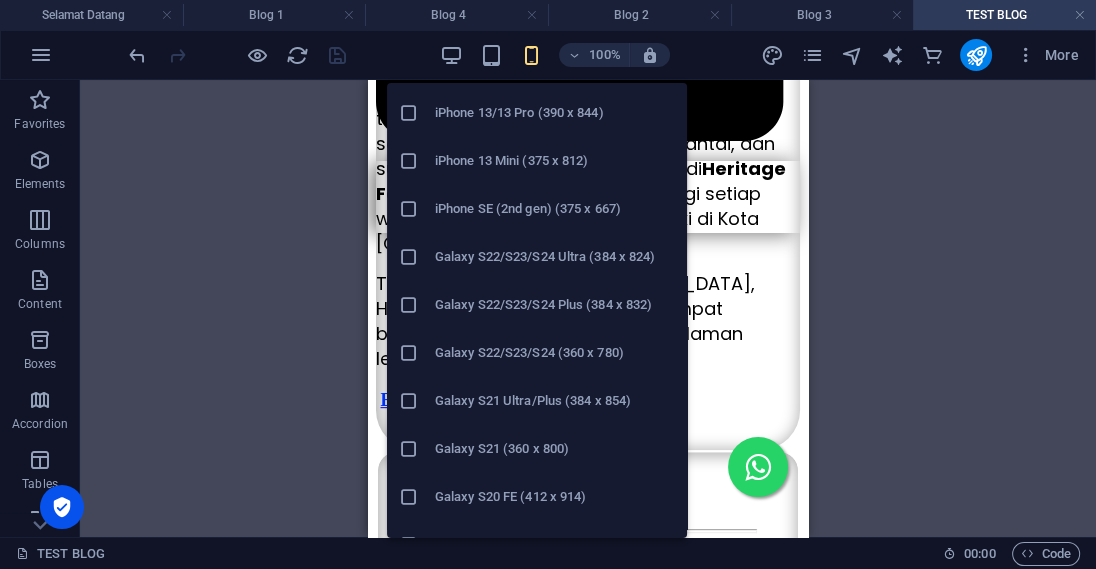 click on "Galaxy S22/S23/S24 (360 x 780)" at bounding box center [555, 353] 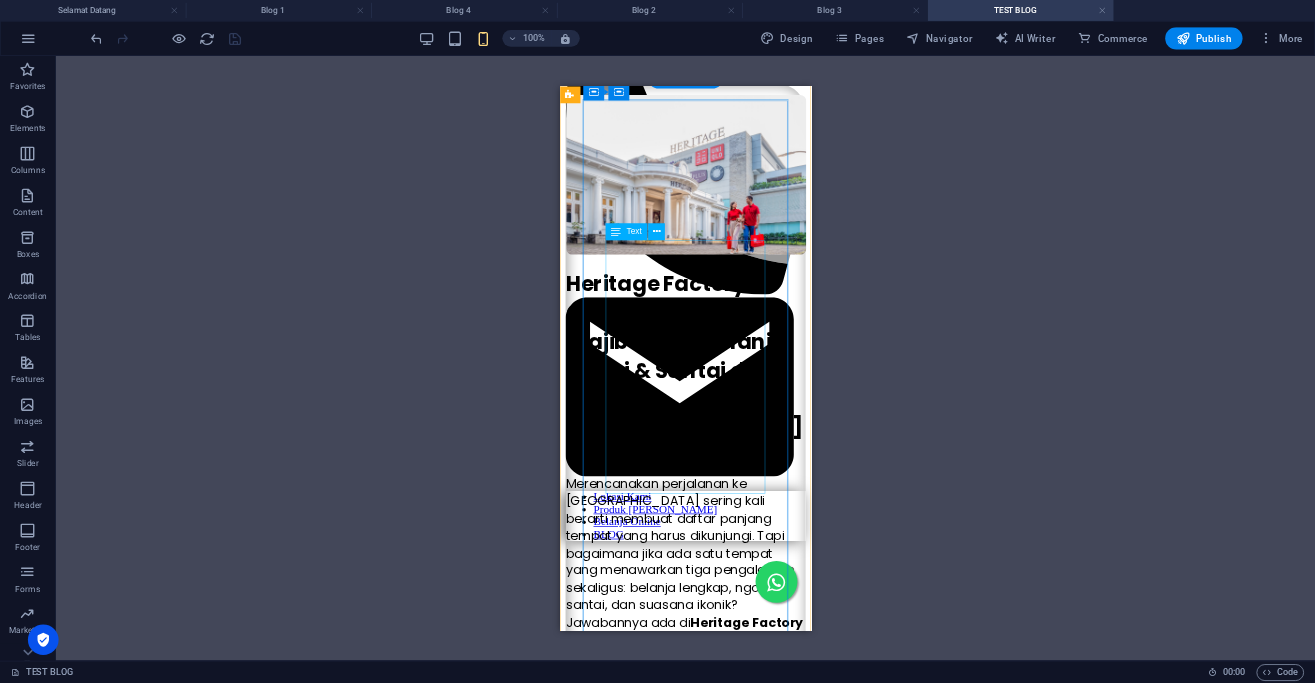 scroll, scrollTop: 94, scrollLeft: 0, axis: vertical 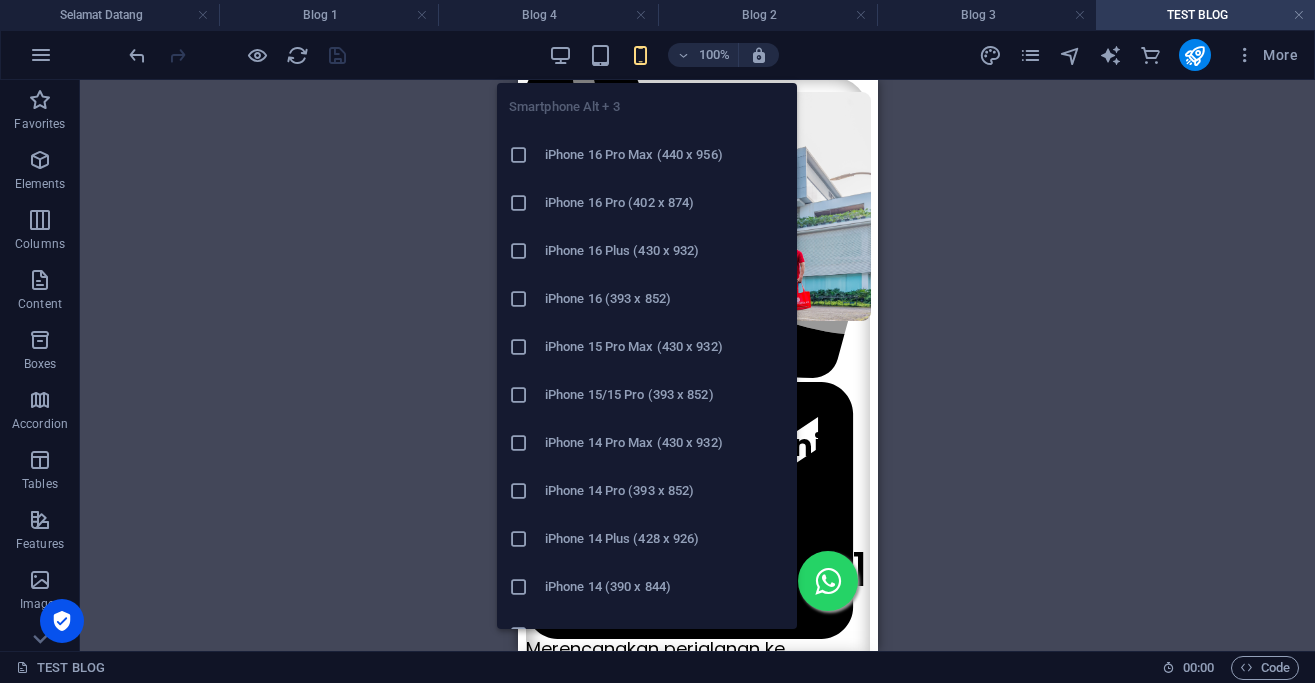click at bounding box center (640, 55) 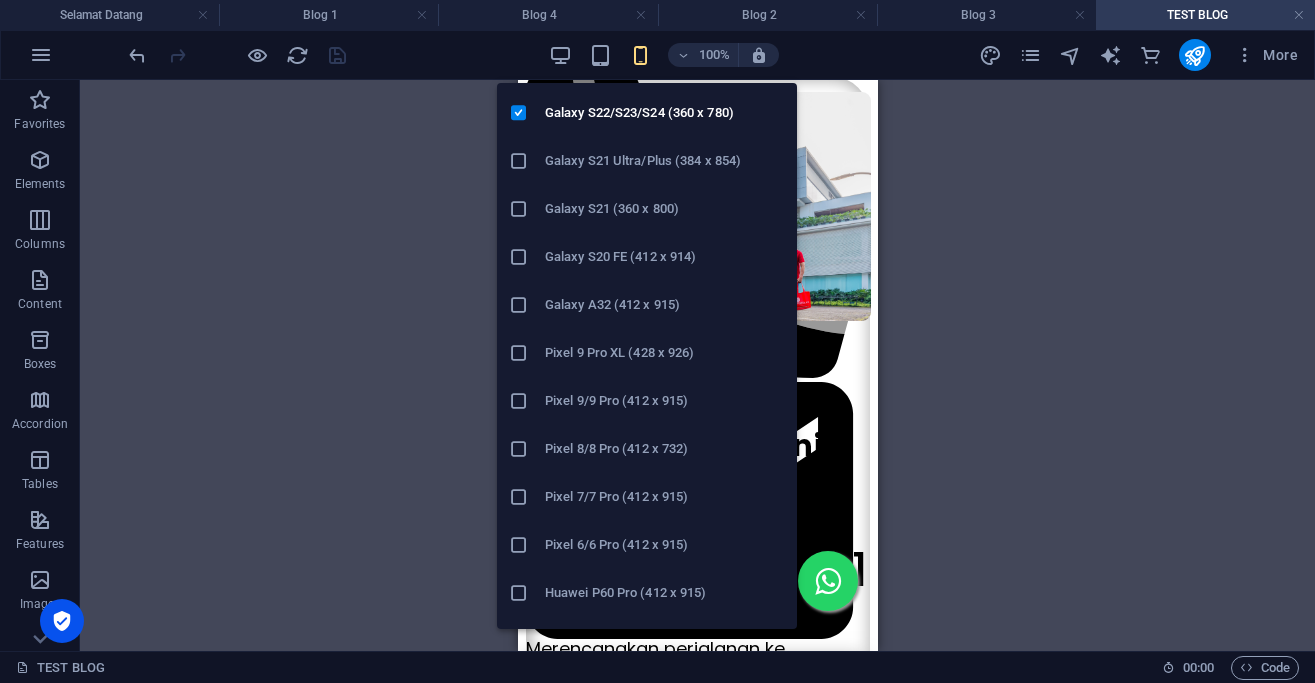 scroll, scrollTop: 1038, scrollLeft: 0, axis: vertical 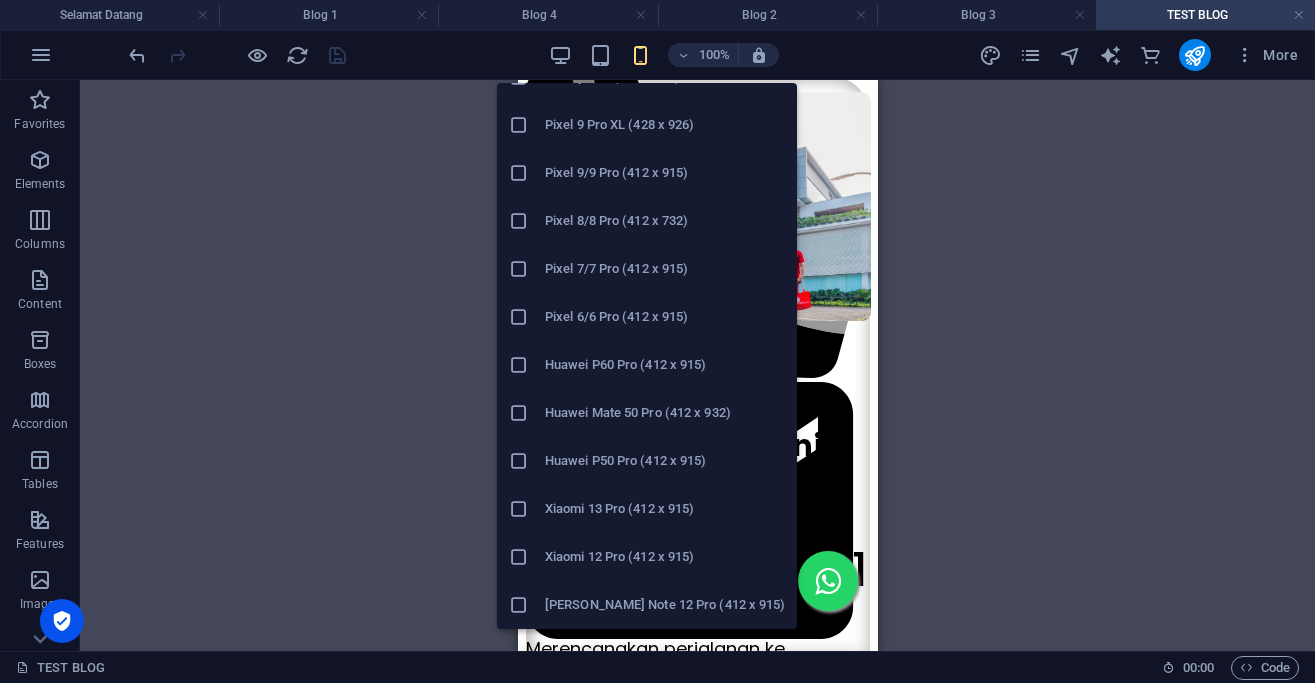 click on "Xiaomi 12 Pro (412 x 915)" at bounding box center [665, 557] 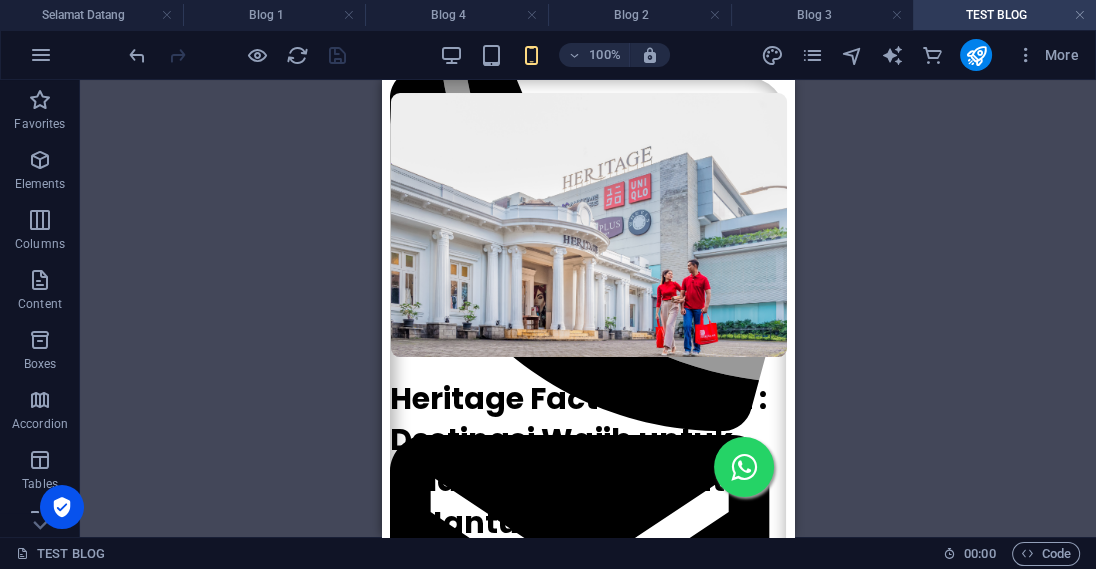 scroll, scrollTop: 93, scrollLeft: 0, axis: vertical 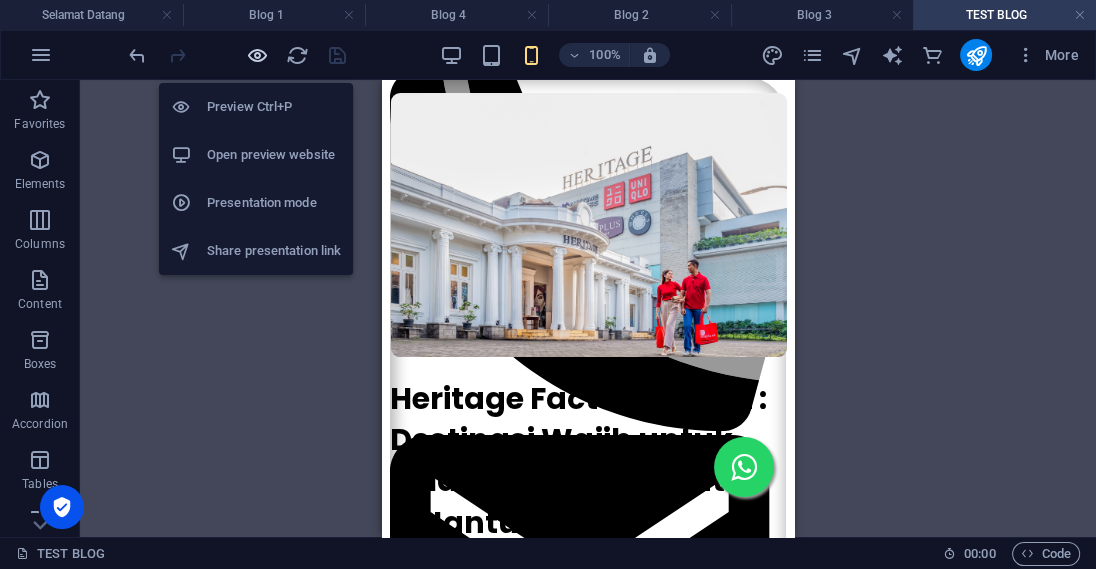 click at bounding box center (257, 55) 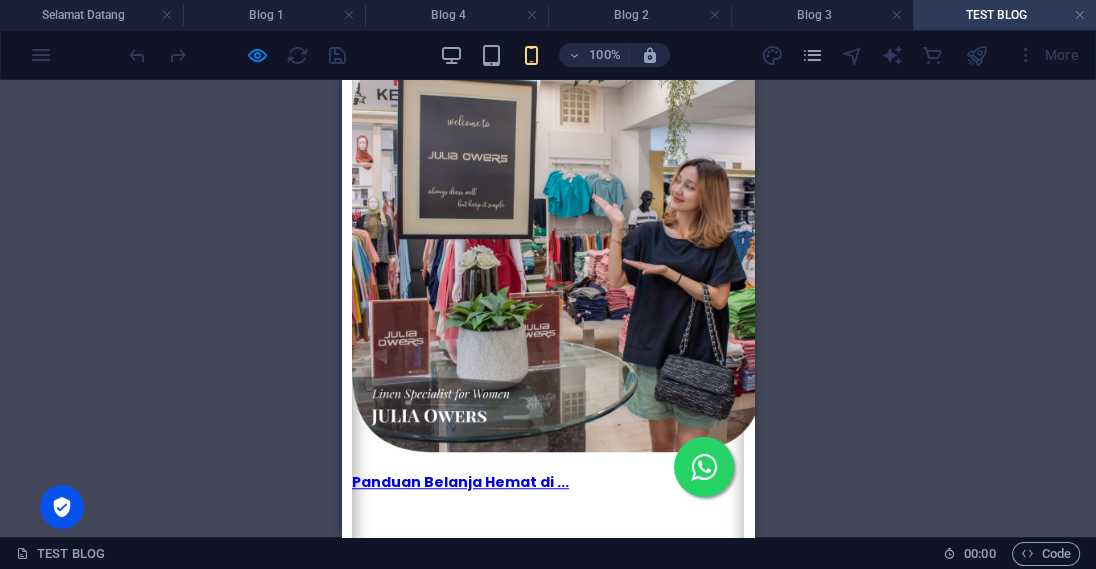 scroll, scrollTop: 1353, scrollLeft: 0, axis: vertical 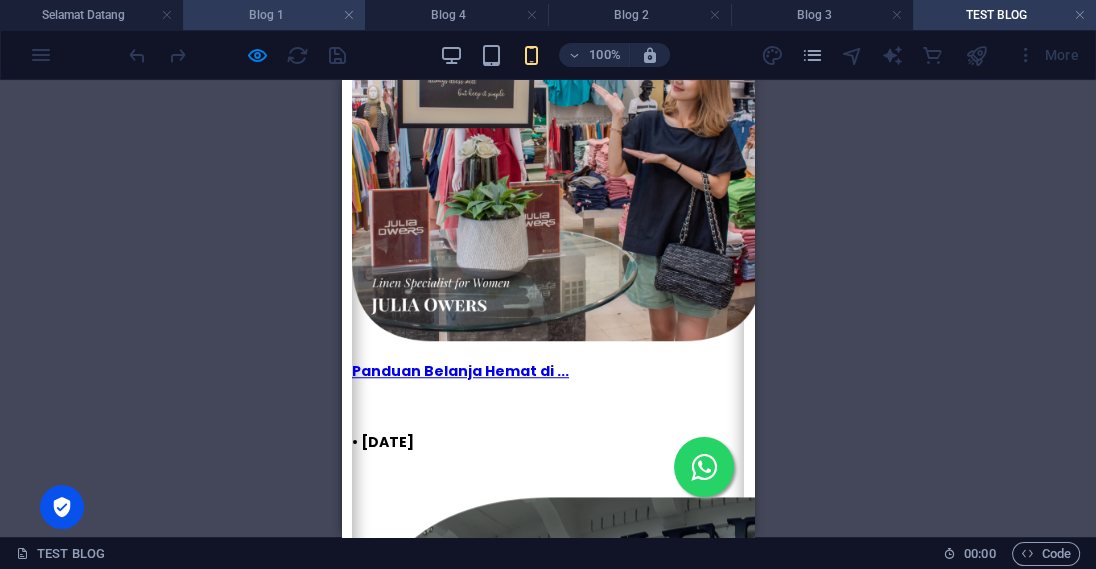 click on "Blog 1" at bounding box center (274, 15) 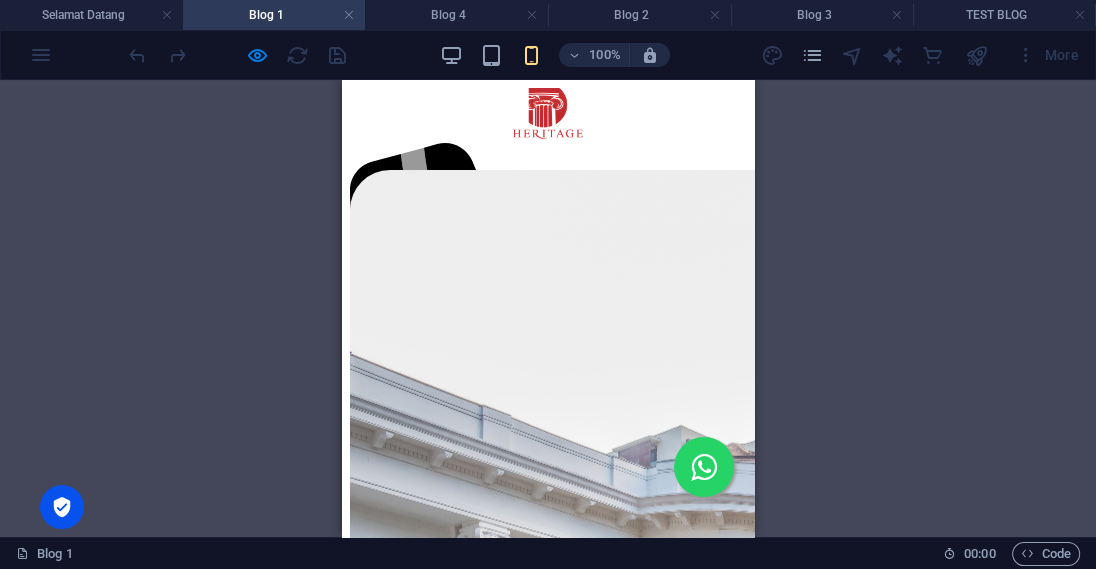 scroll, scrollTop: 1292, scrollLeft: 0, axis: vertical 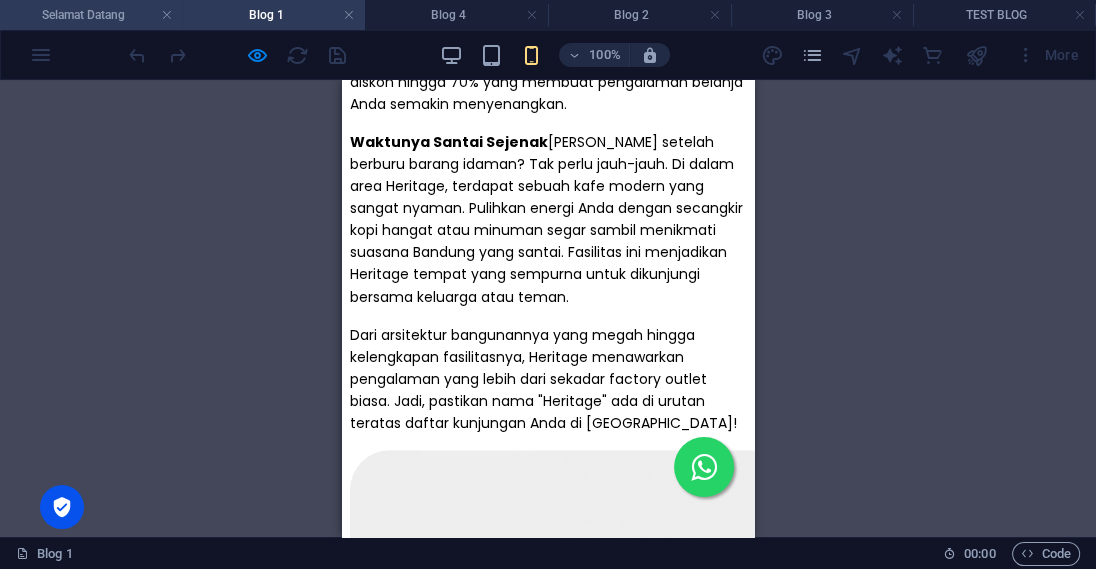 click on "Selamat Datang" at bounding box center (91, 15) 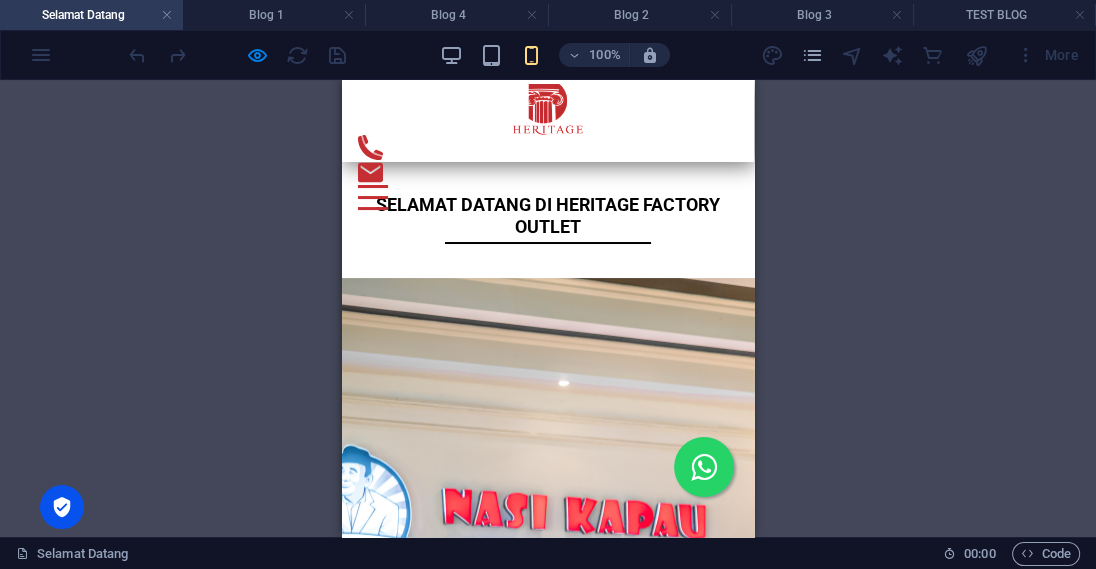 scroll, scrollTop: 0, scrollLeft: 0, axis: both 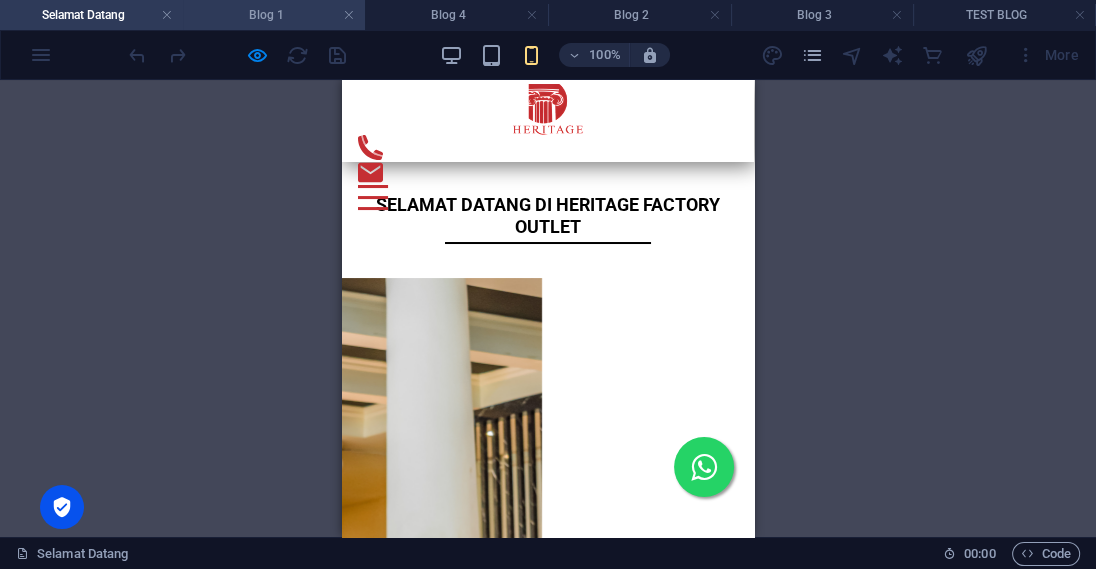 click on "Blog 1" at bounding box center [274, 15] 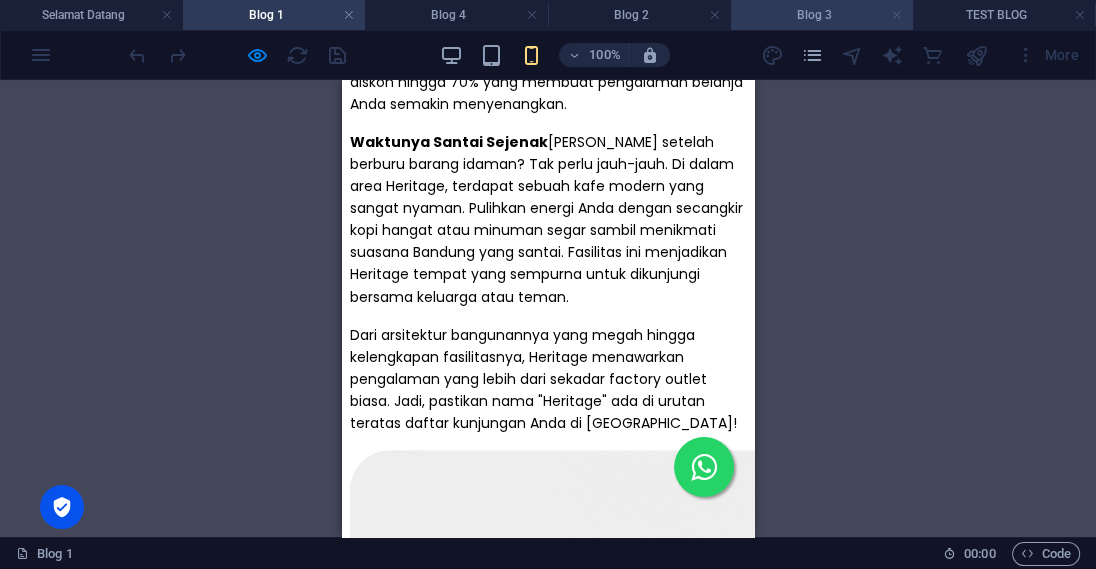 scroll, scrollTop: 1290, scrollLeft: 0, axis: vertical 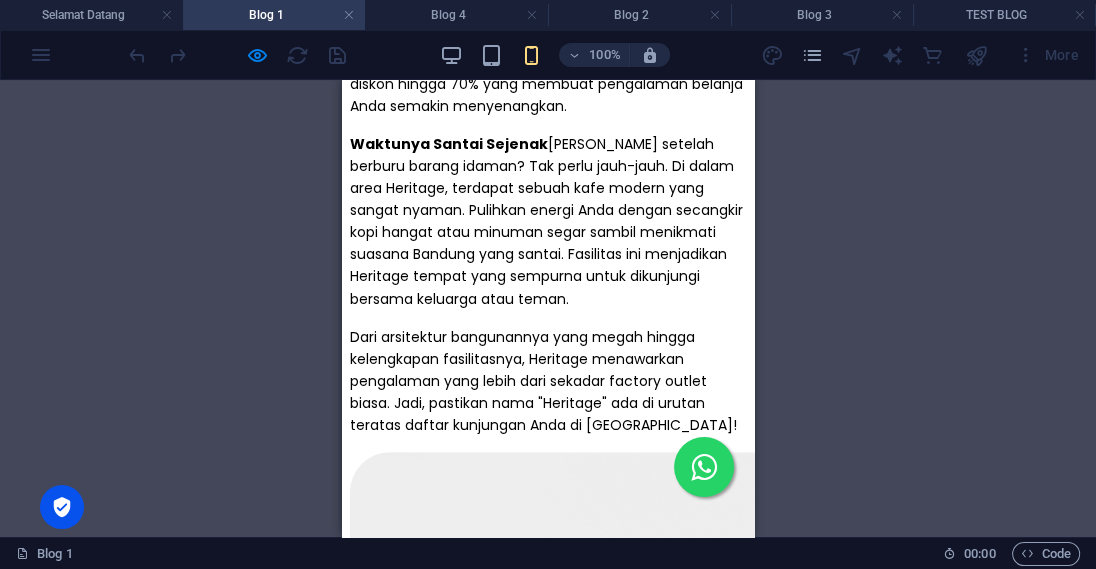 click at bounding box center [548, -460] 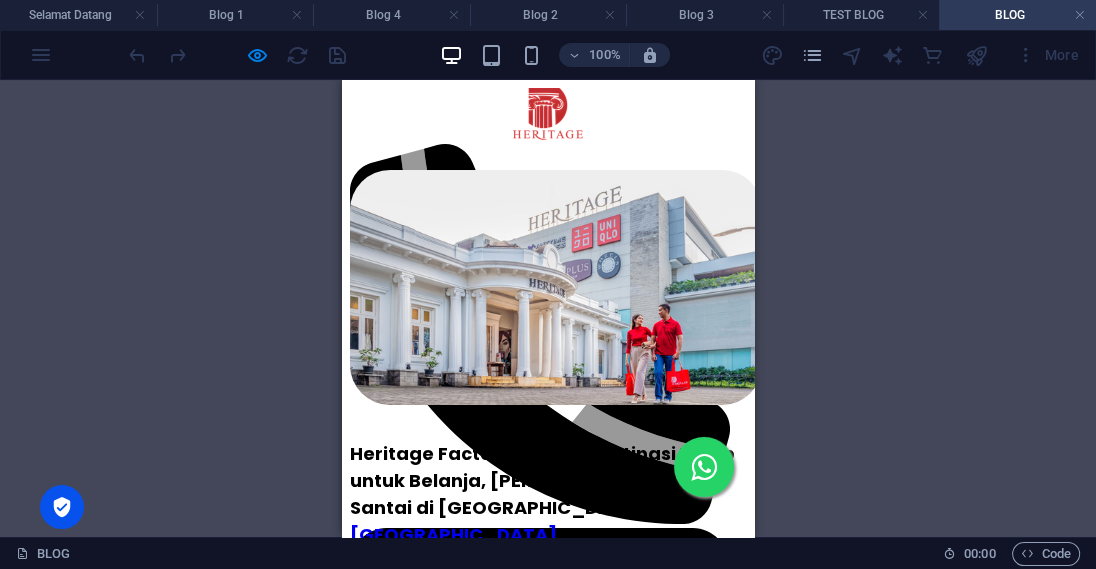 scroll, scrollTop: 0, scrollLeft: 0, axis: both 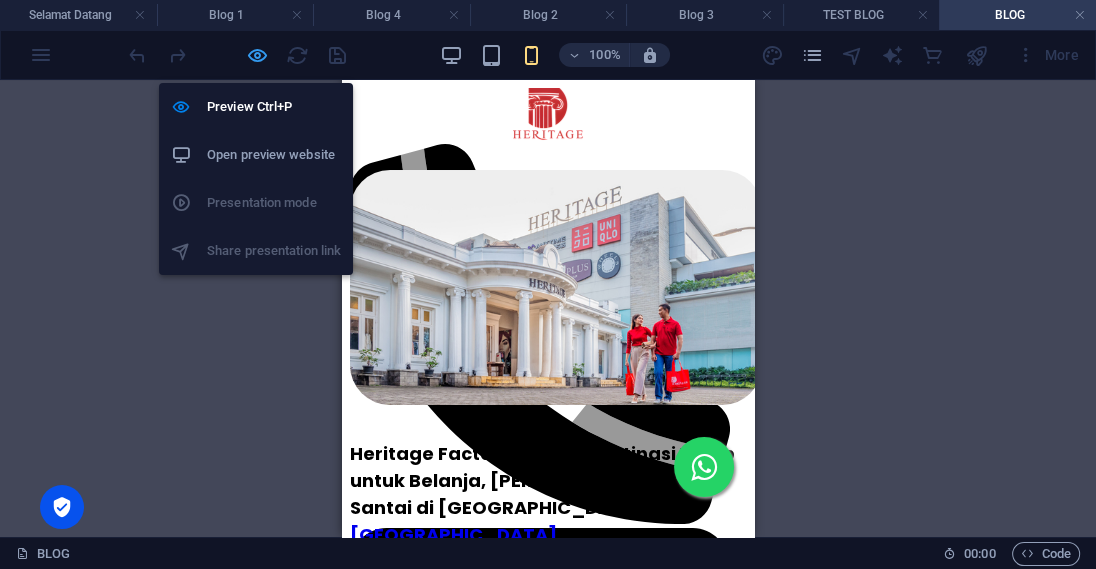 click at bounding box center (257, 55) 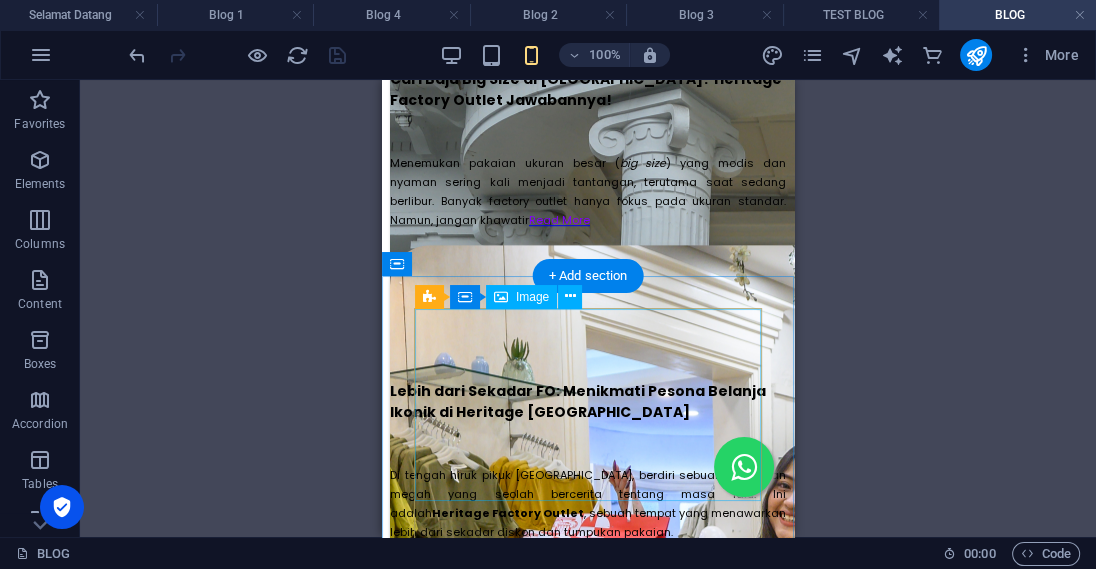 scroll, scrollTop: 945, scrollLeft: 0, axis: vertical 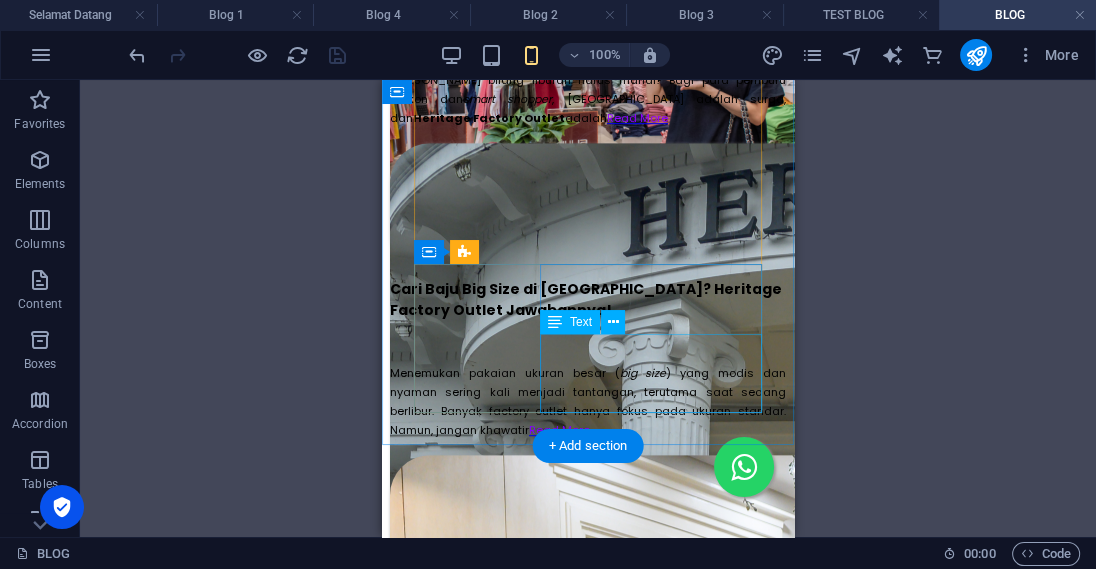 click on "Bagi wisatawan, efisiensi adalah kunci. Memilih destinasi yang tepat bisa menentukan keberhasilan seluruh agenda liburan Anda di [GEOGRAPHIC_DATA]. Itulah mengapa  Heritage Factory Outlet     Read More" at bounding box center [588, 1059] 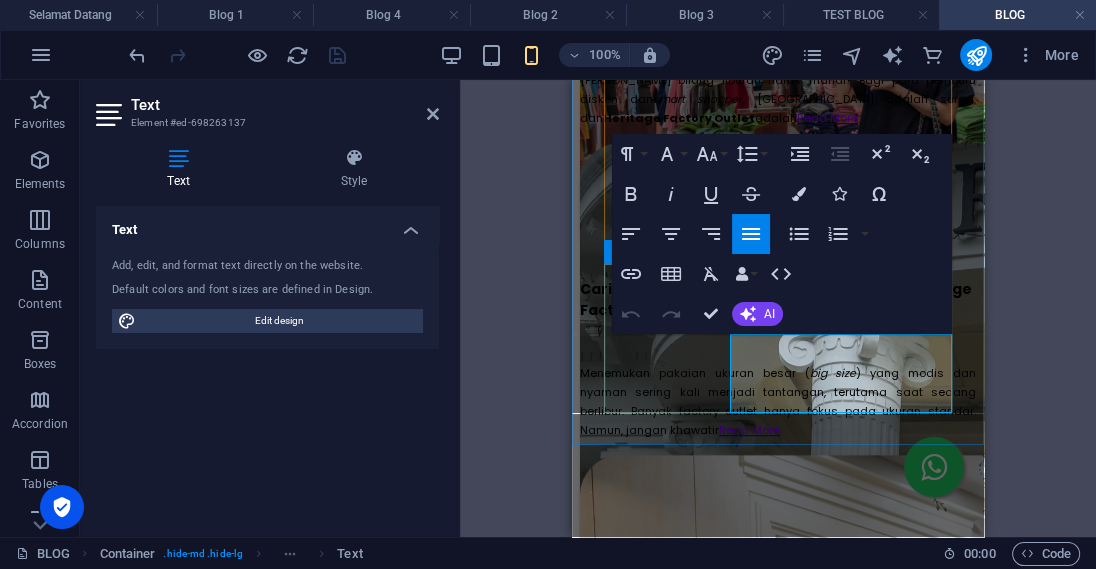 drag, startPoint x: 910, startPoint y: 395, endPoint x: 968, endPoint y: 413, distance: 60.728905 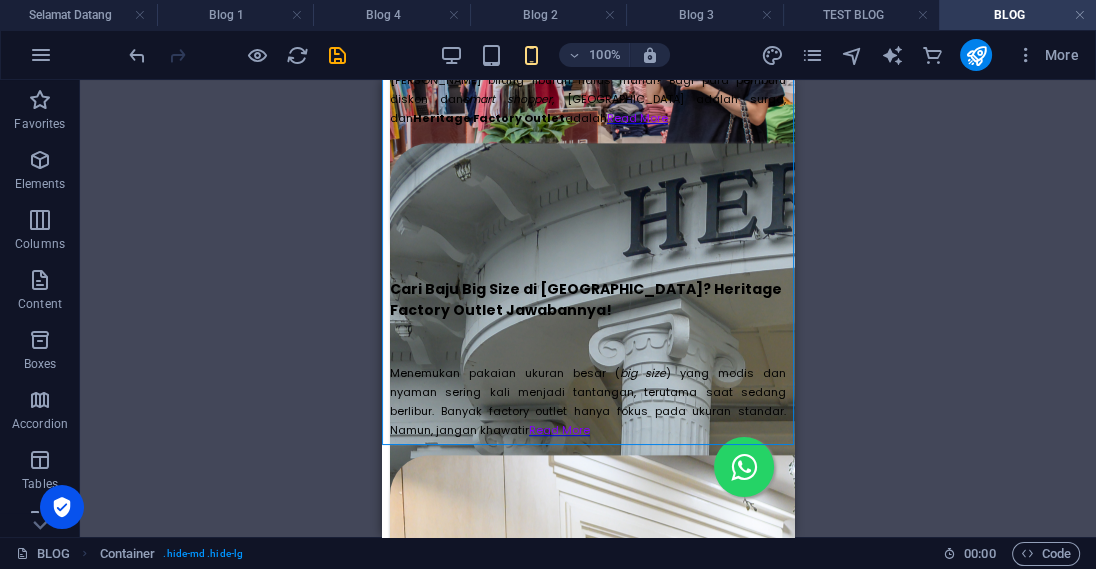 drag, startPoint x: 779, startPoint y: 413, endPoint x: 938, endPoint y: 393, distance: 160.25293 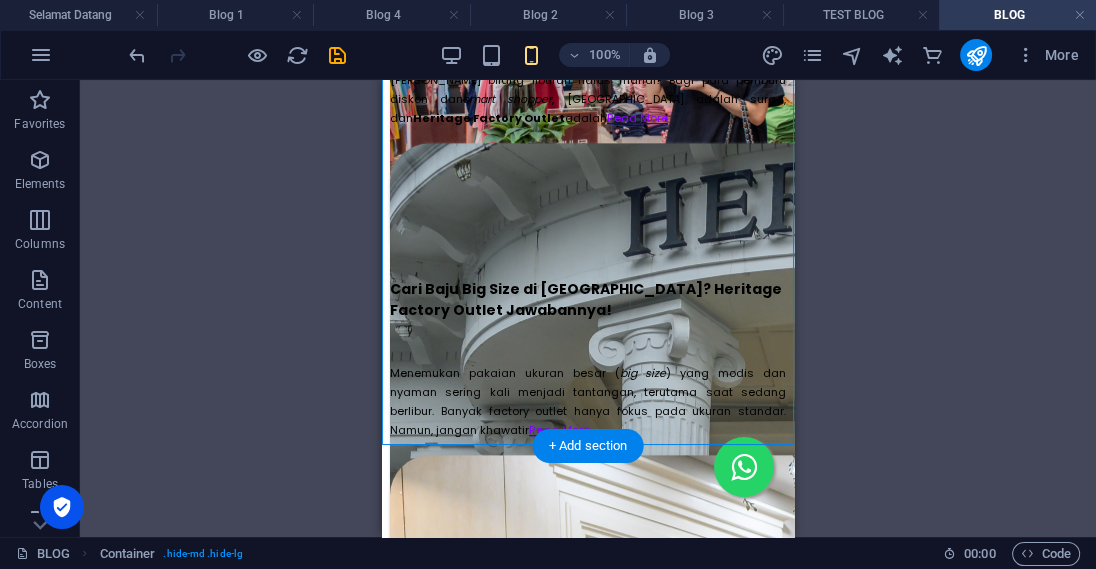 click on "Bagi wisatawan, efisiensi adalah kunci. Memilih destinasi yang tepat bisa menentukan keberhasilan seluruh agenda liburan Anda di [GEOGRAPHIC_DATA]. Itulah mengapa  Heritage Factory Outlet     Read More" at bounding box center (588, 1059) 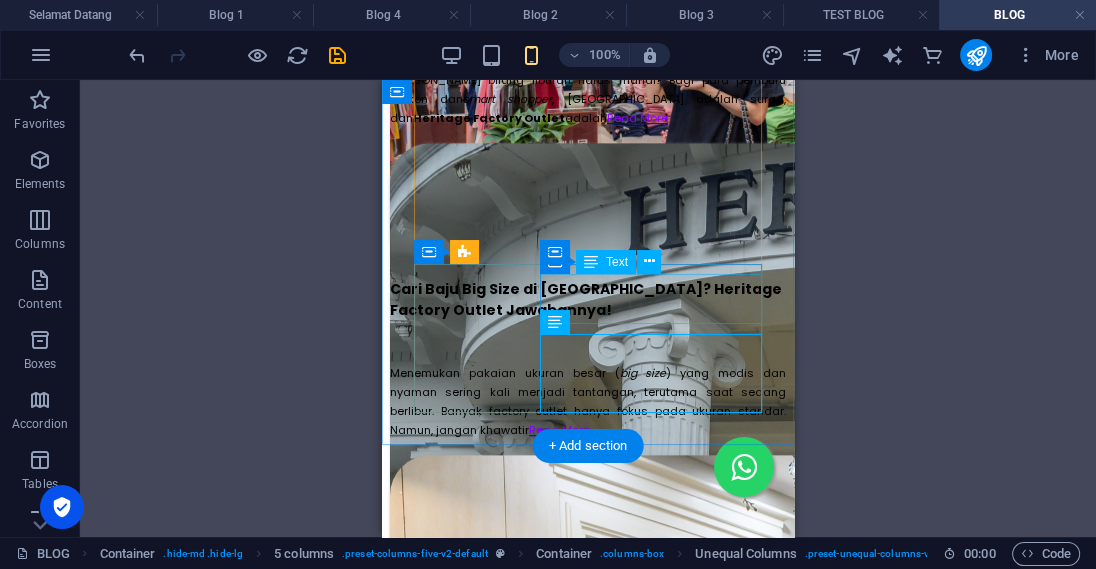 click on "Wisata Belanja di [GEOGRAPHIC_DATA]? Jadikan Heritage FO Titik Awal Petualangan Anda!" at bounding box center (588, 959) 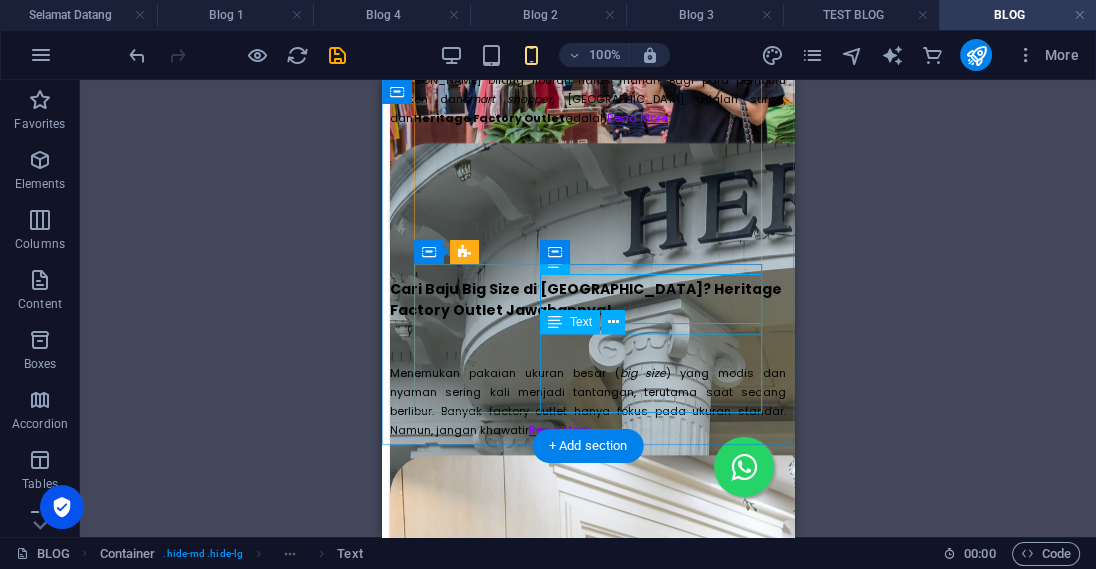 click on "Bagi wisatawan, efisiensi adalah kunci. Memilih destinasi yang tepat bisa menentukan keberhasilan seluruh agenda liburan Anda di [GEOGRAPHIC_DATA]. Itulah mengapa  Heritage Factory Outlet     Read More" at bounding box center (588, 1059) 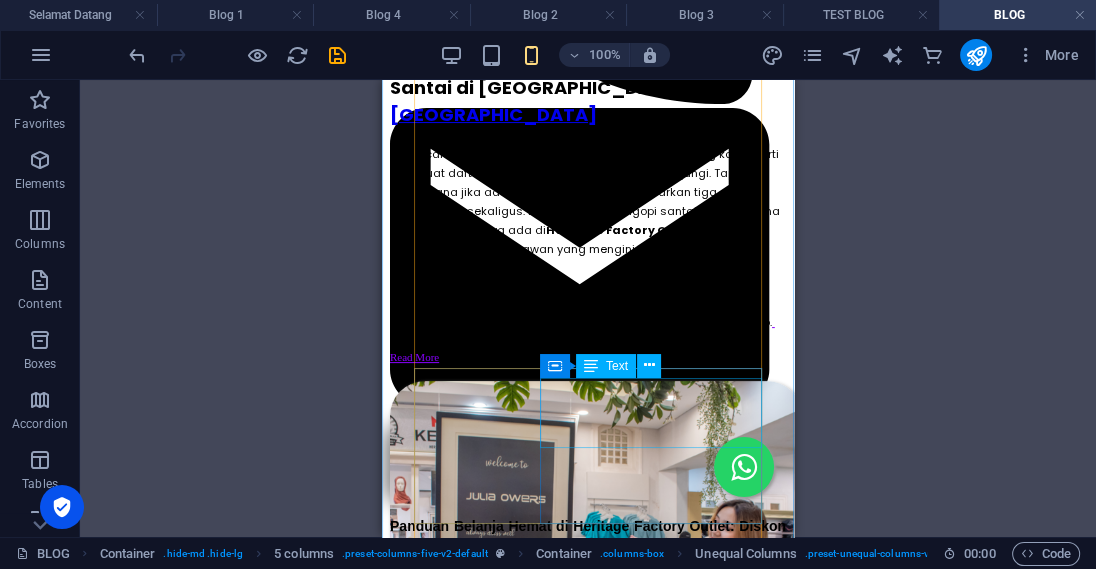 scroll, scrollTop: 0, scrollLeft: 0, axis: both 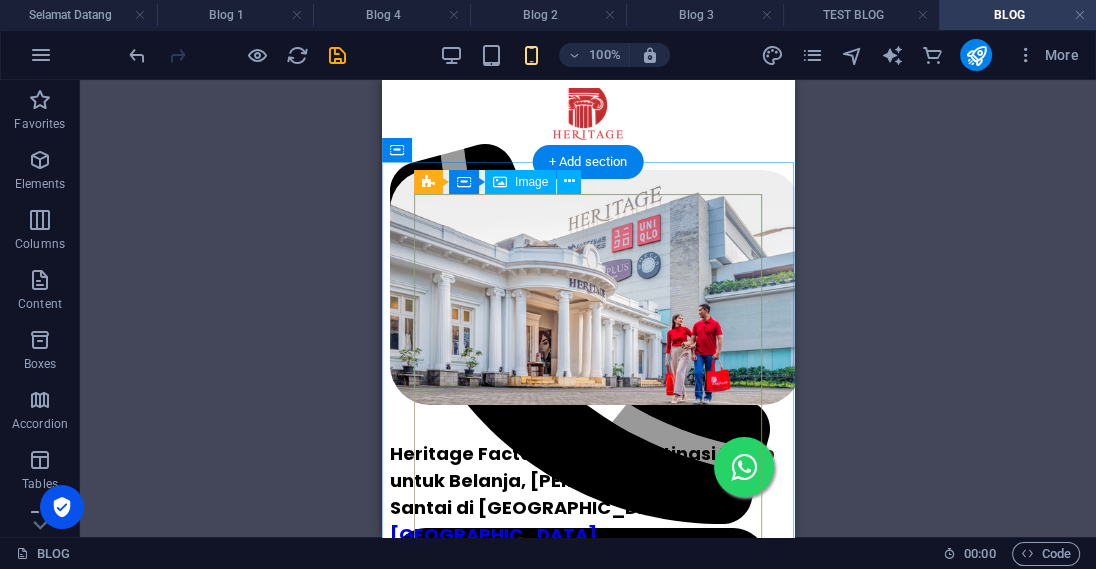 click at bounding box center (588, 289) 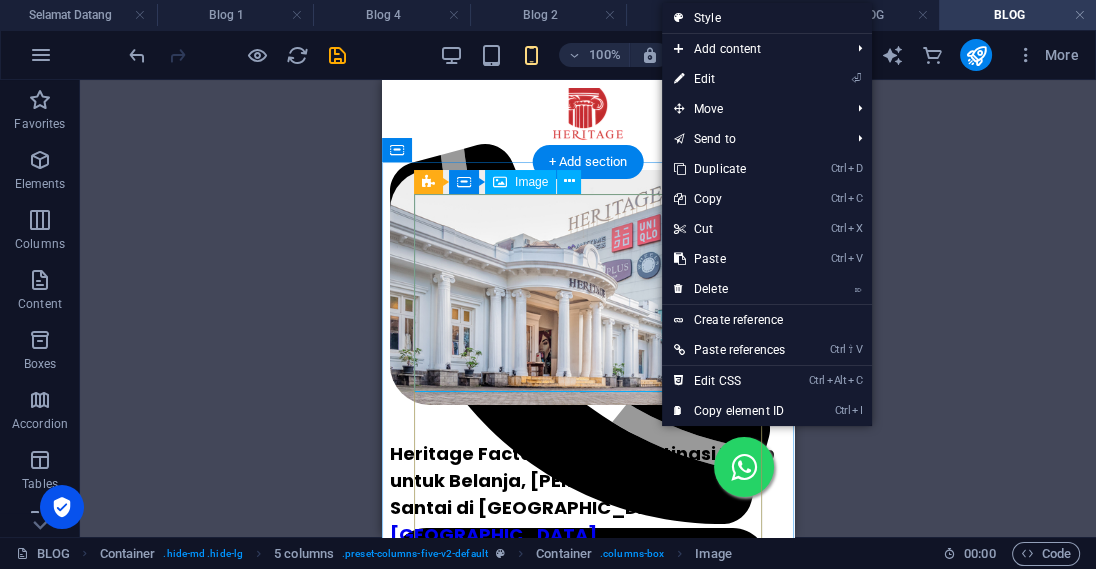 click at bounding box center (588, 289) 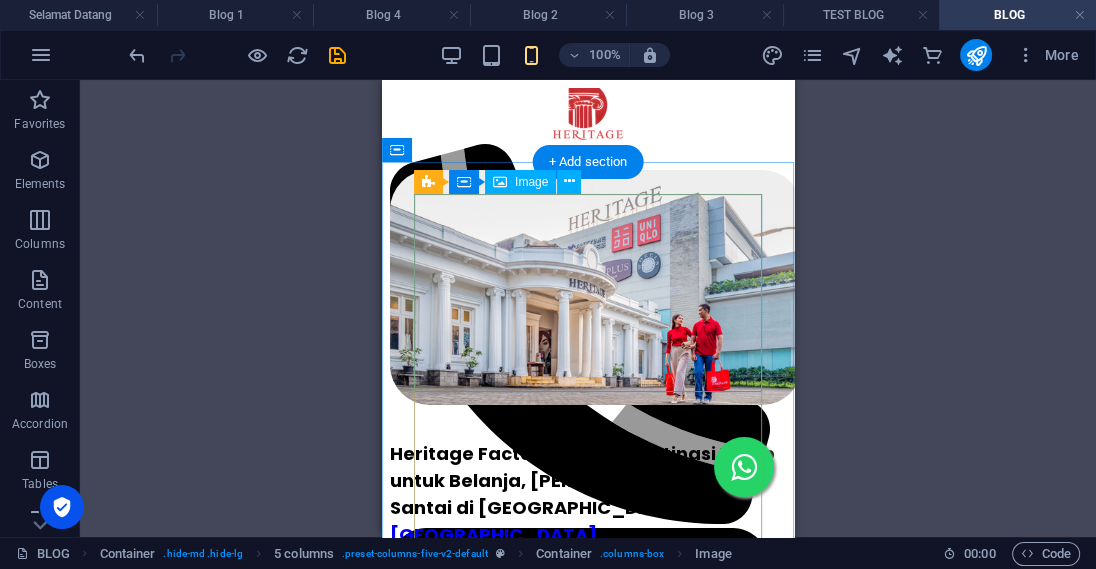 click at bounding box center (588, 289) 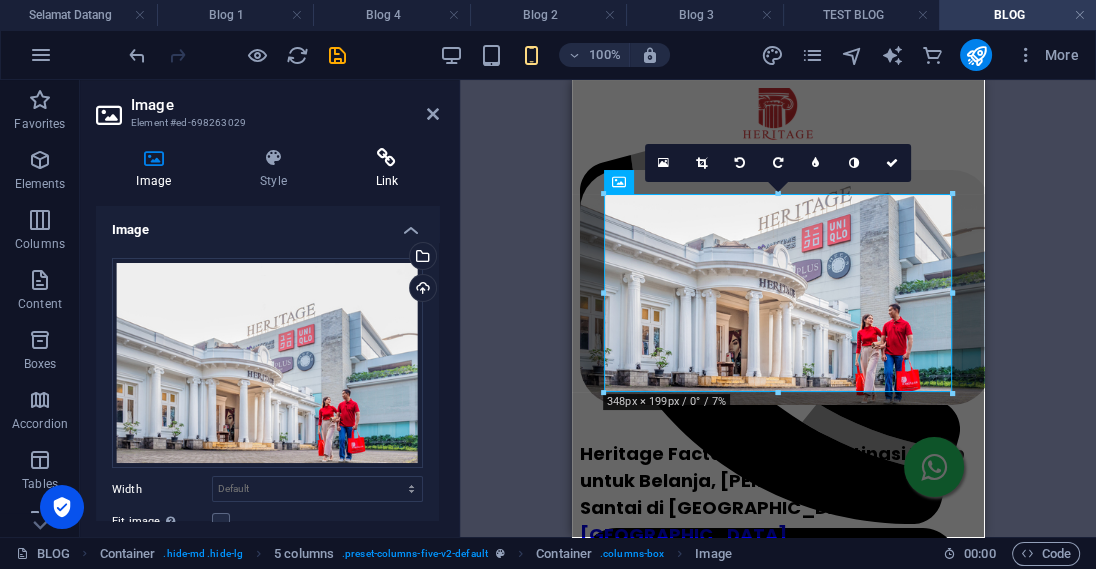 click on "Link" at bounding box center (386, 169) 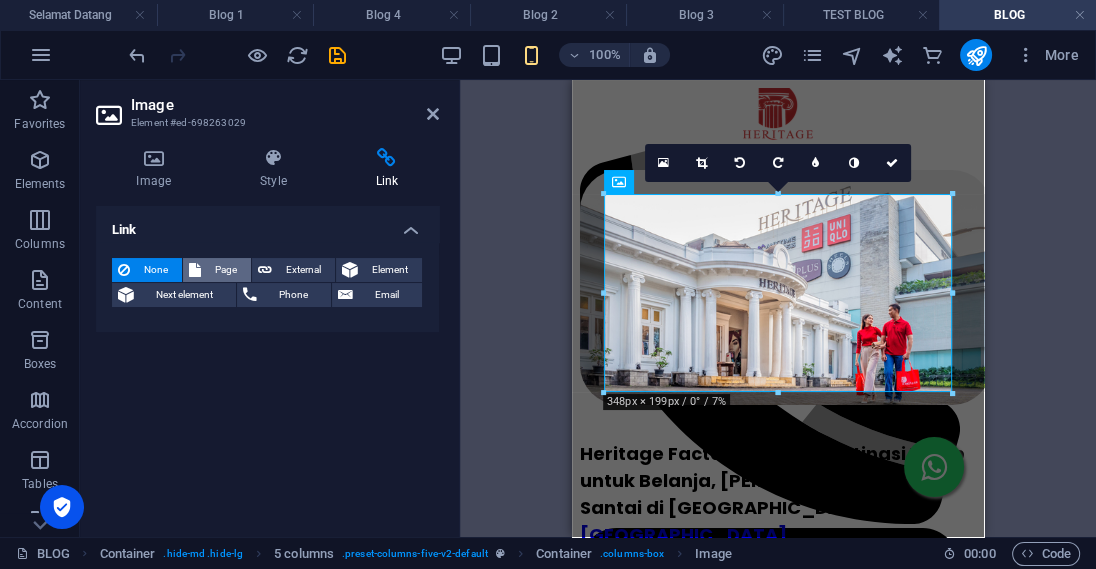 click on "Page" at bounding box center (217, 270) 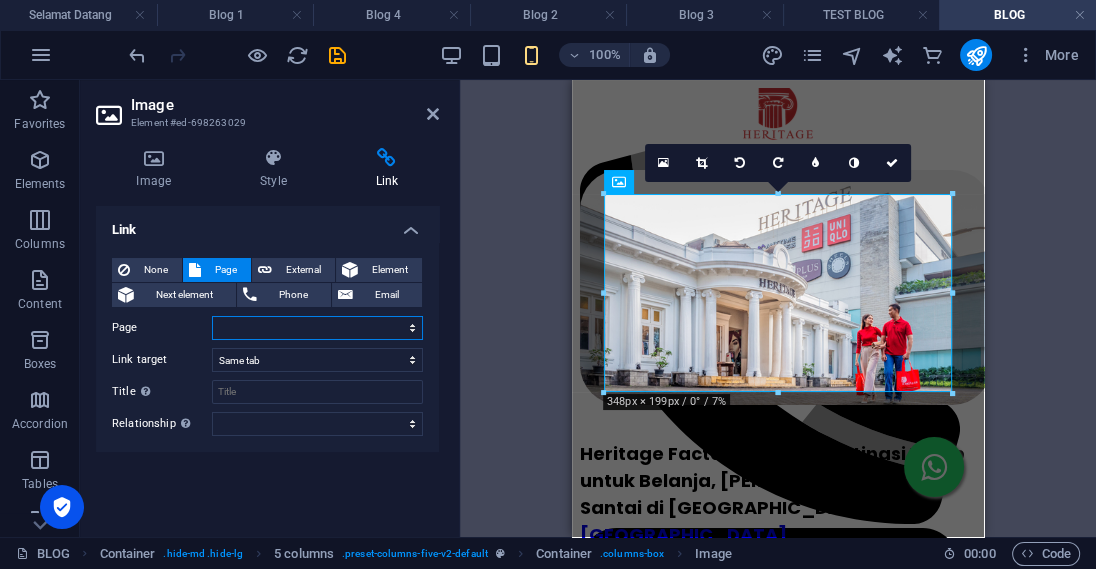click on "Selamat Datang Lokasi Heritage Factory Outlet - [GEOGRAPHIC_DATA] dan [GEOGRAPHIC_DATA] Produk Kami New page Online Shopping Privacy Policy Return and Refund Policy BLOG Blog 1 Blog 2 Blog 3 Blog  4 Blog 5 TEST BLOG" at bounding box center [317, 328] 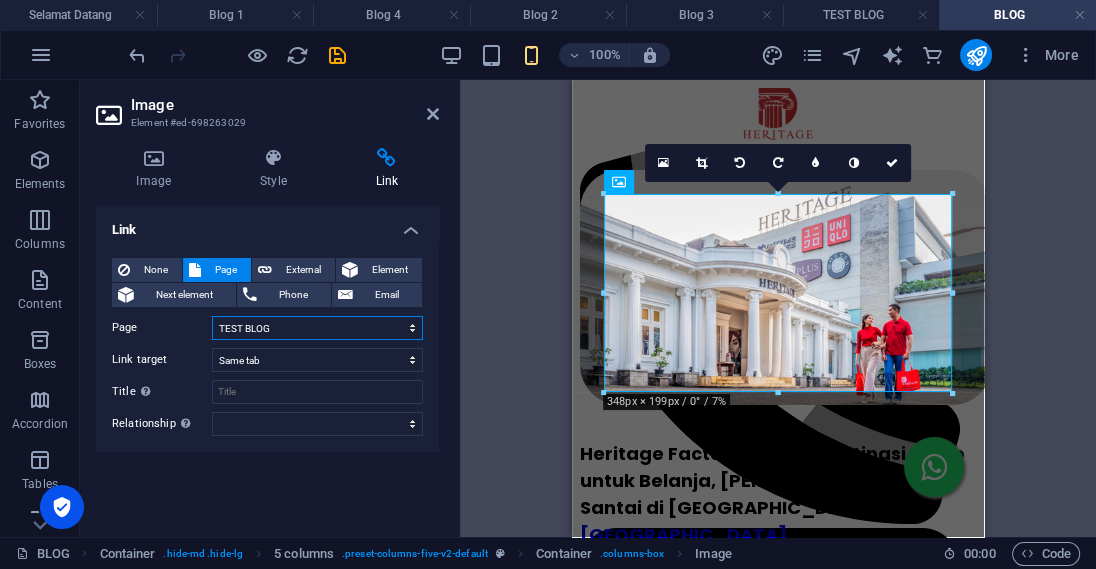 click on "TEST BLOG" at bounding box center [0, 0] 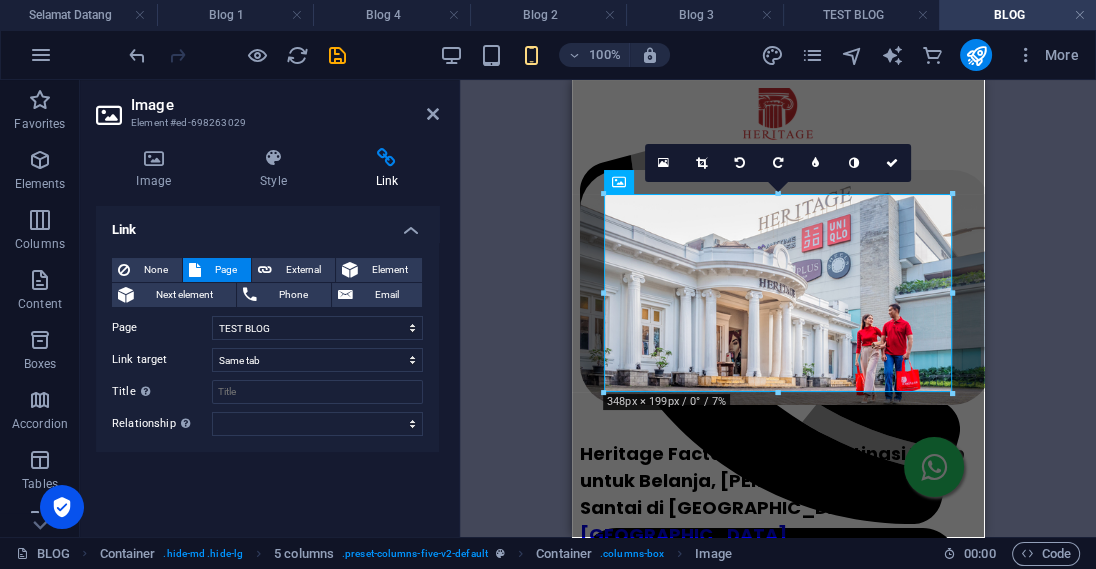 click on "Image" at bounding box center [285, 105] 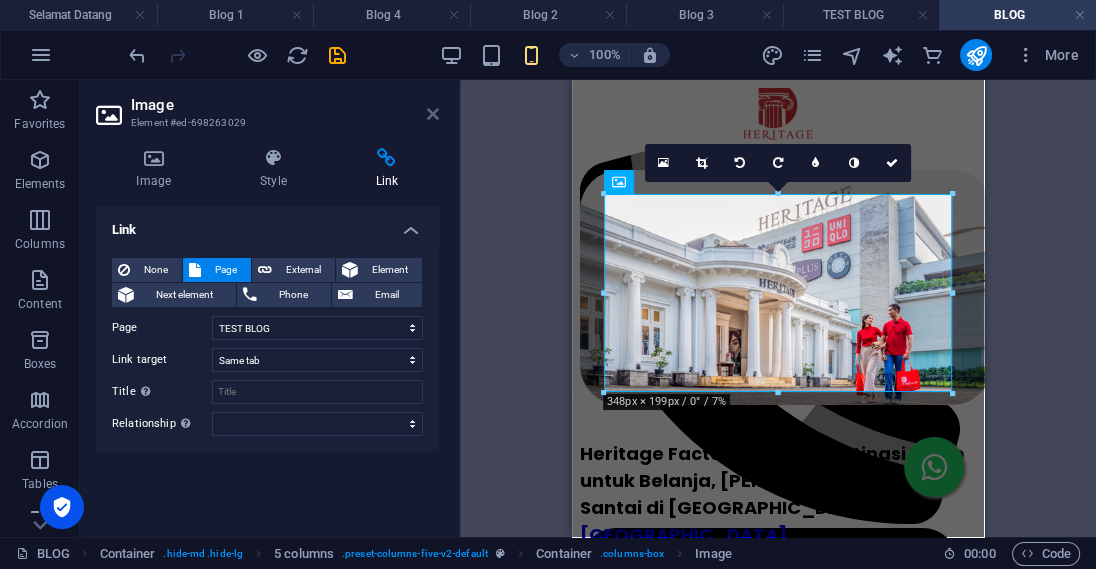 click at bounding box center [433, 114] 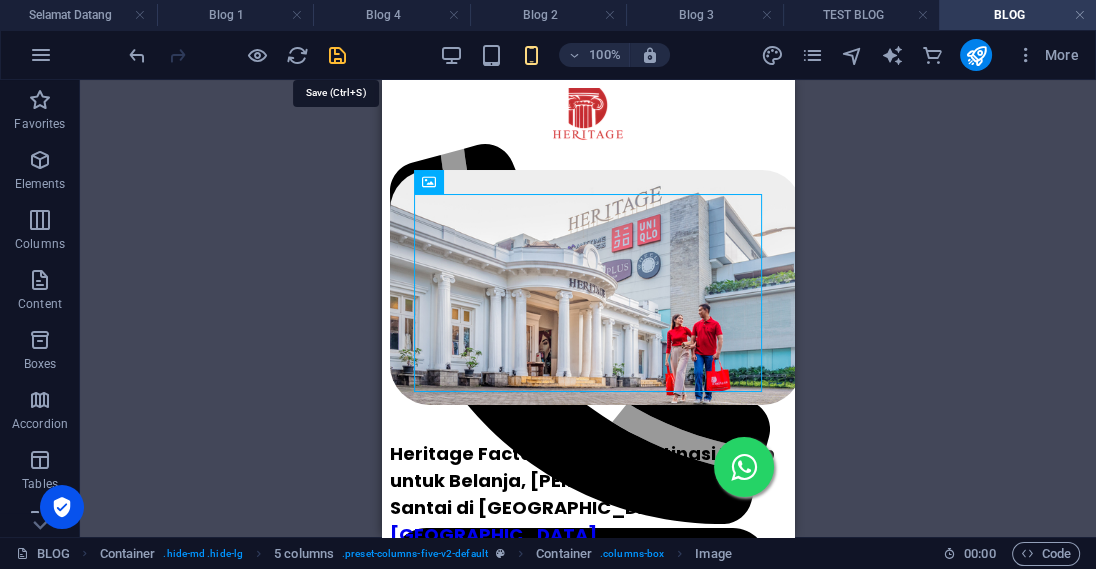 click at bounding box center [337, 55] 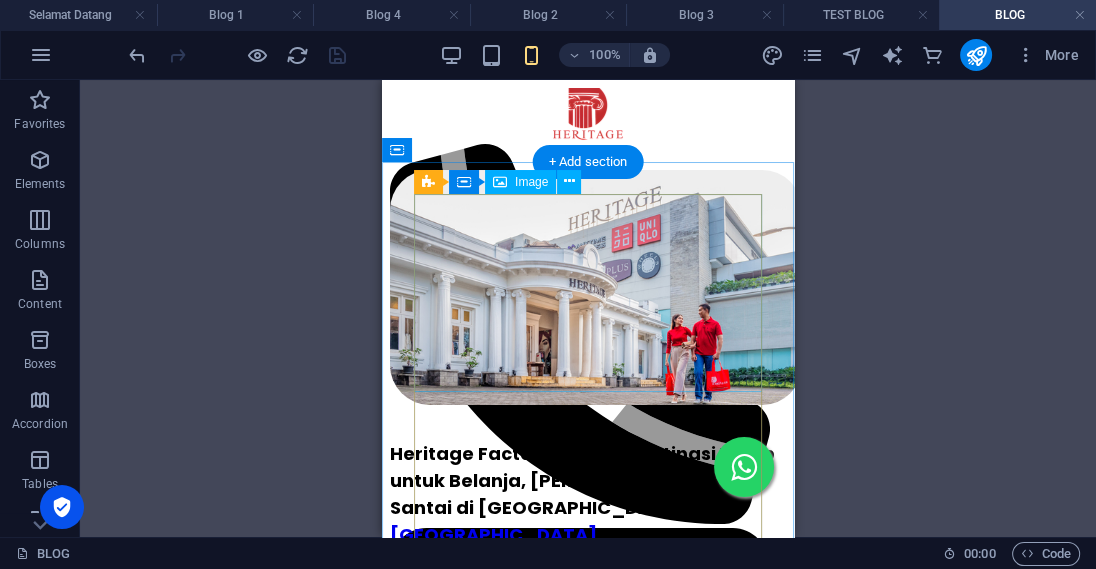 scroll, scrollTop: 420, scrollLeft: 0, axis: vertical 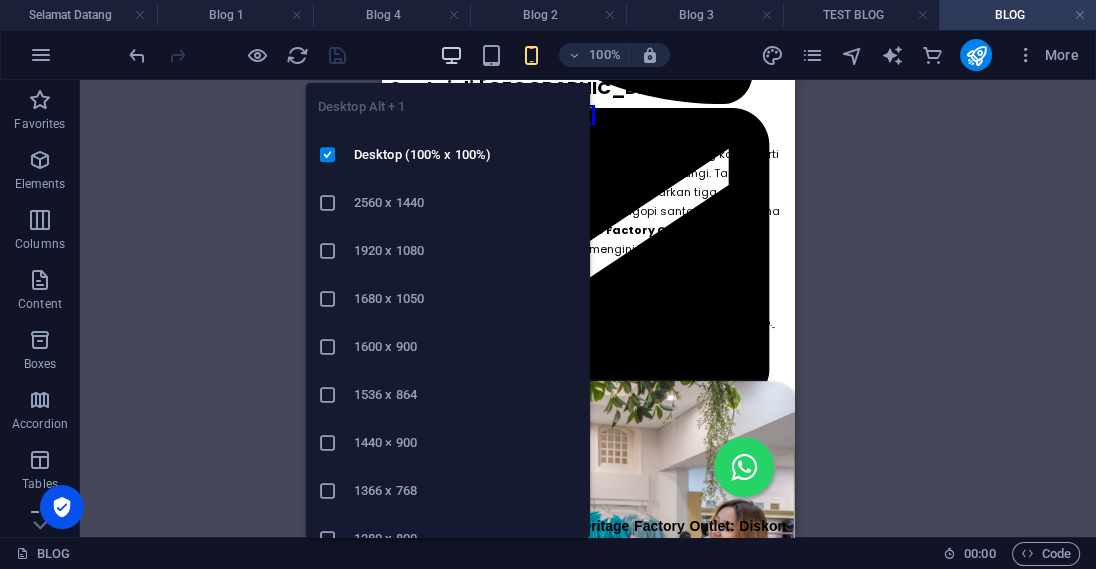 click at bounding box center [450, 55] 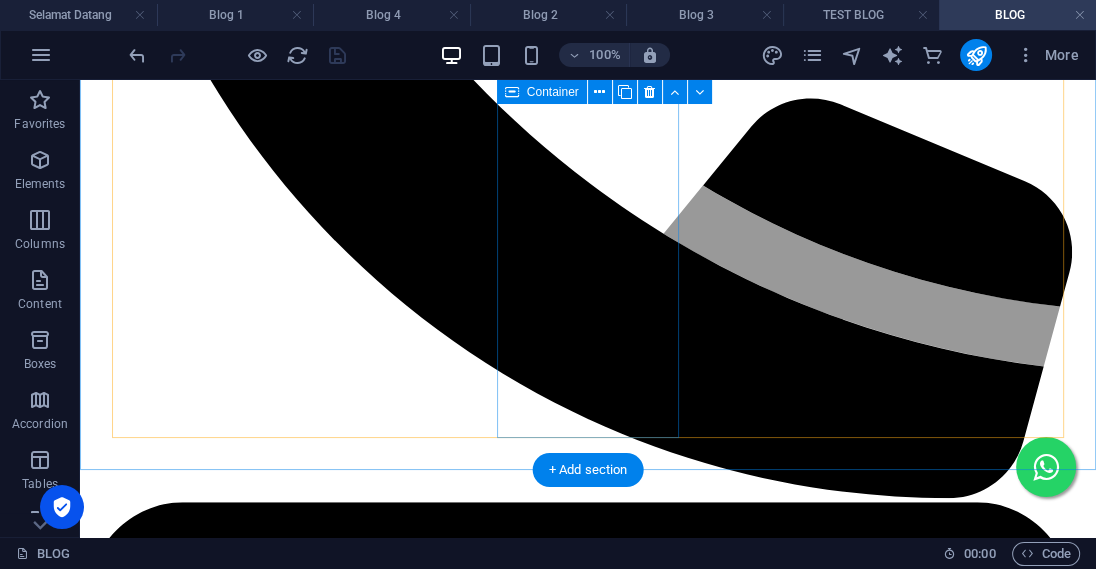 scroll, scrollTop: 1260, scrollLeft: 0, axis: vertical 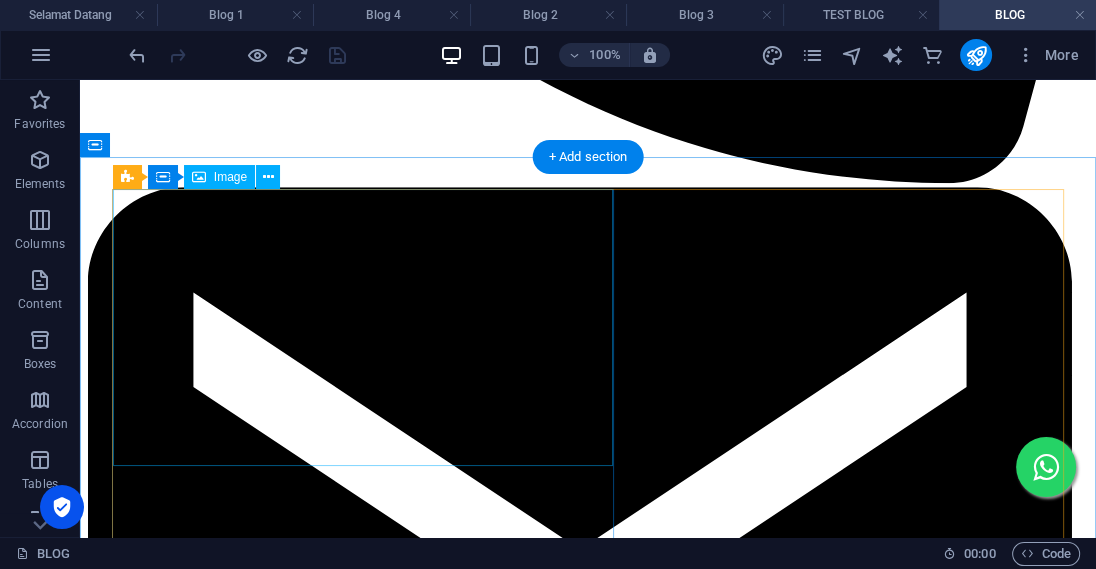 click at bounding box center [588, 7291] 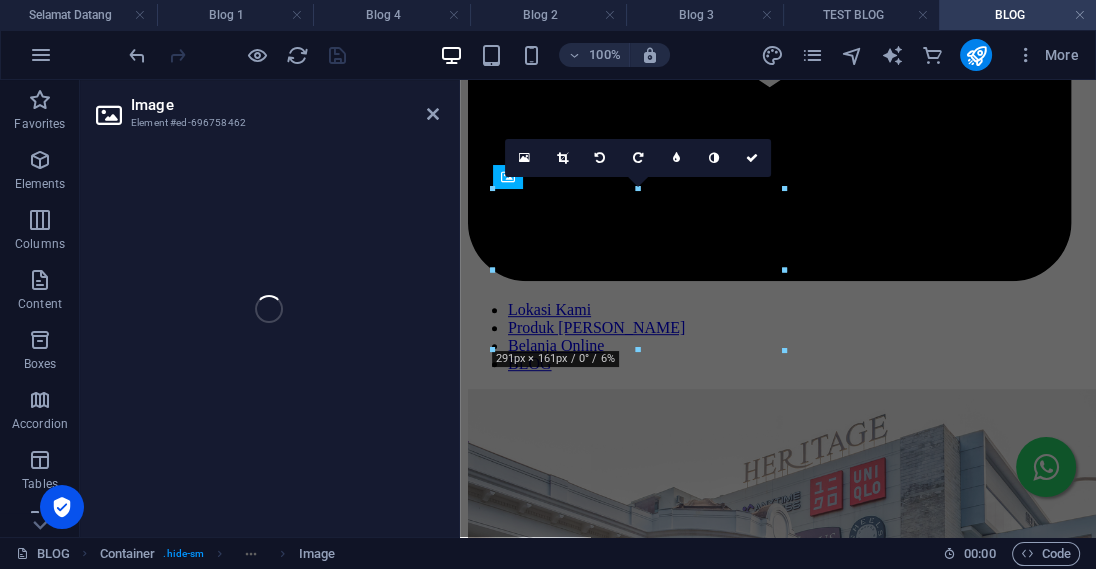 scroll, scrollTop: 1418, scrollLeft: 0, axis: vertical 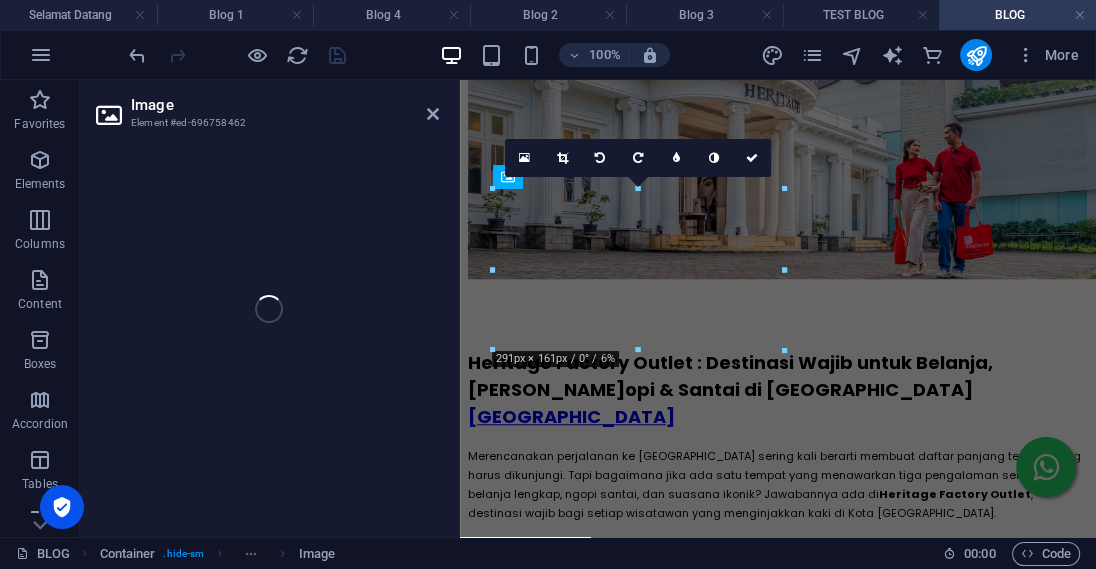 select on "px" 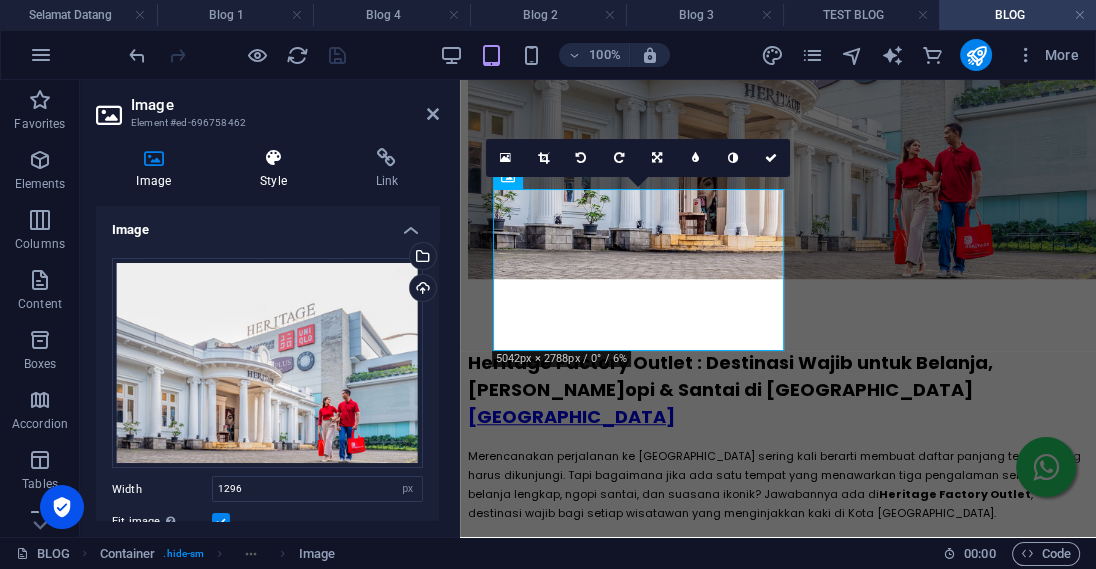 click on "Style" at bounding box center (278, 169) 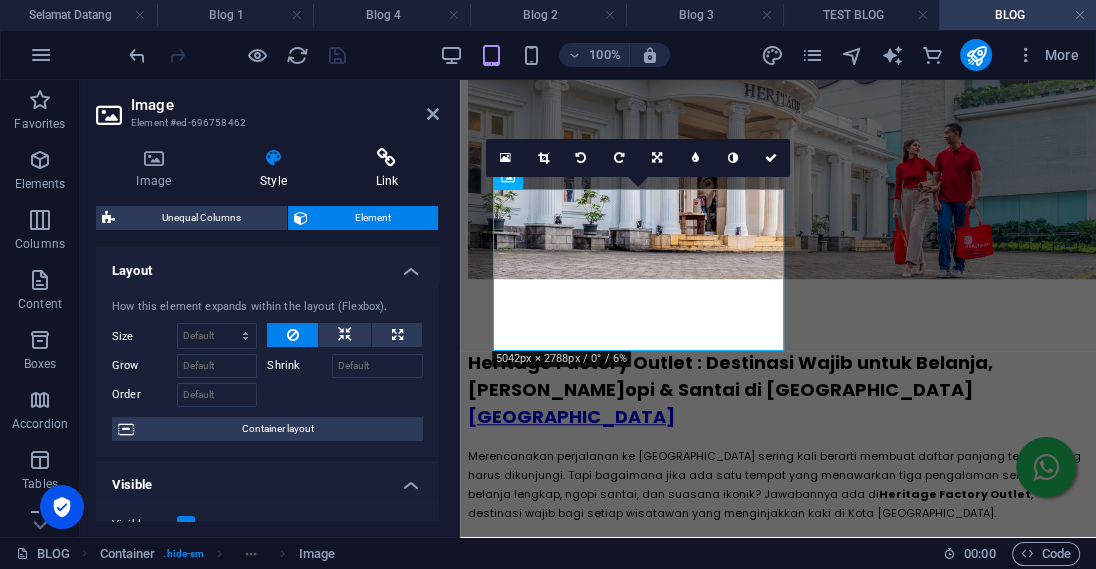 click at bounding box center [386, 158] 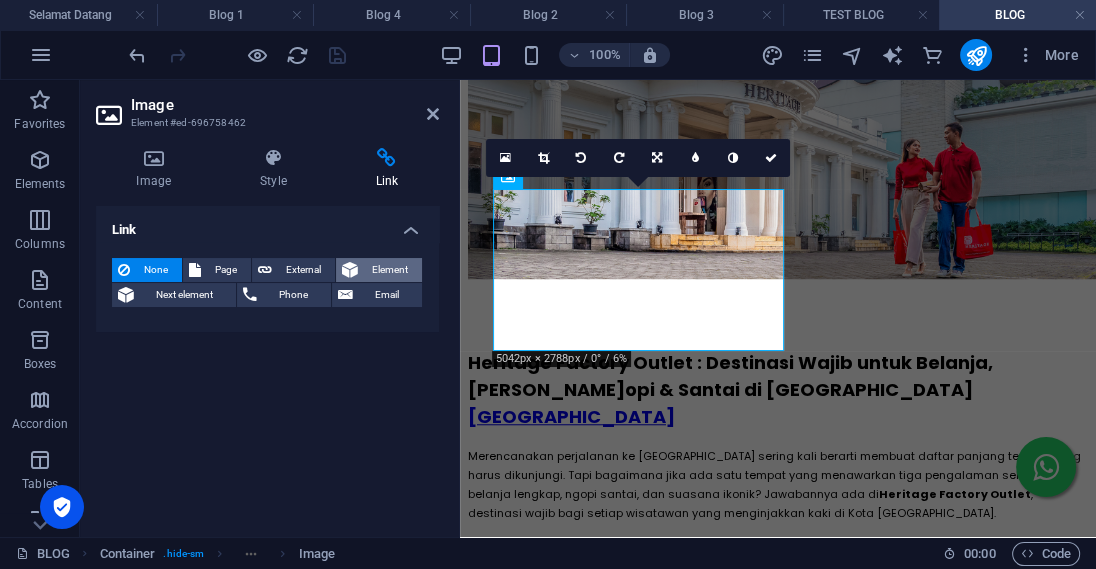 click on "Element" at bounding box center (390, 270) 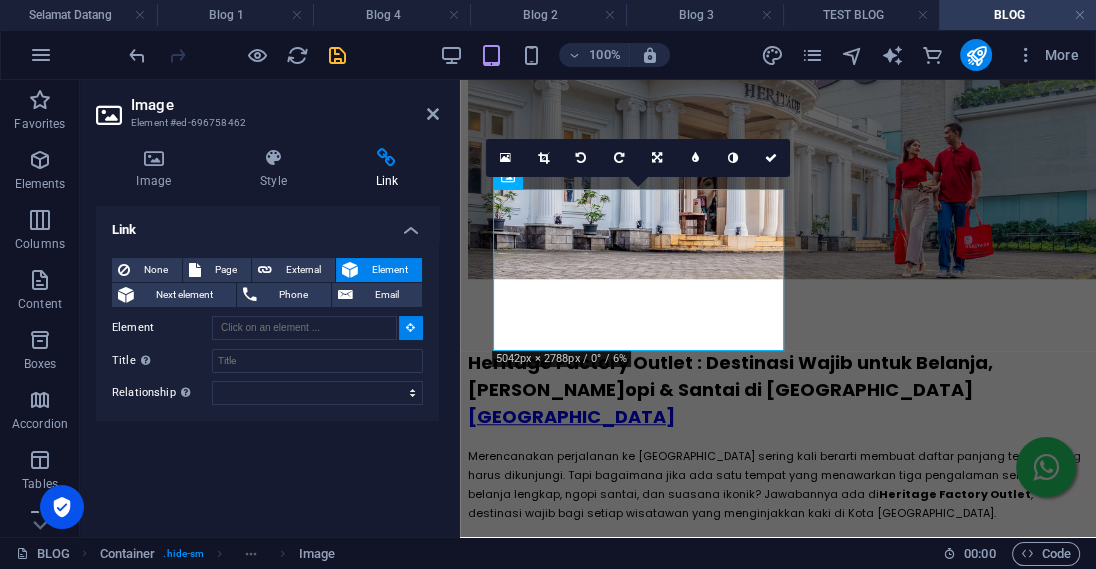 click on "None Page External Element Next element Phone Email Page Selamat Datang Lokasi Heritage Factory Outlet - [GEOGRAPHIC_DATA] dan [GEOGRAPHIC_DATA] Produk Kami New page Online Shopping Privacy Policy Return and Refund Policy BLOG Blog 1 Blog 2 Blog 3 Blog  4 Blog 5 TEST BLOG Element
URL Phone Email Link target New tab Same tab Overlay Title Additional link description, should not be the same as the link text. The title is most often shown as a tooltip text when the mouse moves over the element. Leave empty if uncertain. Relationship Sets the  relationship of this link to the link target . For example, the value "nofollow" instructs search engines not to follow the link. Can be left empty. alternate author bookmark external help license next nofollow noreferrer noopener prev search tag" at bounding box center [267, 331] 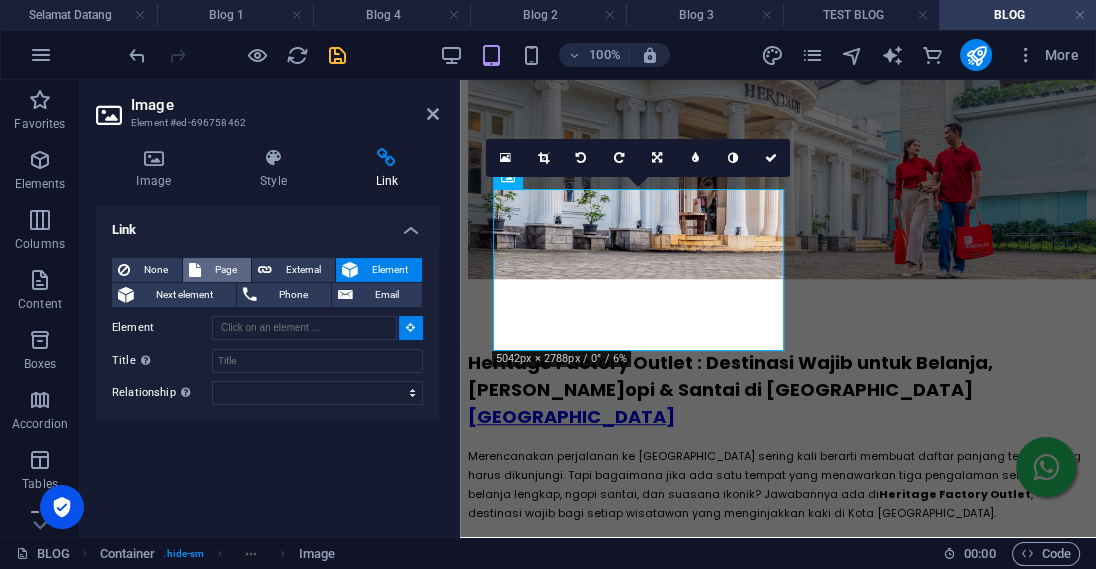 click on "Page" at bounding box center (226, 270) 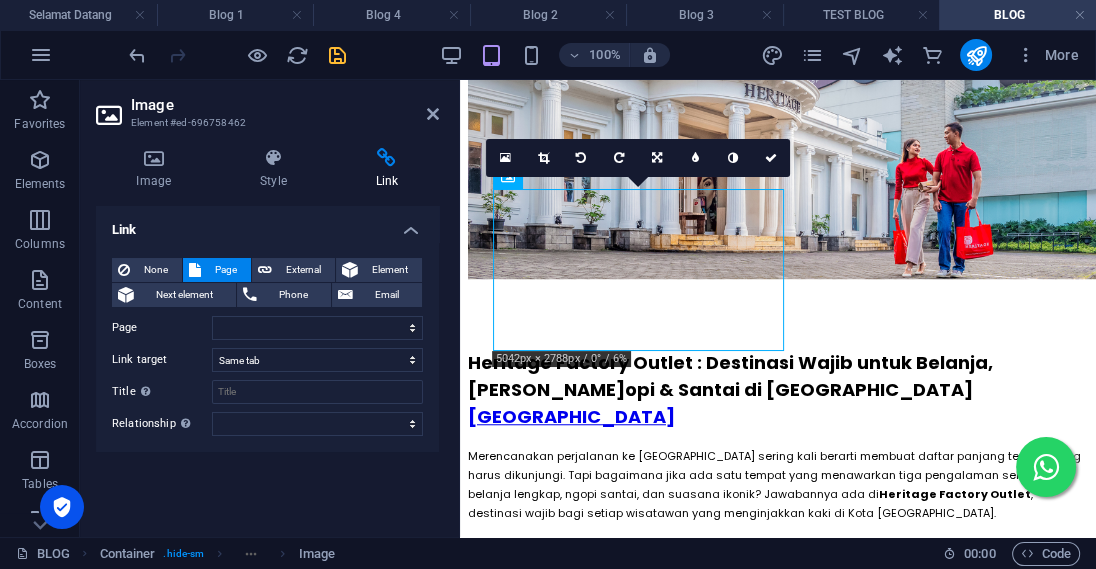 click on "None Page External Element Next element Phone Email Page Selamat Datang Lokasi Heritage Factory Outlet - [GEOGRAPHIC_DATA] dan [GEOGRAPHIC_DATA] Produk Kami New page Online Shopping Privacy Policy Return and Refund Policy BLOG Blog 1 Blog 2 Blog 3 Blog  4 Blog 5 TEST BLOG Element
URL Phone Email Link target New tab Same tab Overlay Title Additional link description, should not be the same as the link text. The title is most often shown as a tooltip text when the mouse moves over the element. Leave empty if uncertain. Relationship Sets the  relationship of this link to the link target . For example, the value "nofollow" instructs search engines not to follow the link. Can be left empty. alternate author bookmark external help license next nofollow noreferrer noopener prev search tag" at bounding box center (267, 347) 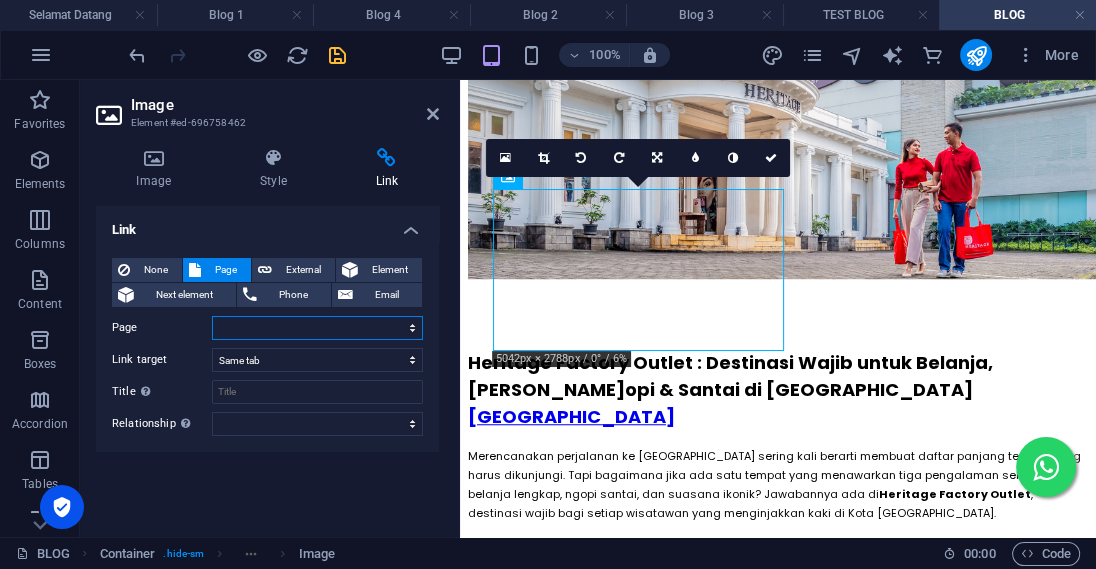 click on "Selamat Datang Lokasi Heritage Factory Outlet - [GEOGRAPHIC_DATA] dan [GEOGRAPHIC_DATA] Produk Kami New page Online Shopping Privacy Policy Return and Refund Policy BLOG Blog 1 Blog 2 Blog 3 Blog  4 Blog 5 TEST BLOG" at bounding box center [317, 328] 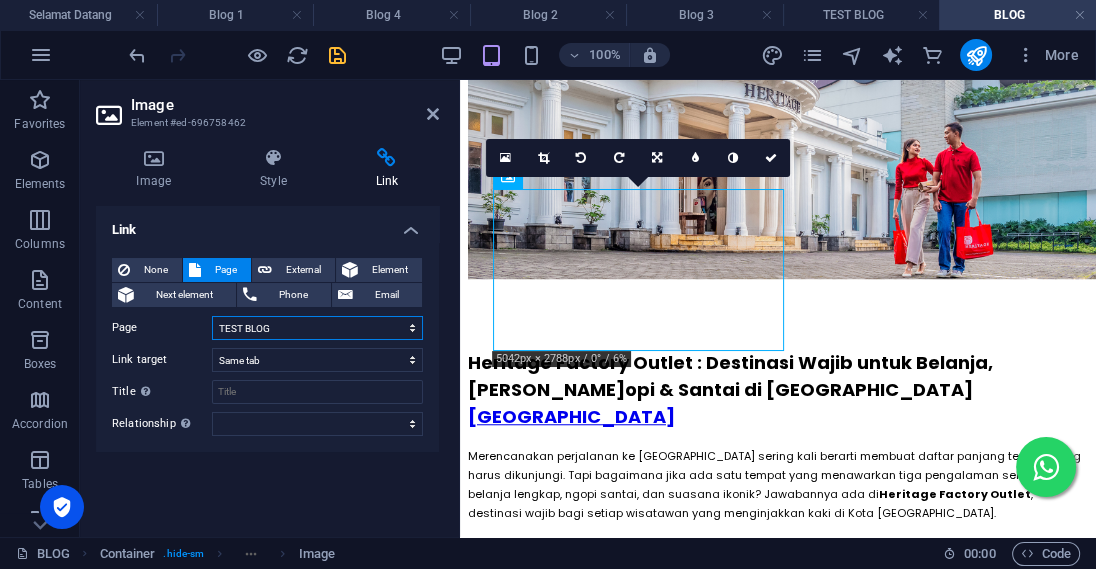 click on "TEST BLOG" at bounding box center [0, 0] 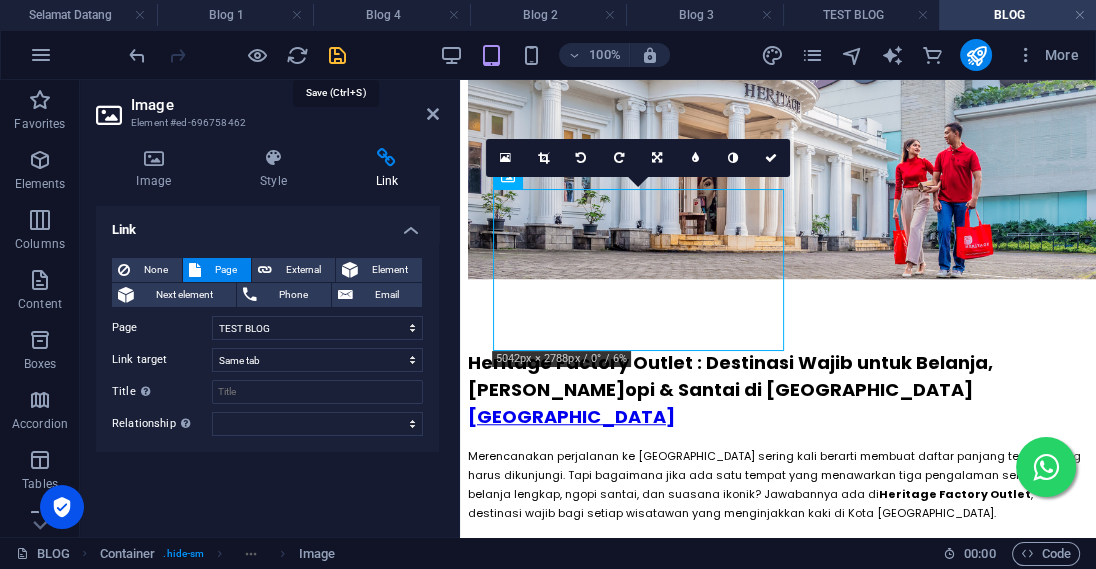 drag, startPoint x: 337, startPoint y: 59, endPoint x: 351, endPoint y: 19, distance: 42.379242 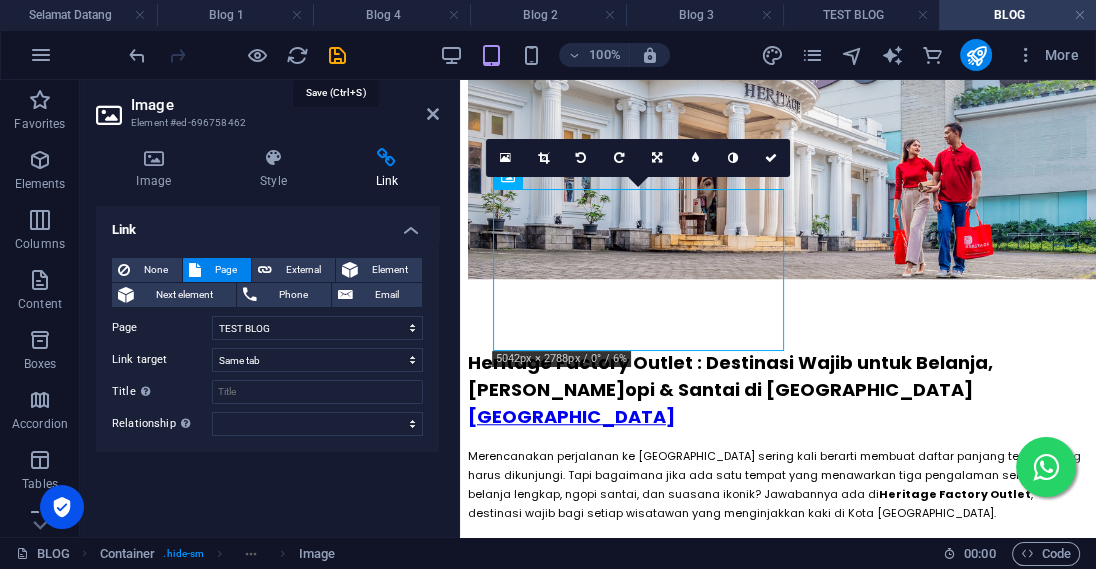 scroll, scrollTop: 964, scrollLeft: 0, axis: vertical 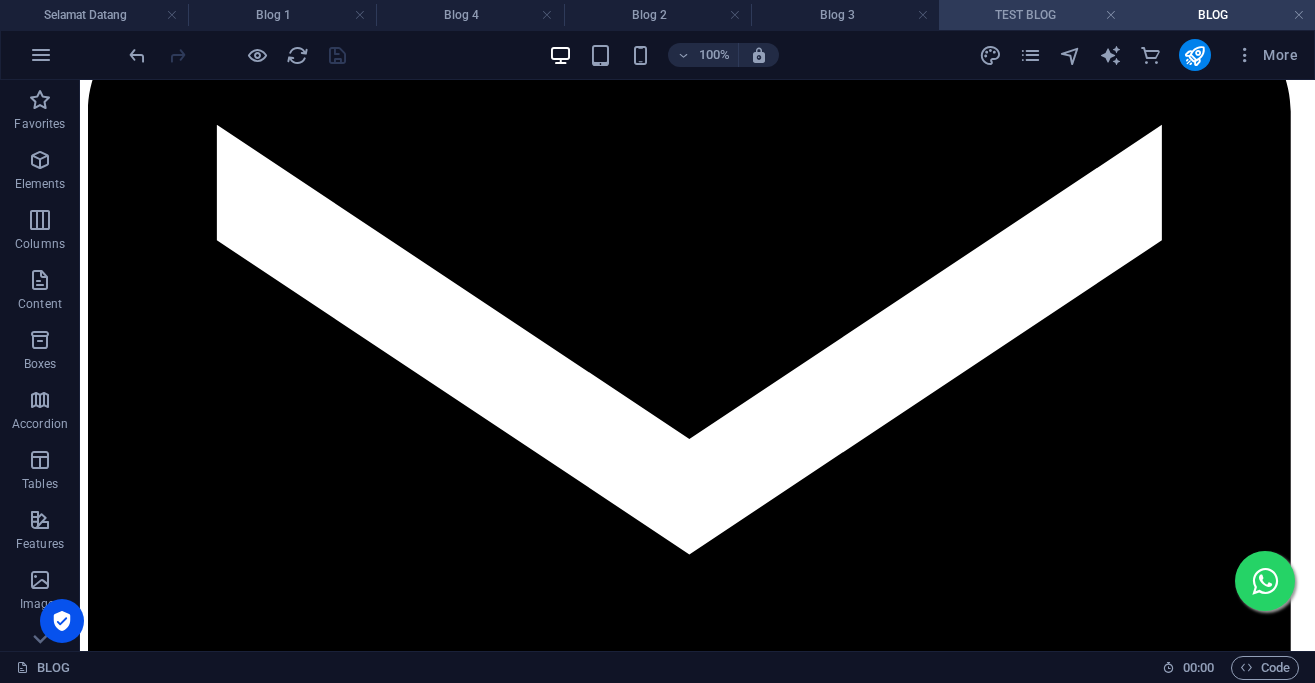 click on "TEST BLOG" at bounding box center (1033, 15) 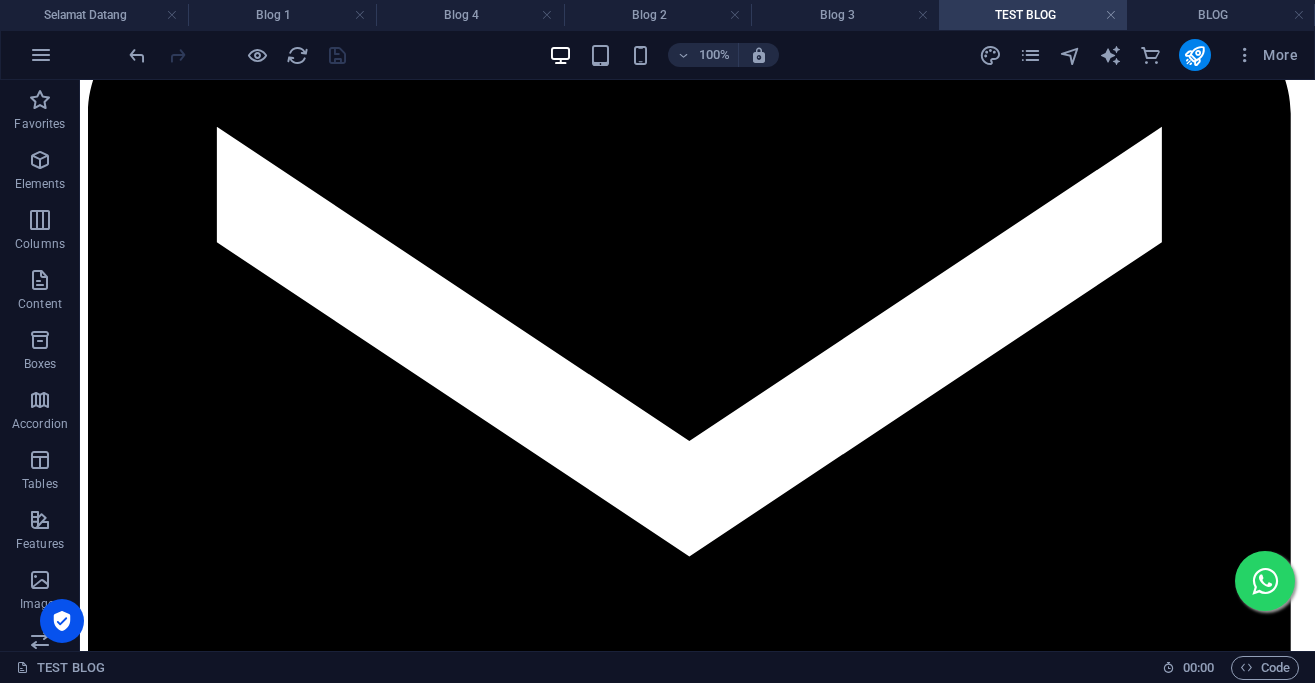 scroll, scrollTop: 1354, scrollLeft: 0, axis: vertical 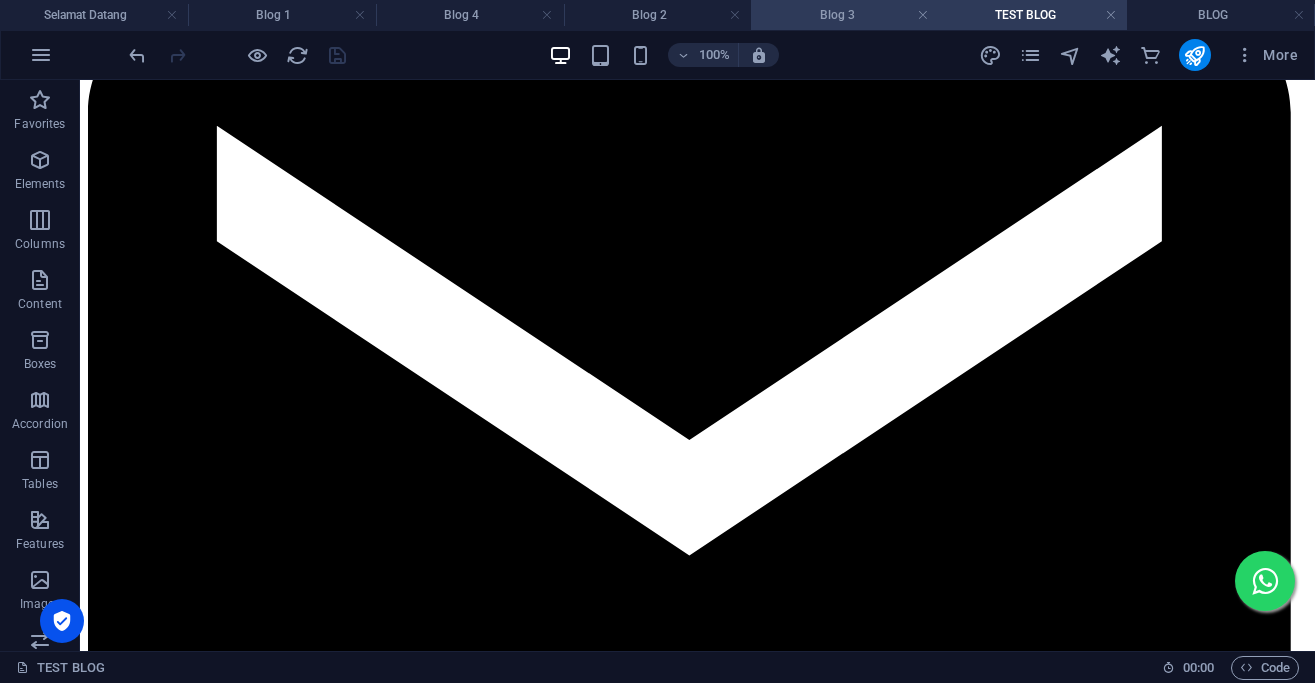 click on "Blog 3" at bounding box center [845, 15] 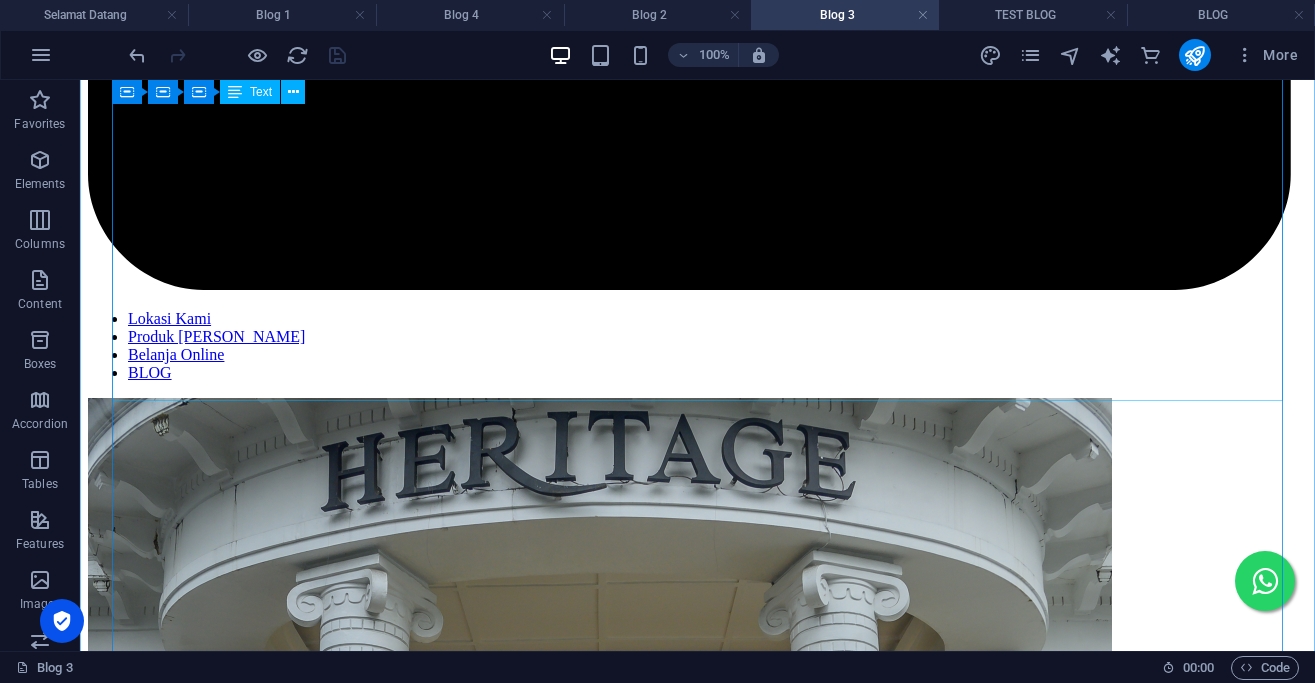 scroll, scrollTop: 2004, scrollLeft: 0, axis: vertical 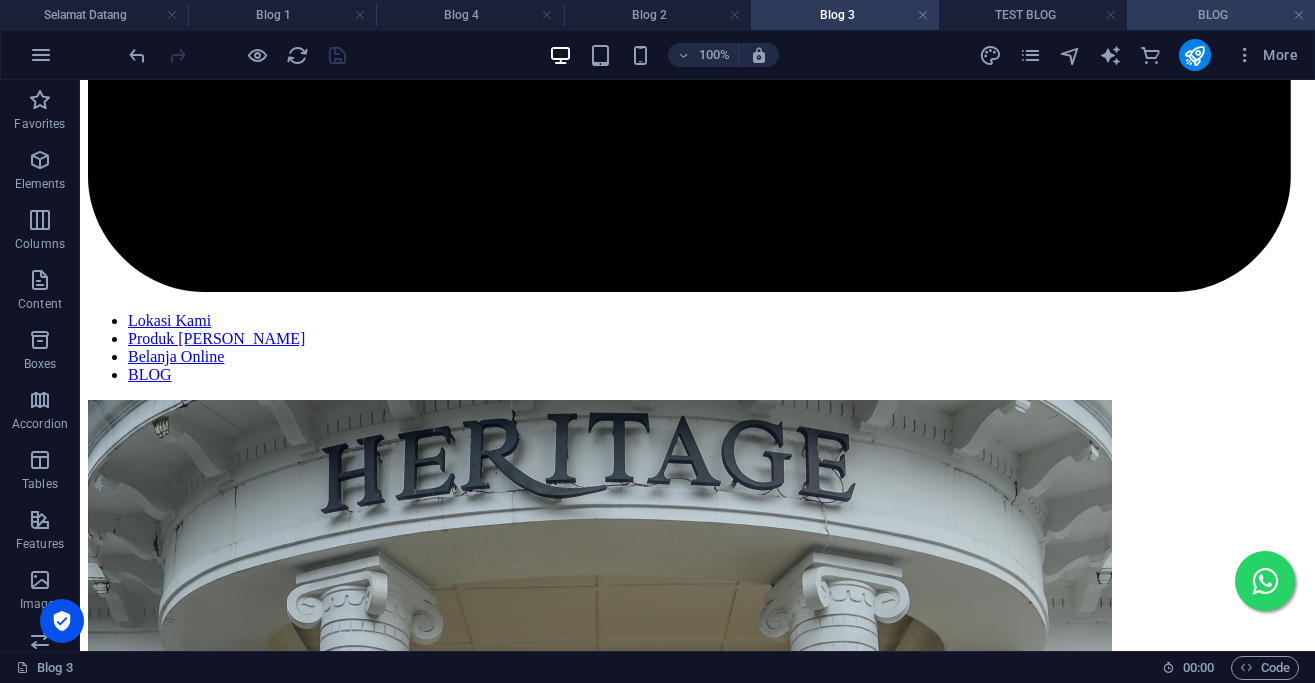 click on "BLOG" at bounding box center [1221, 15] 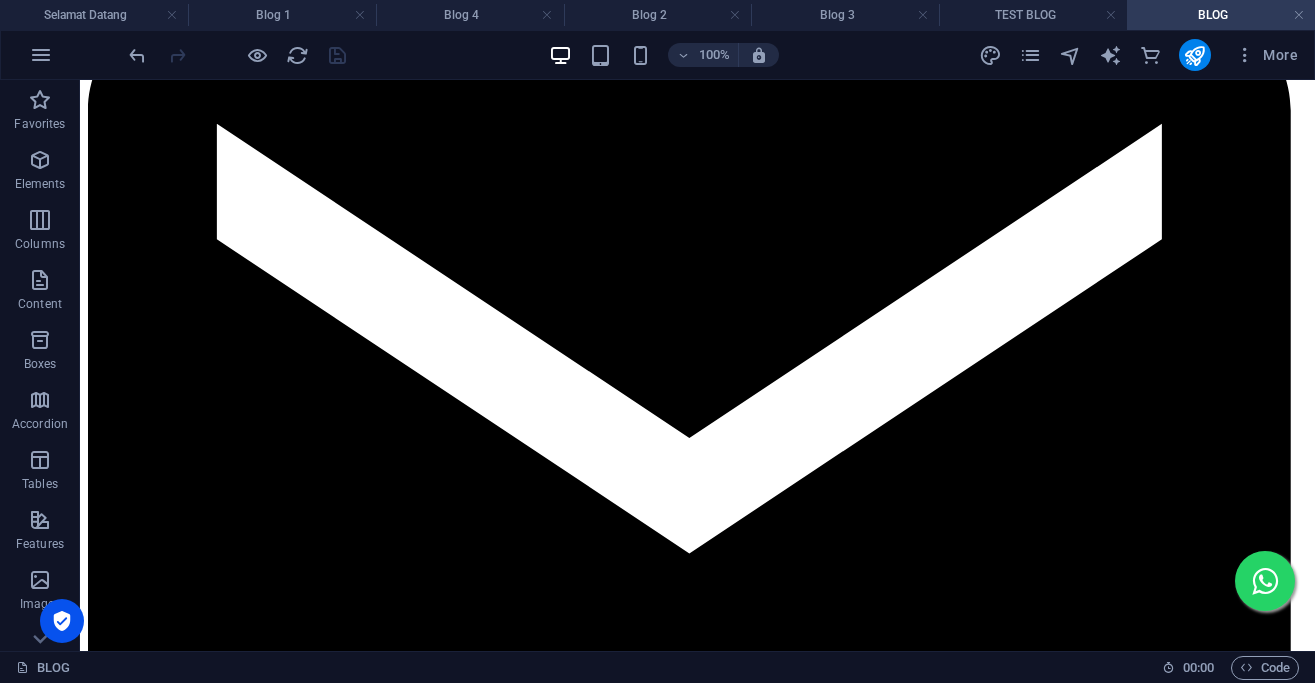scroll, scrollTop: 1355, scrollLeft: 0, axis: vertical 